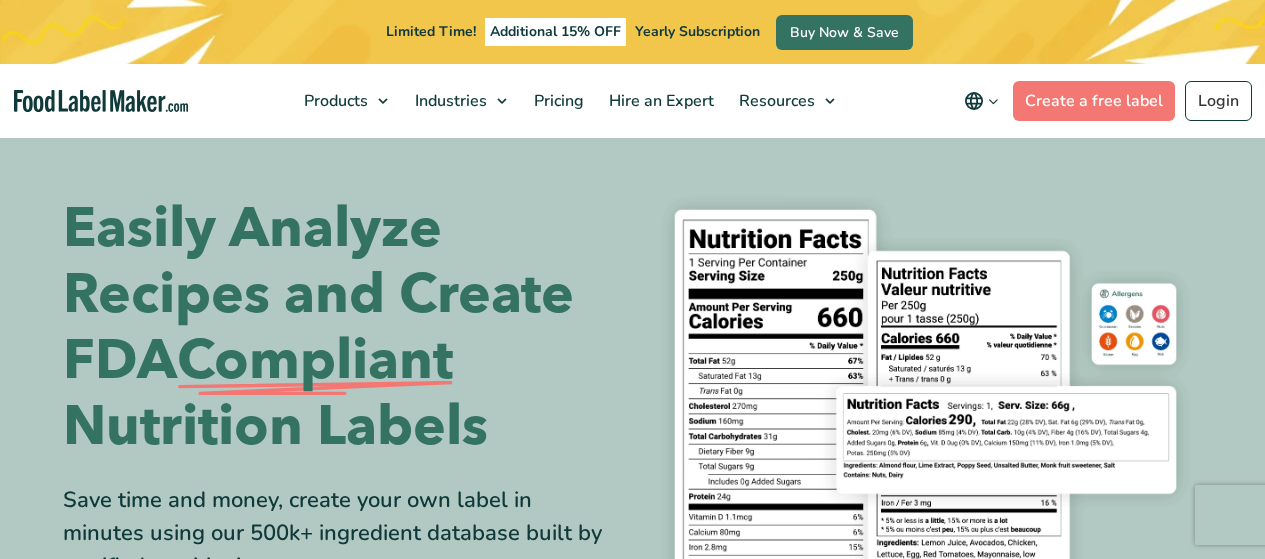 scroll, scrollTop: 0, scrollLeft: 0, axis: both 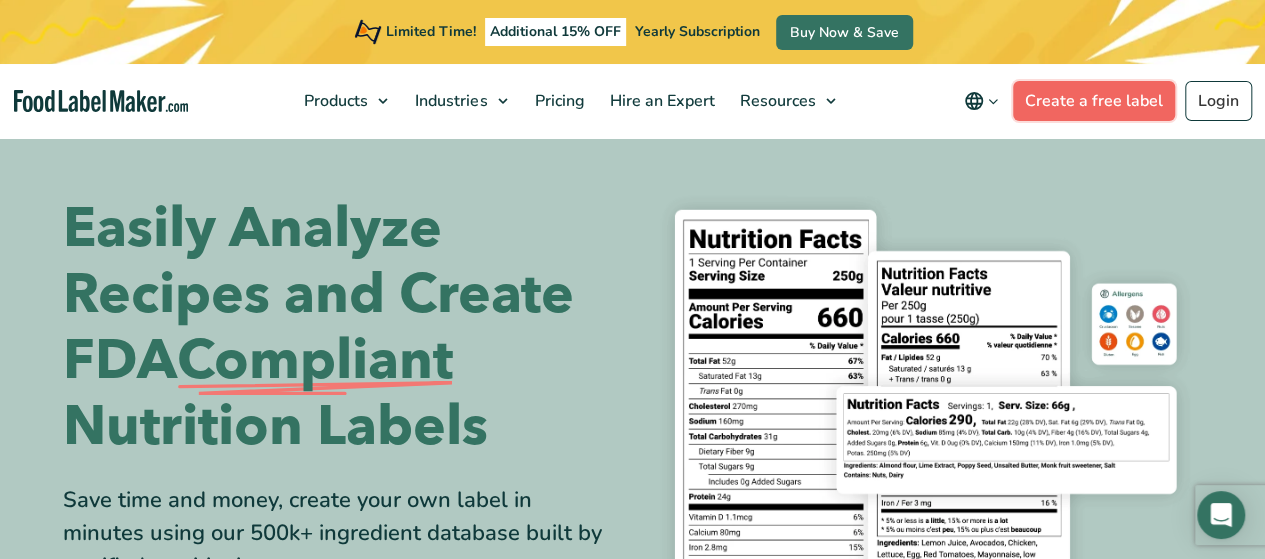 click on "Create a free label" at bounding box center (1094, 101) 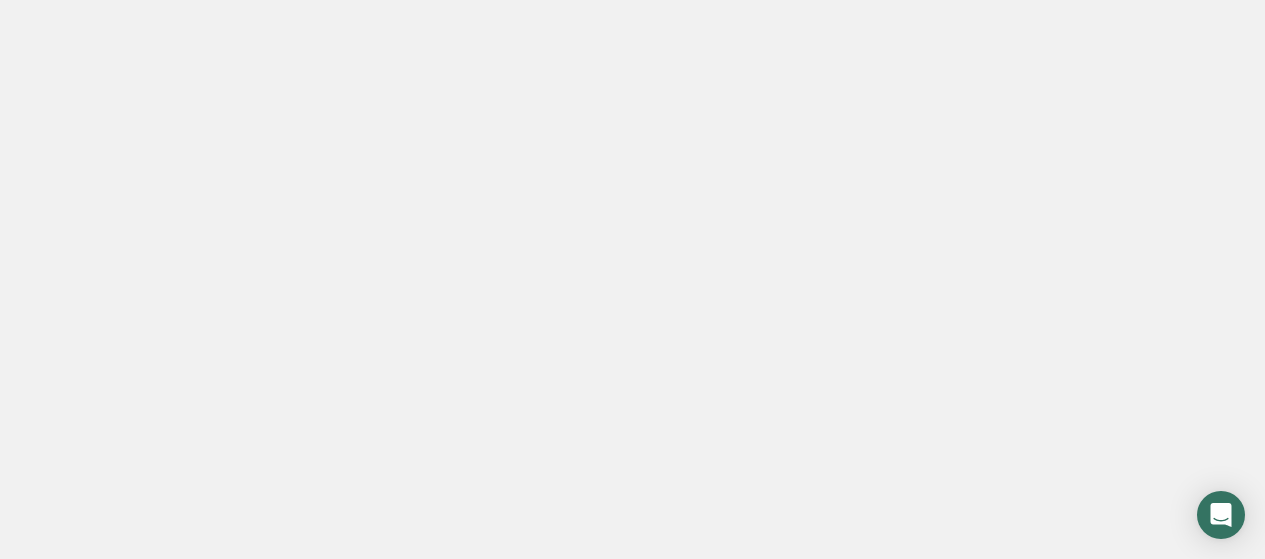 scroll, scrollTop: 0, scrollLeft: 0, axis: both 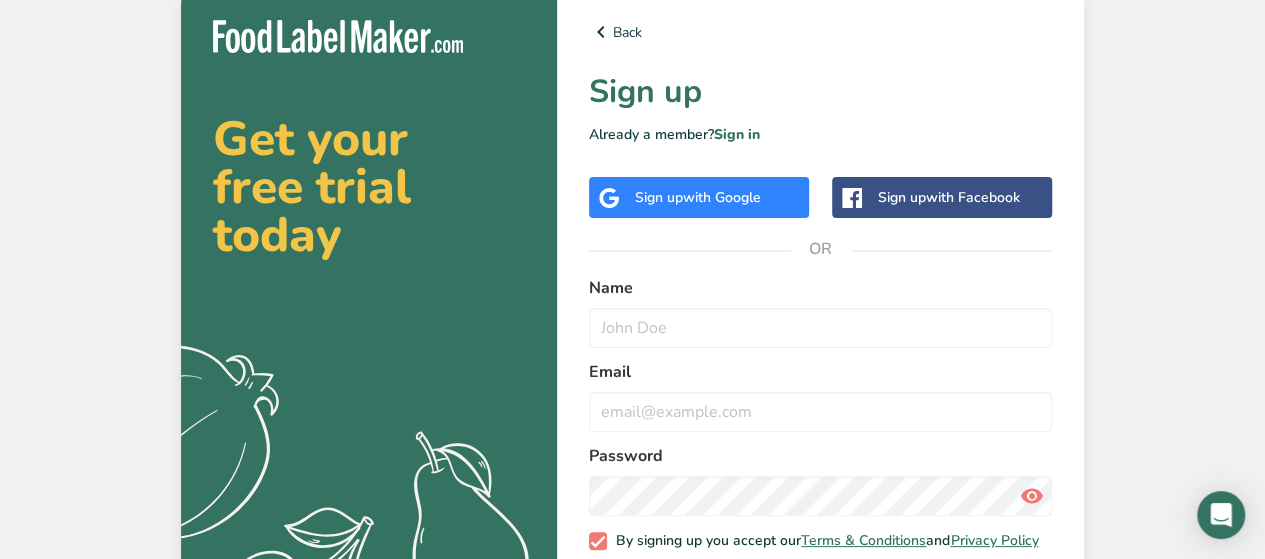 click on "with Google" at bounding box center [722, 197] 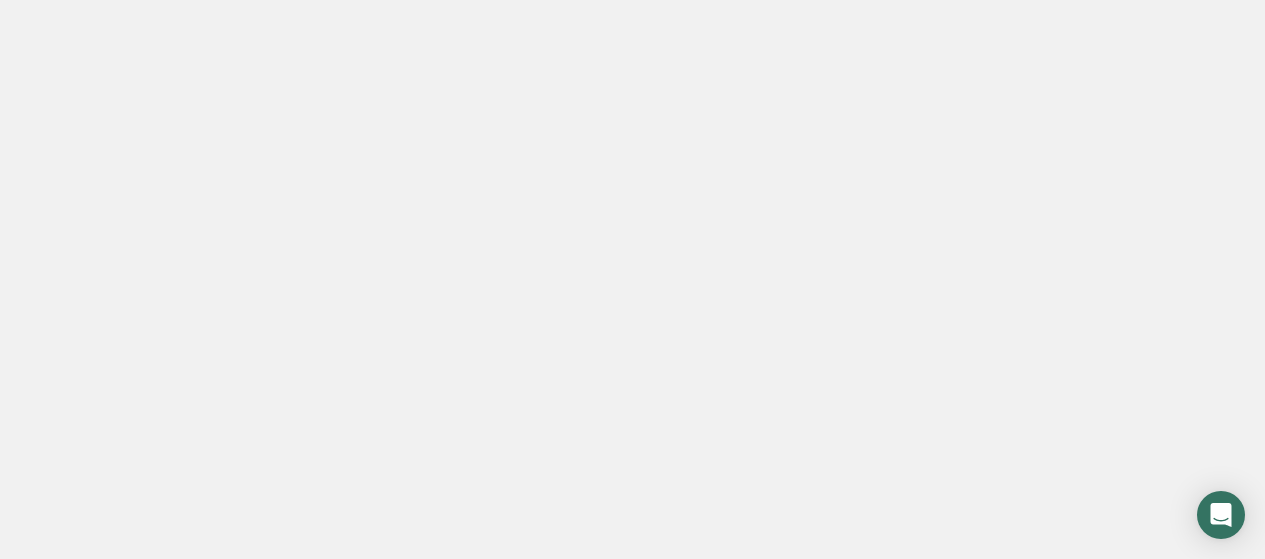 scroll, scrollTop: 0, scrollLeft: 0, axis: both 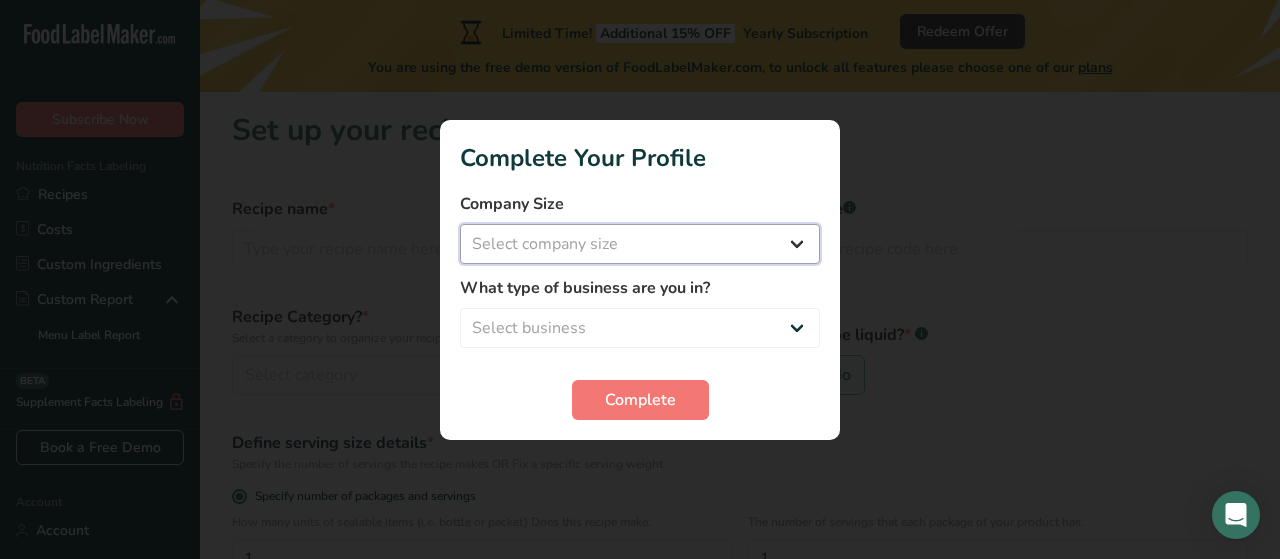 click on "Select company size
Fewer than 10 Employees
10 to 50 Employees
51 to 500 Employees
Over 500 Employees" at bounding box center [640, 244] 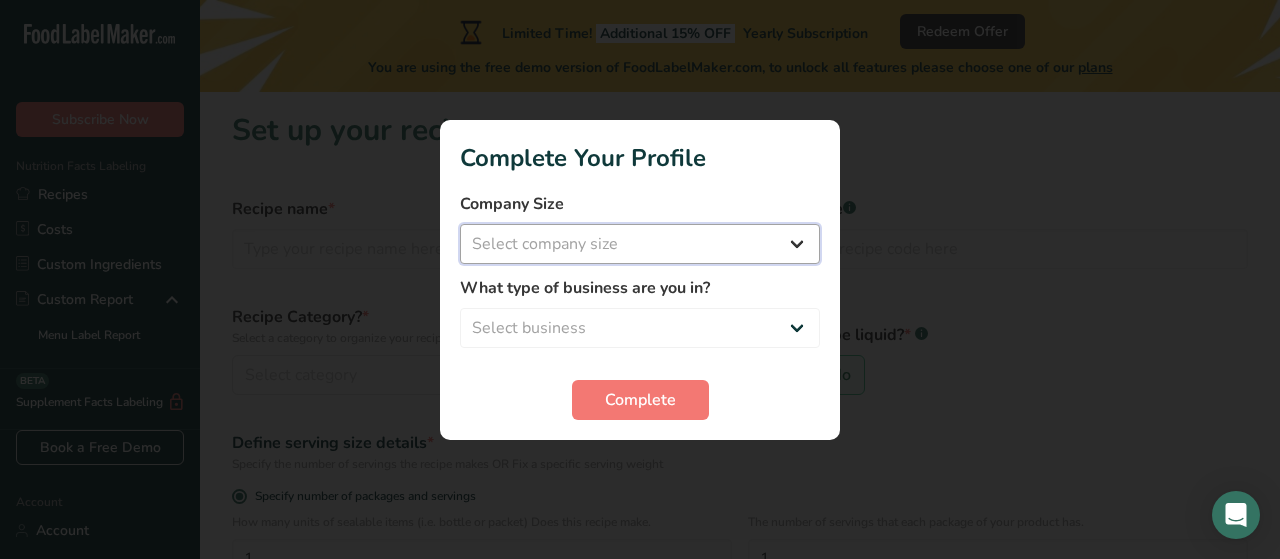 select on "1" 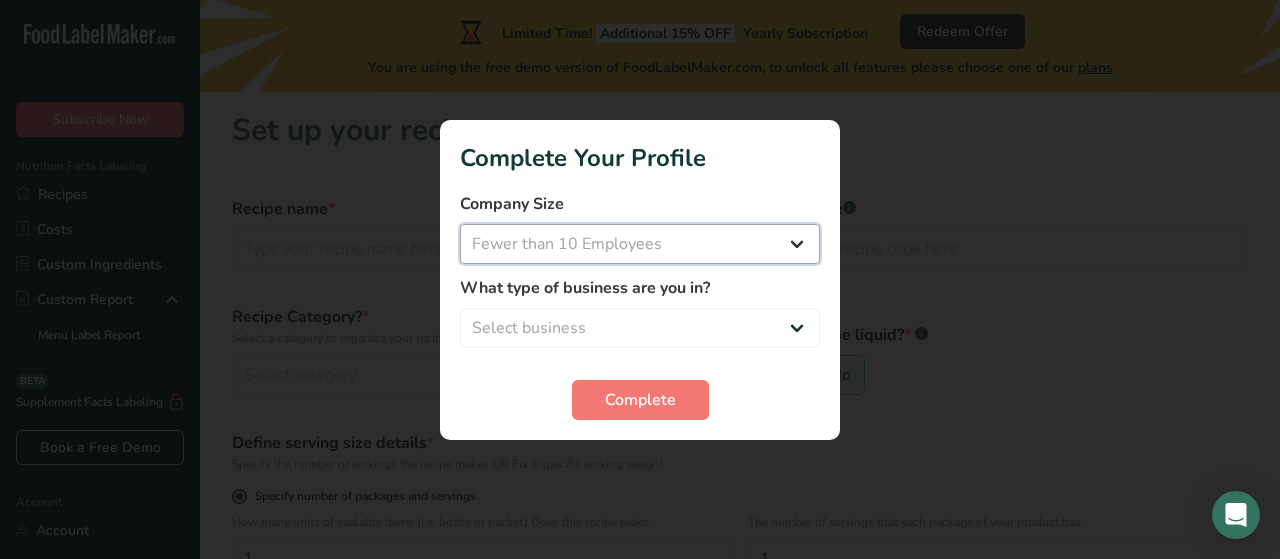 click on "Select company size
Fewer than 10 Employees
10 to 50 Employees
51 to 500 Employees
Over 500 Employees" at bounding box center [640, 244] 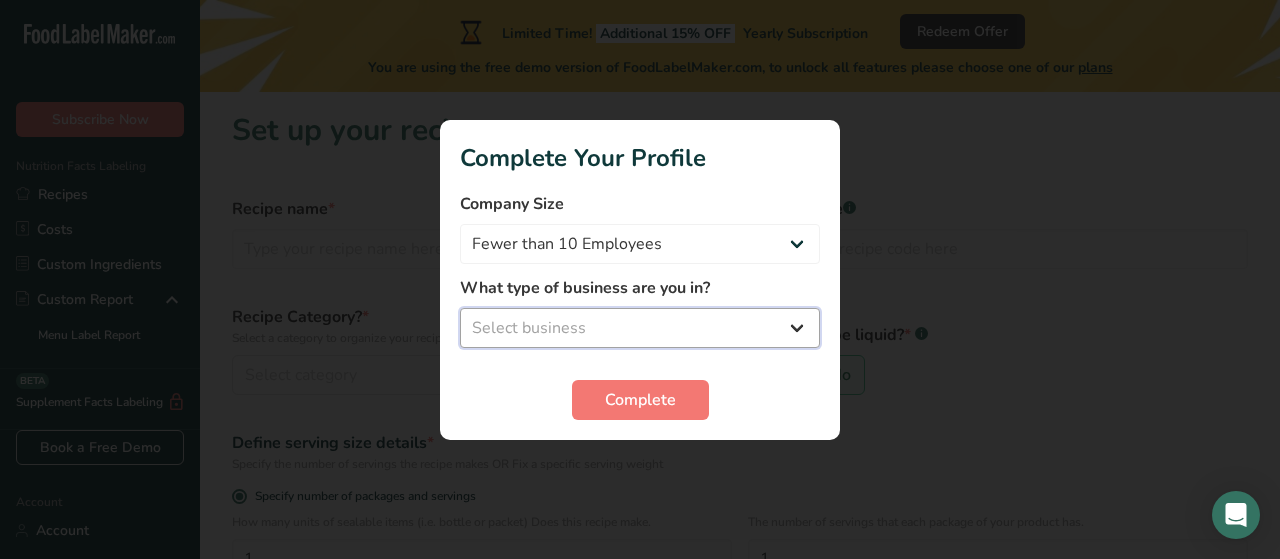 click on "Select business
Packaged Food Manufacturer
Restaurant & Cafe
Bakery
Meal Plans & Catering Company
Nutritionist
Food Blogger
Personal Trainer
Other" at bounding box center (640, 328) 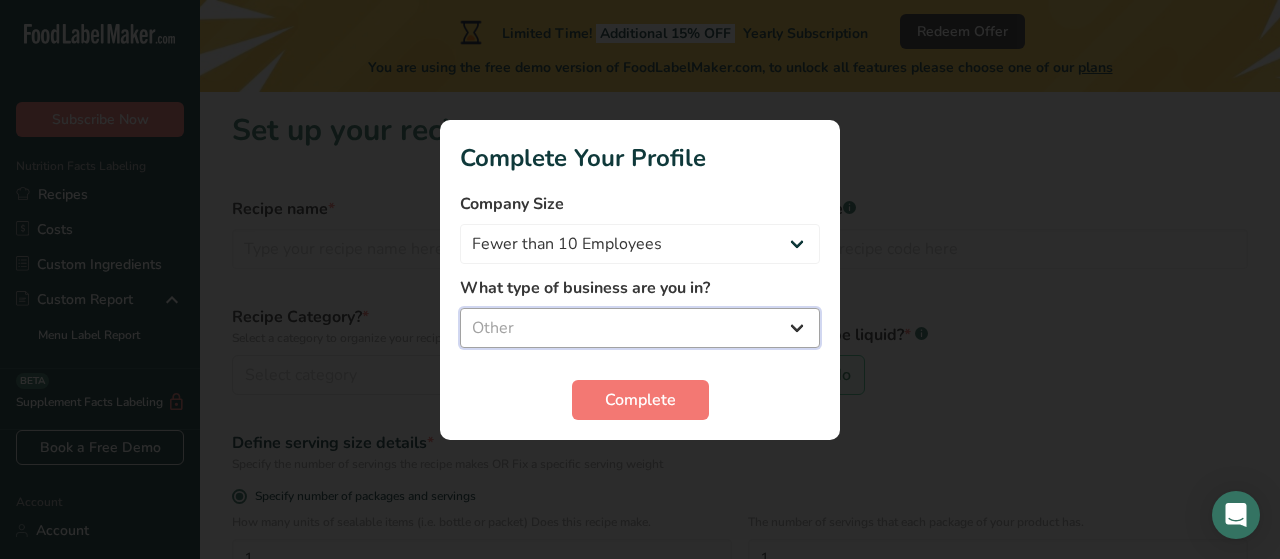 click on "Select business
Packaged Food Manufacturer
Restaurant & Cafe
Bakery
Meal Plans & Catering Company
Nutritionist
Food Blogger
Personal Trainer
Other" at bounding box center [640, 328] 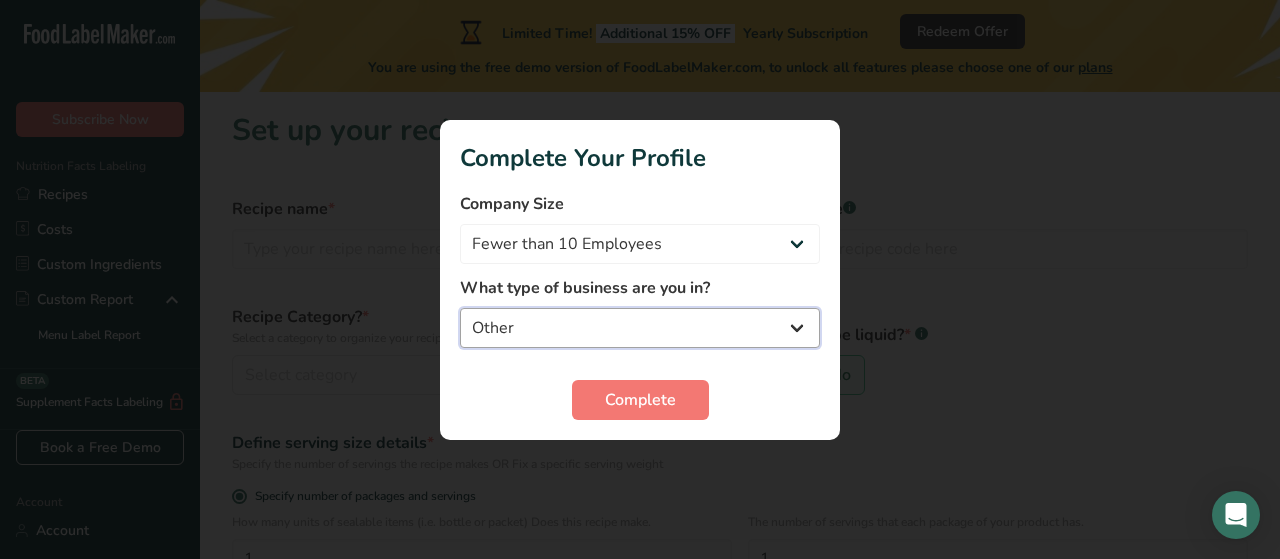 click on "Packaged Food Manufacturer
Restaurant & Cafe
Bakery
Meal Plans & Catering Company
Nutritionist
Food Blogger
Personal Trainer
Other" at bounding box center (640, 328) 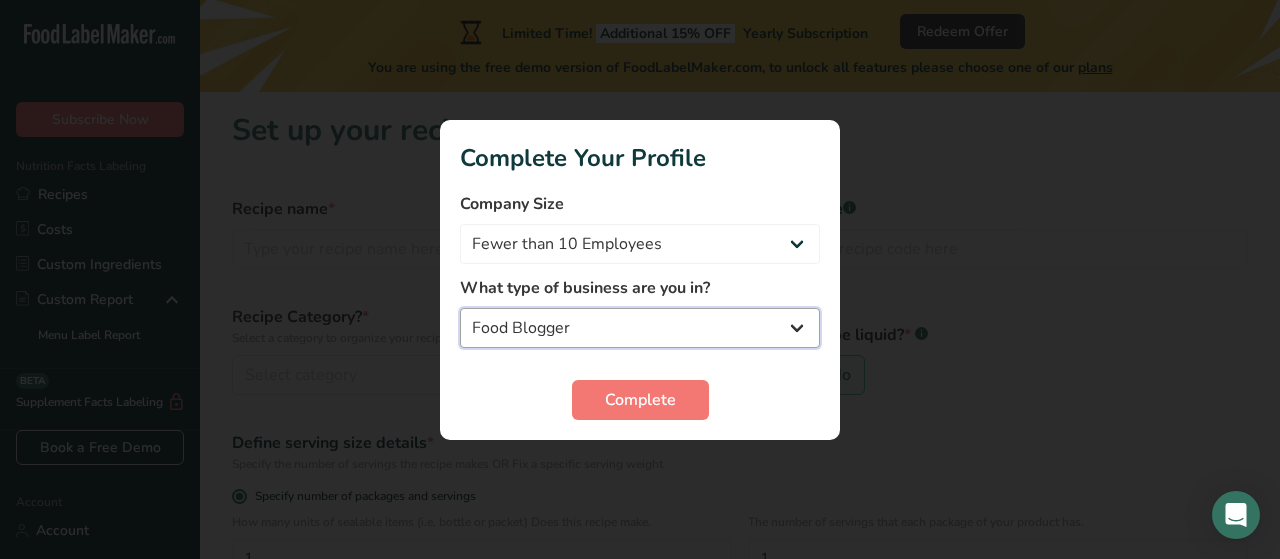 click on "Packaged Food Manufacturer
Restaurant & Cafe
Bakery
Meal Plans & Catering Company
Nutritionist
Food Blogger
Personal Trainer
Other" at bounding box center [640, 328] 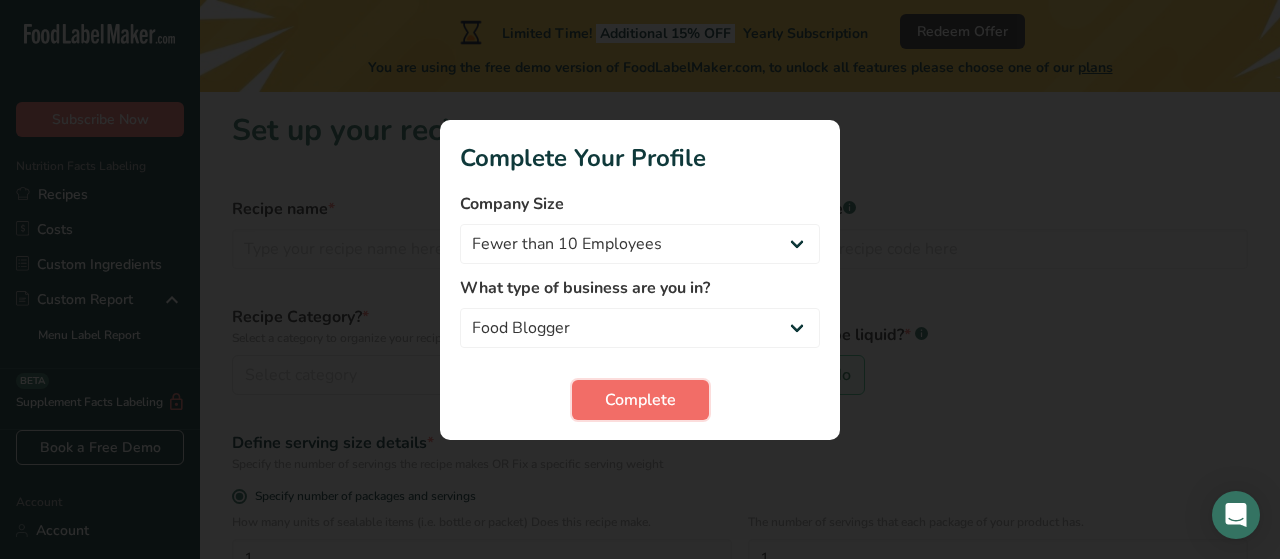 click on "Complete" at bounding box center [640, 400] 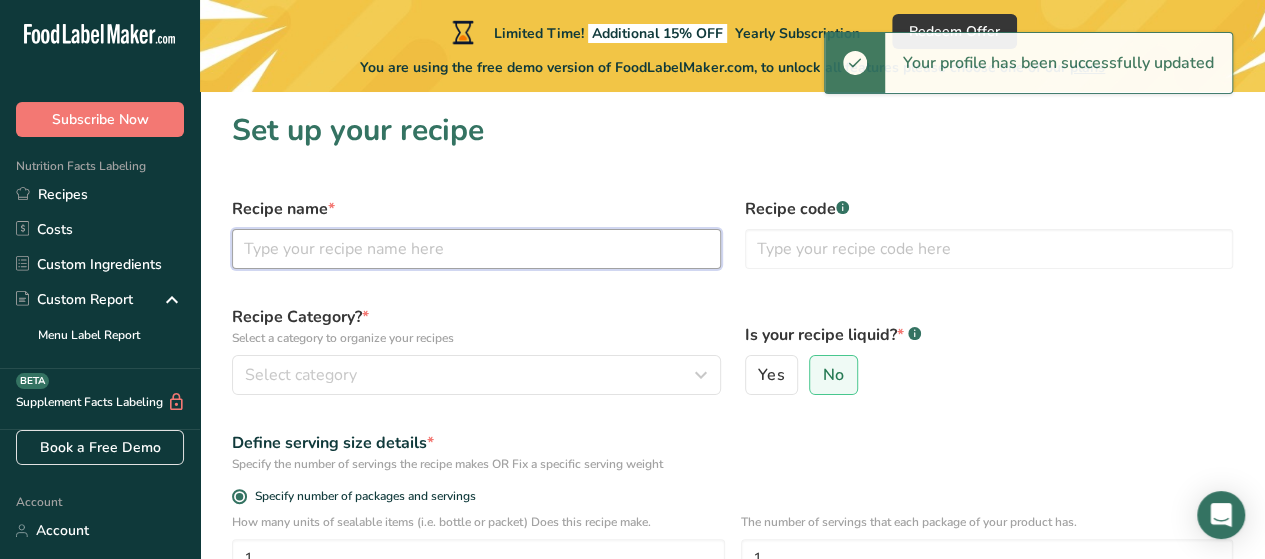 click at bounding box center (476, 249) 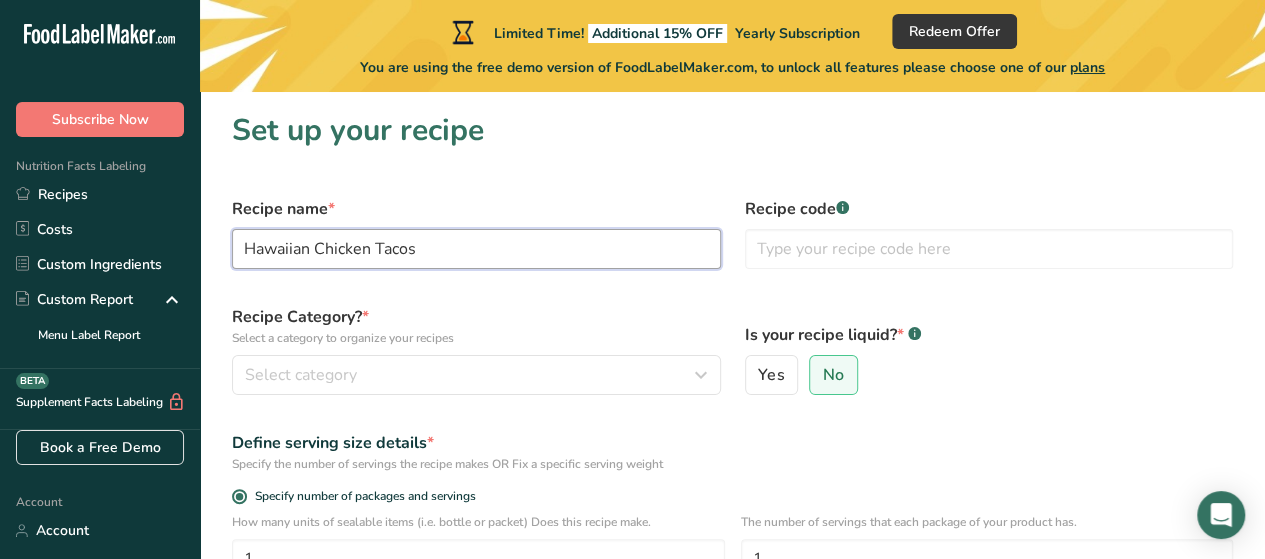 type on "Hawaiian Chicken Tacos" 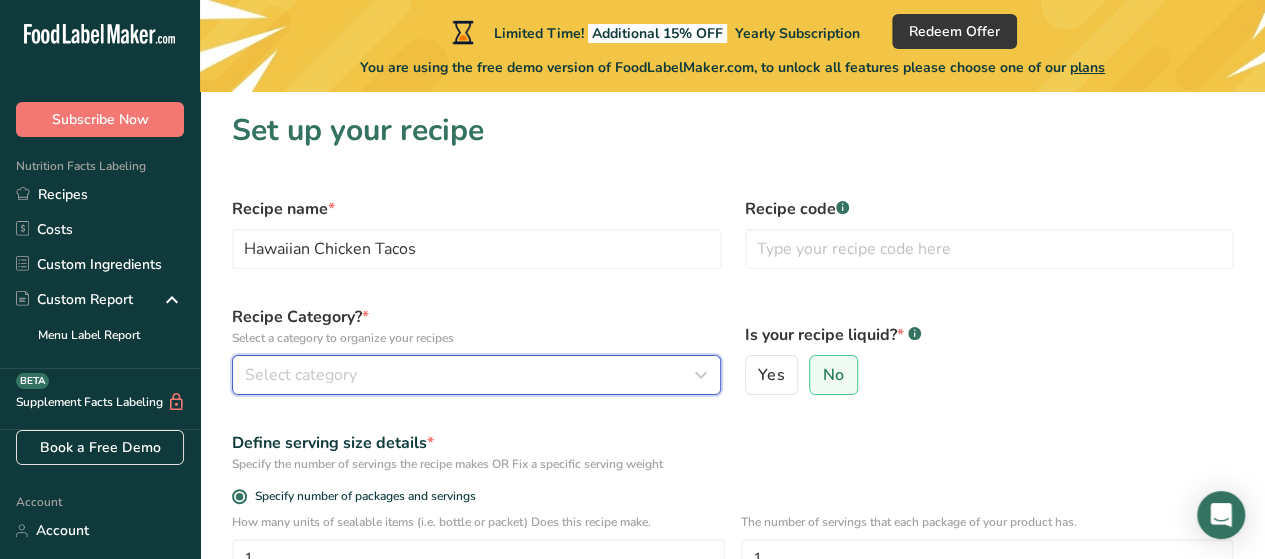 click on "Select category" at bounding box center [470, 375] 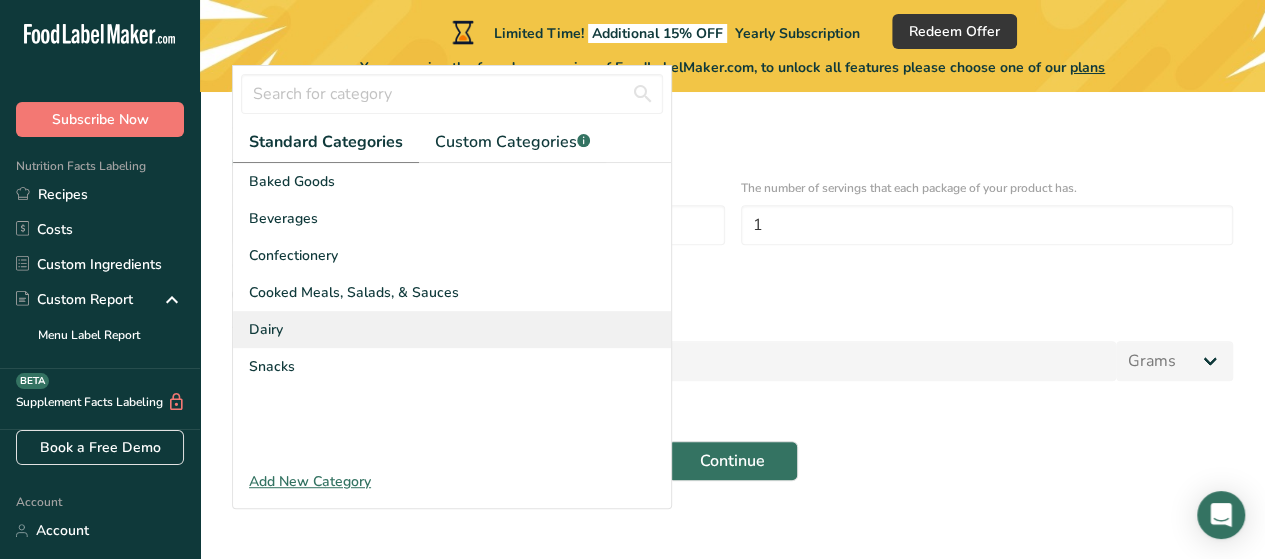 scroll, scrollTop: 352, scrollLeft: 0, axis: vertical 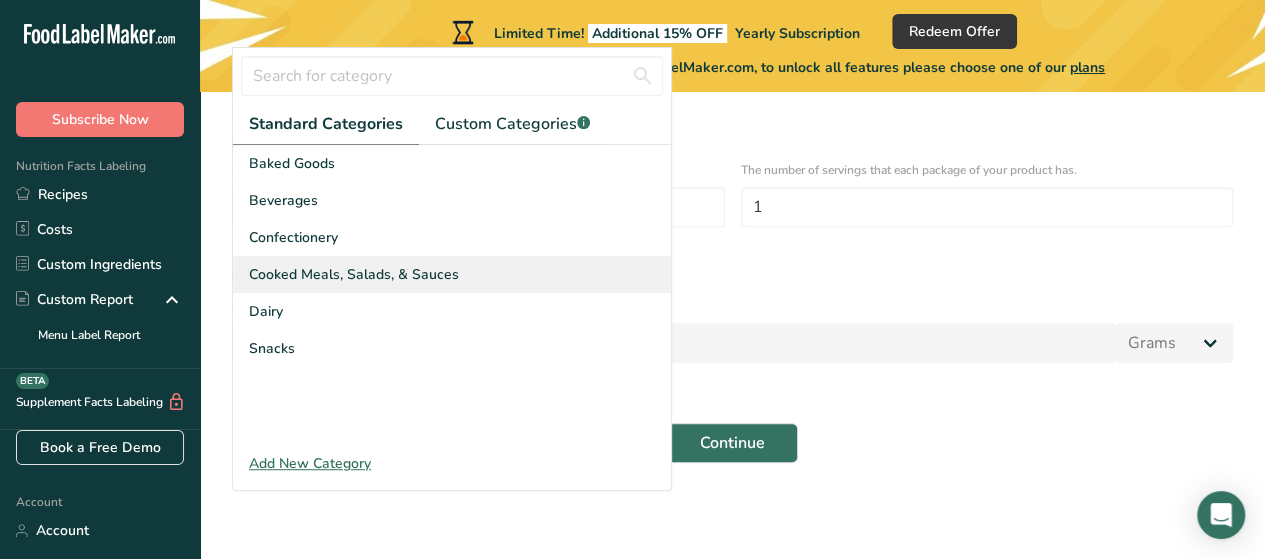 click on "Cooked Meals, Salads, & Sauces" at bounding box center (354, 274) 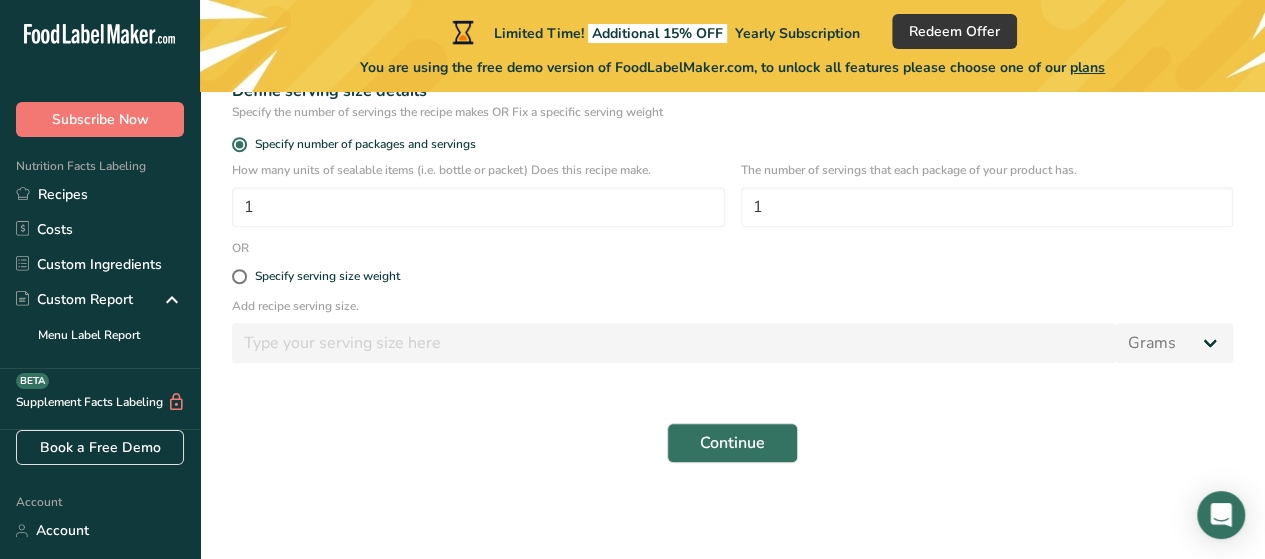 click on "Recipe name *   Hawaiian Chicken Tacos
Recipe code
.a-a{fill:#347362;}.b-a{fill:#fff;}.a-a{fill:#347362;}.b-a{fill:#fff;}
Recipe Category? *
Select a category to organize your recipes
Cooked Meals, Salads, & Sauces
Standard Categories
Custom Categories
.a-a{fill:#347362;}.b-a{fill:#fff;}
Baked Goods
Beverages
Confectionery
Cooked Meals, Salads, & Sauces
Dairy
Snacks
Add New Category
Is your recipe liquid? *   .a-a{fill:#347362;}.b-a{fill:#fff;}           Yes   No
Define serving size details *
Specify the number of servings the recipe makes OR Fix a specific serving weight
Specify number of packages and servings
1     1" at bounding box center [732, 154] 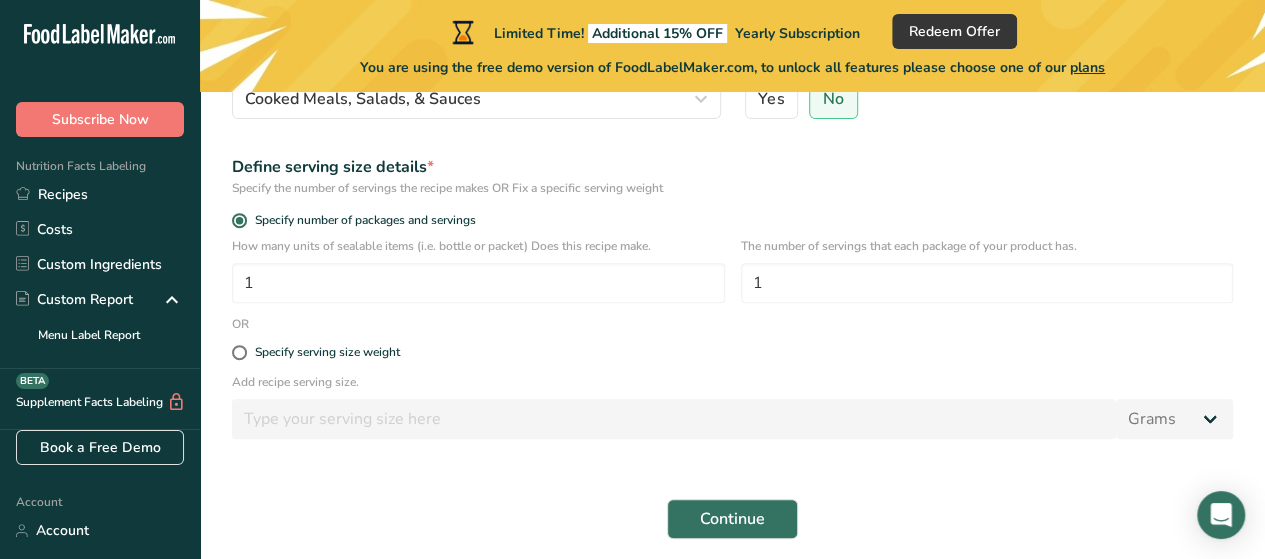 scroll, scrollTop: 352, scrollLeft: 0, axis: vertical 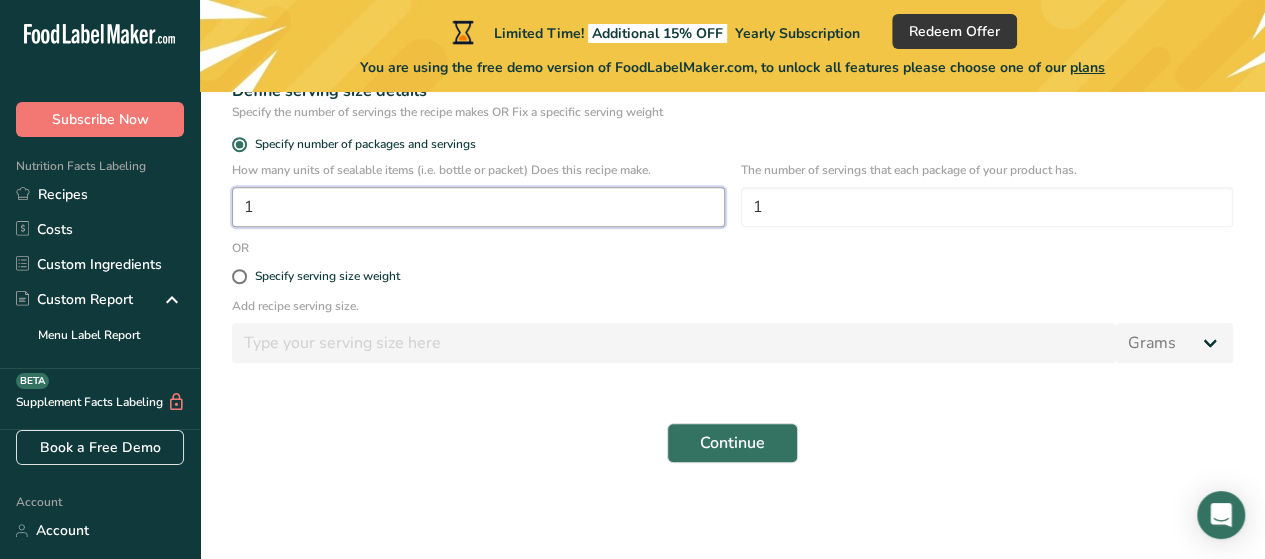 click on "1" at bounding box center (478, 207) 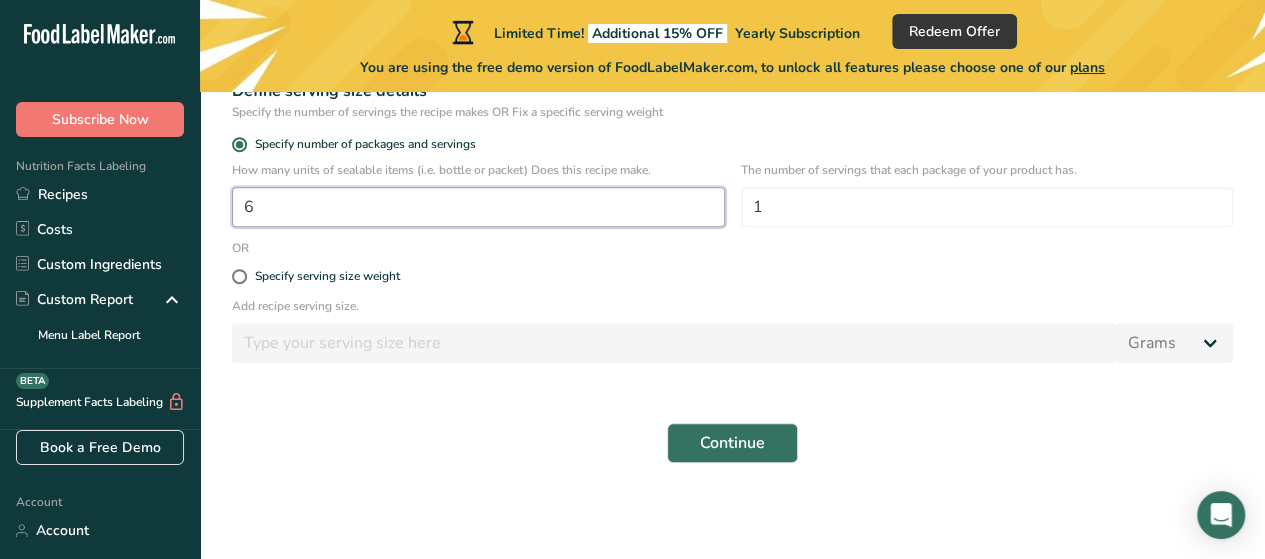 drag, startPoint x: 265, startPoint y: 207, endPoint x: 194, endPoint y: 203, distance: 71.11259 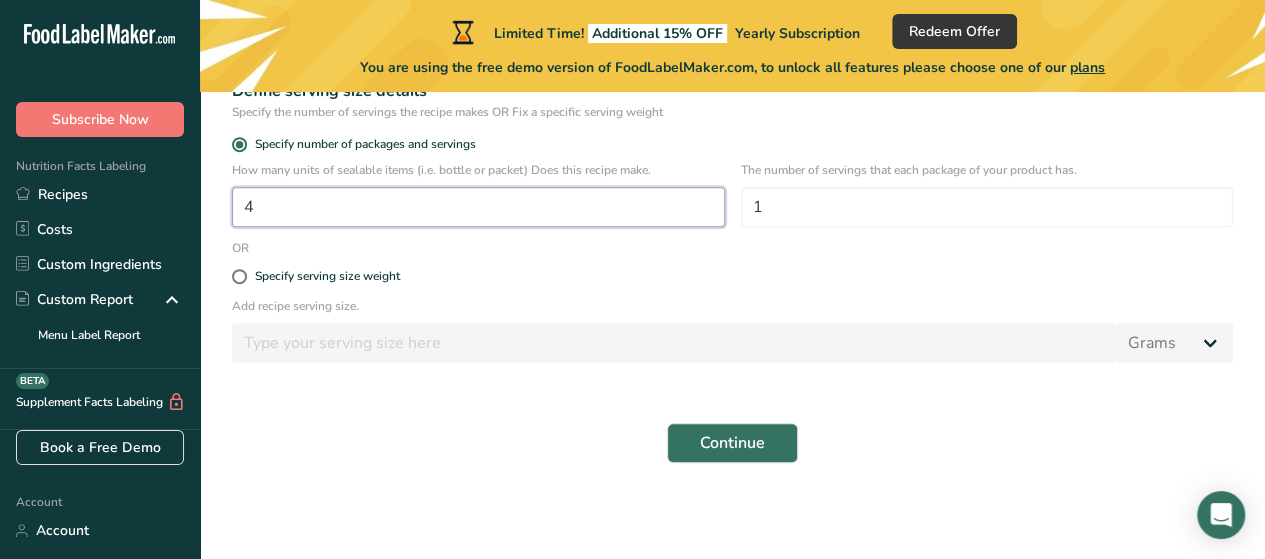 type on "4" 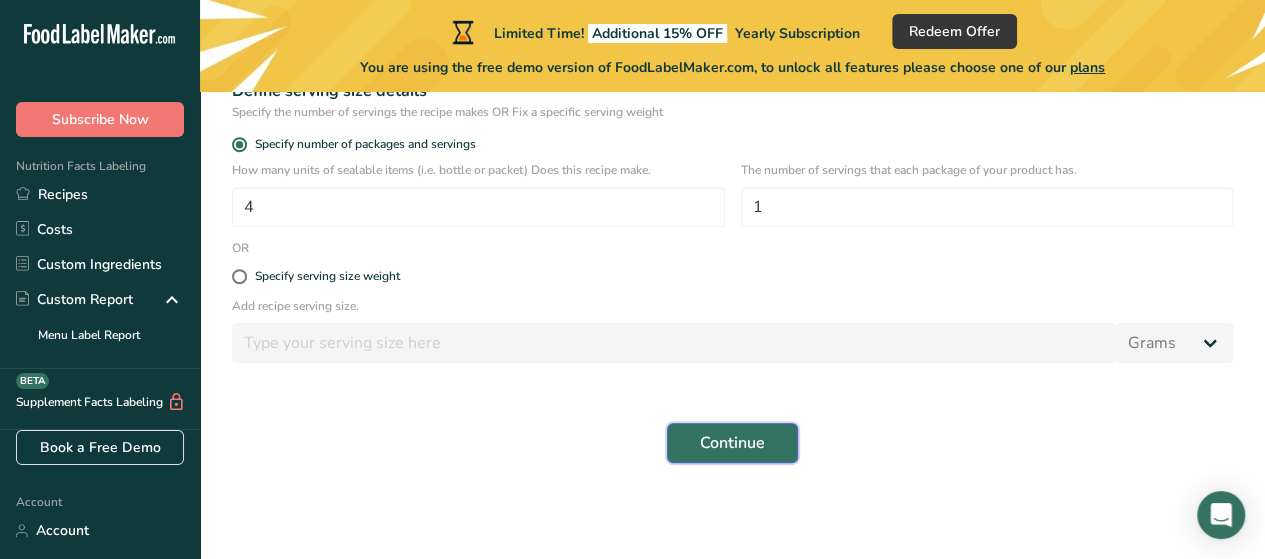 click on "Continue" at bounding box center (732, 443) 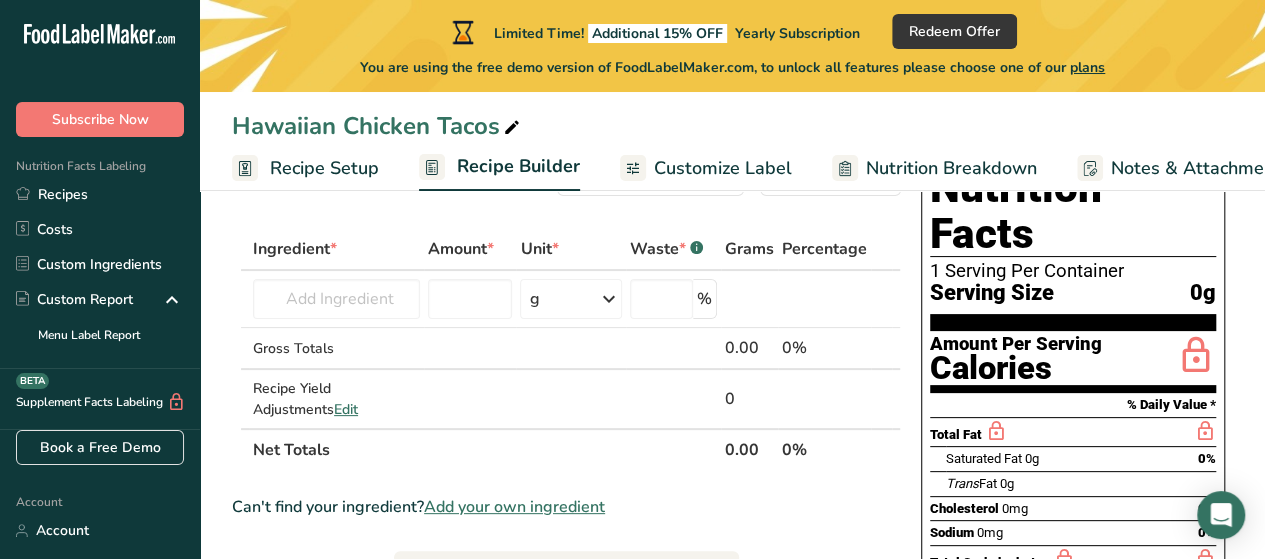 scroll, scrollTop: 100, scrollLeft: 0, axis: vertical 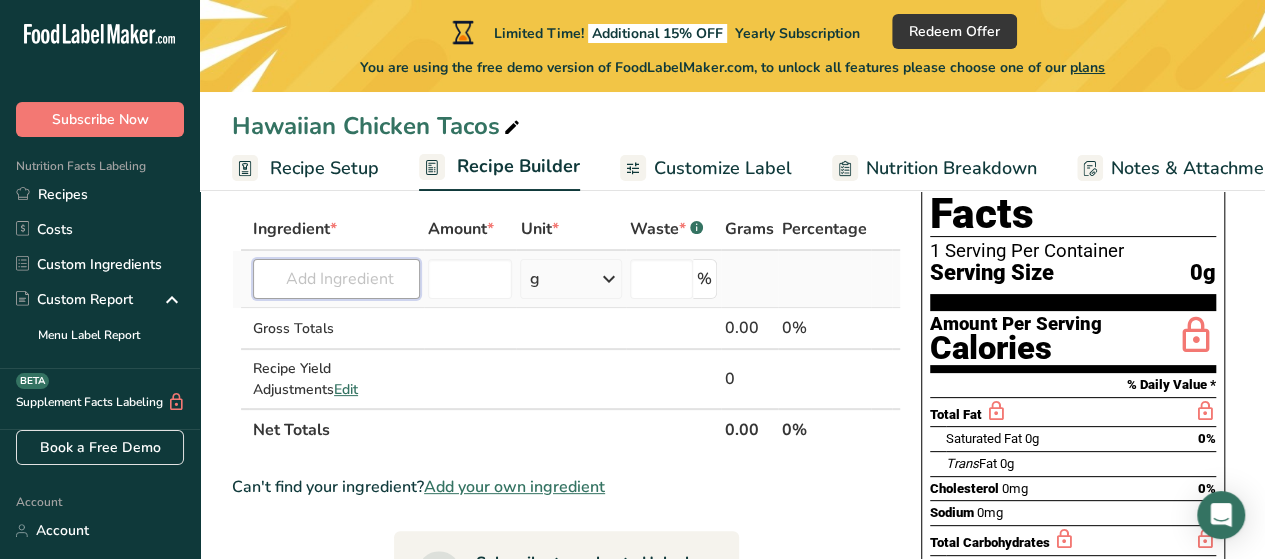 click at bounding box center [336, 279] 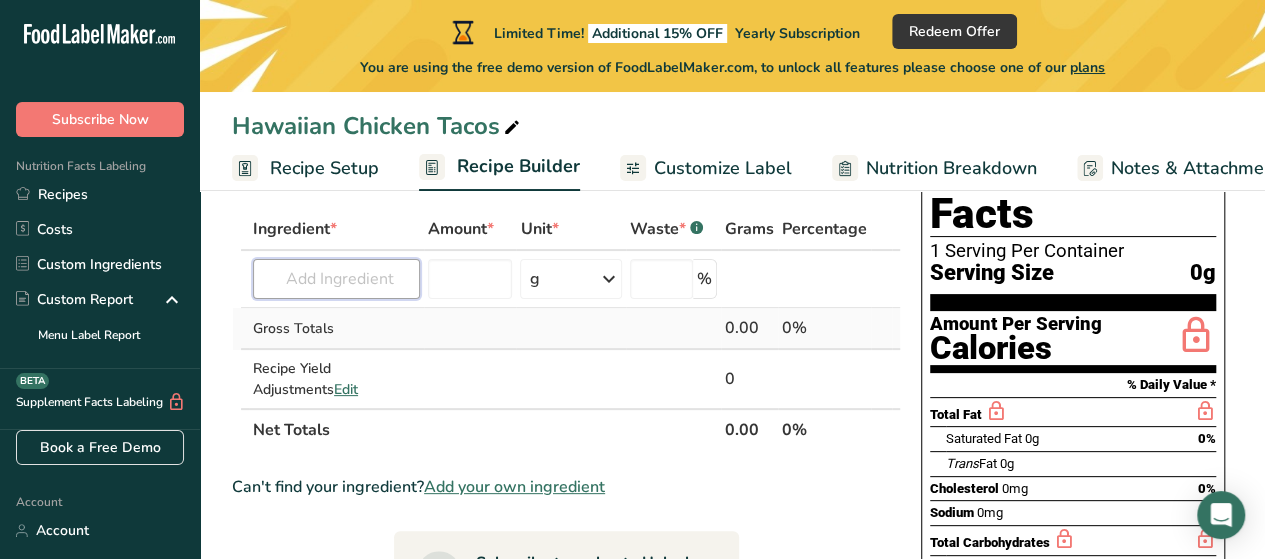 type on "b" 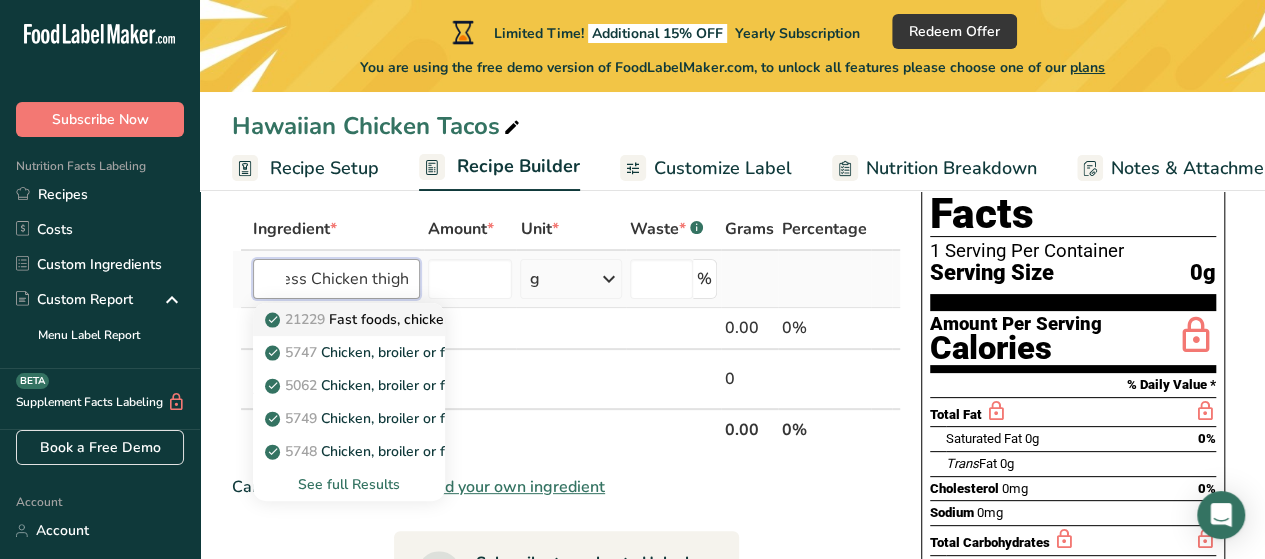 scroll, scrollTop: 0, scrollLeft: 55, axis: horizontal 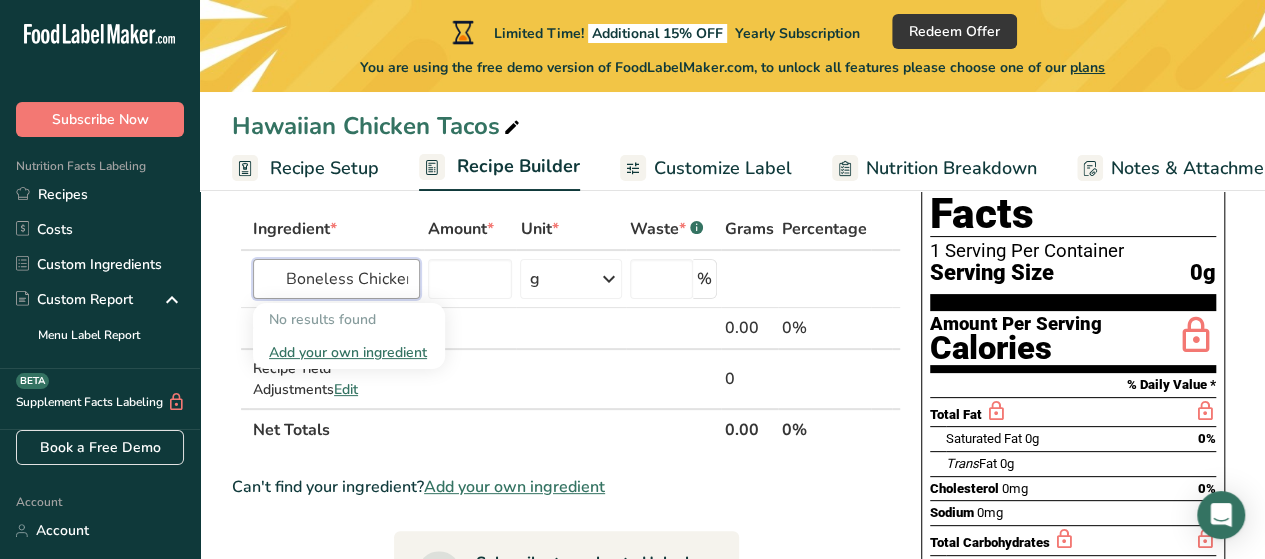 drag, startPoint x: 300, startPoint y: 274, endPoint x: 190, endPoint y: 286, distance: 110.65261 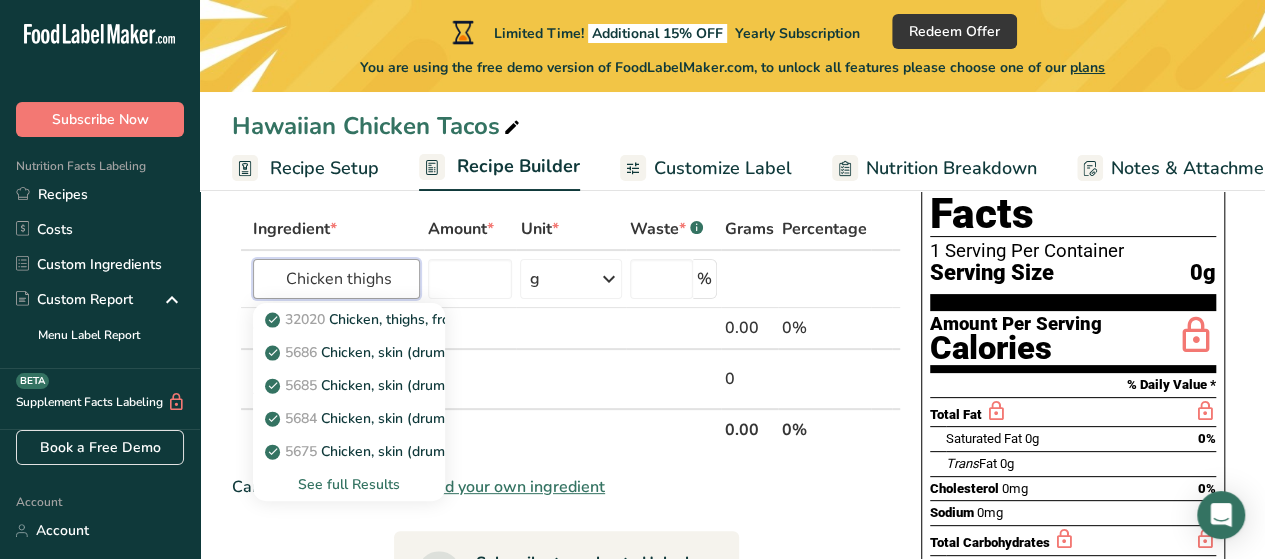 type on "Chicken thighs" 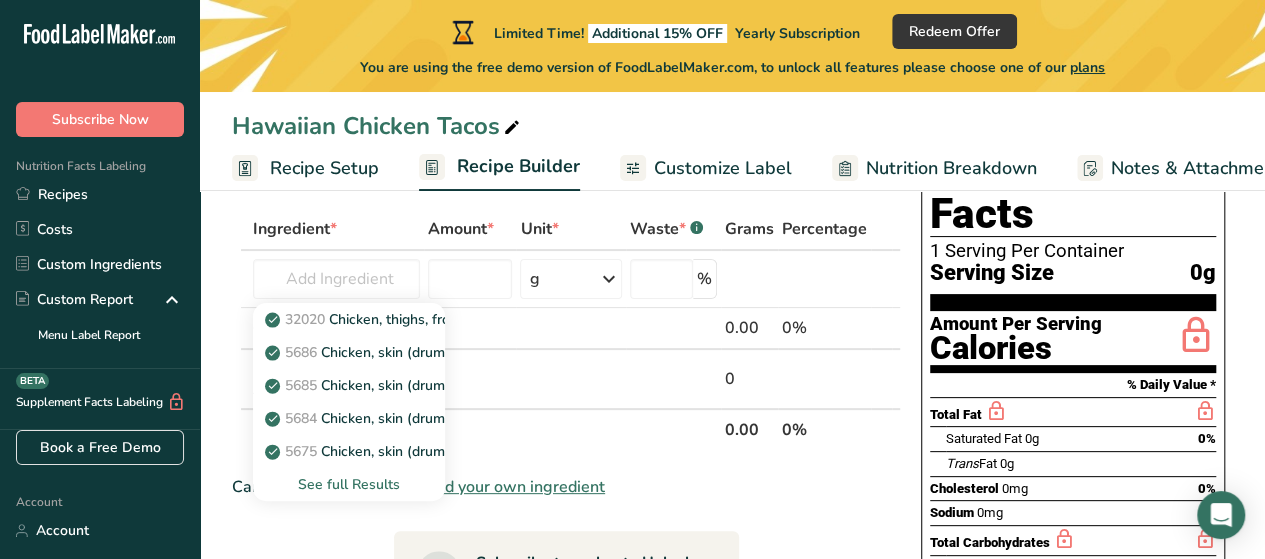 click on "See full Results" at bounding box center [349, 484] 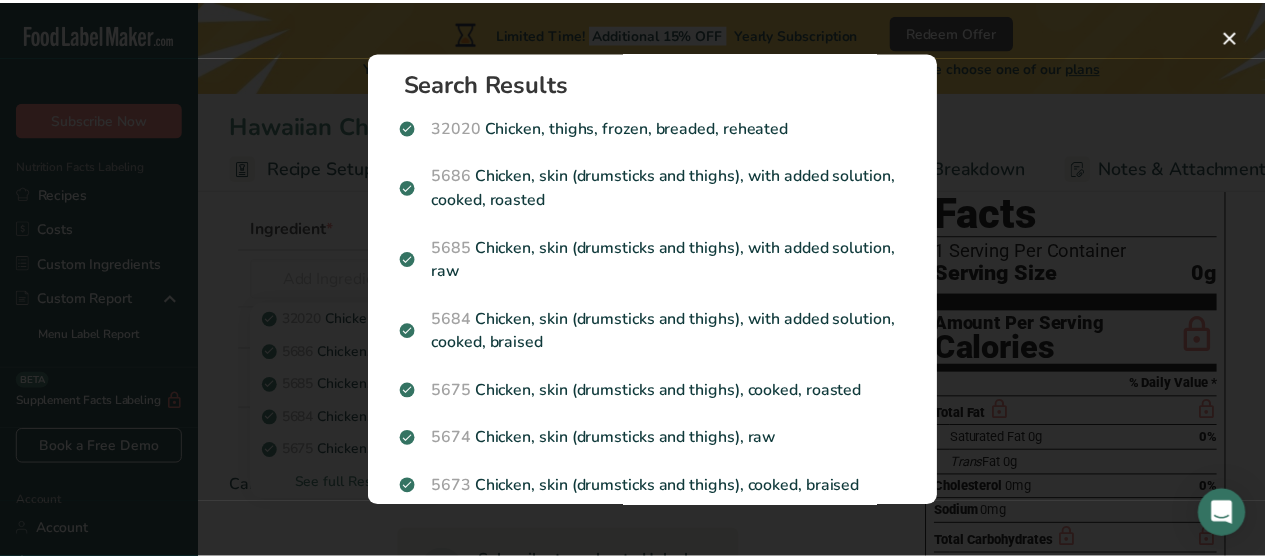 scroll, scrollTop: 0, scrollLeft: 0, axis: both 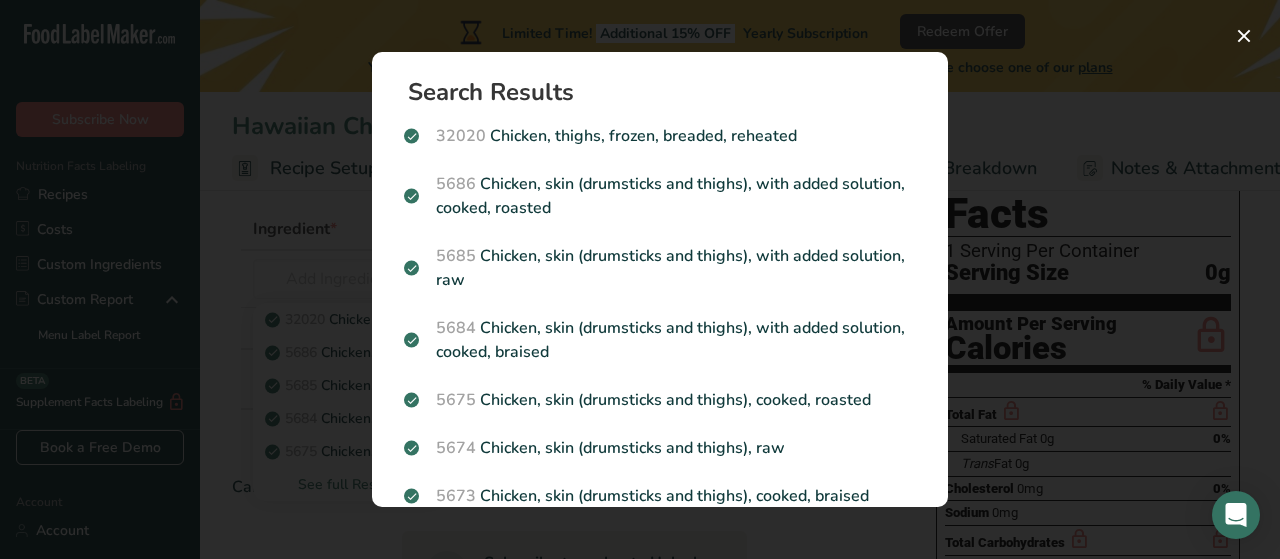 click at bounding box center [640, 279] 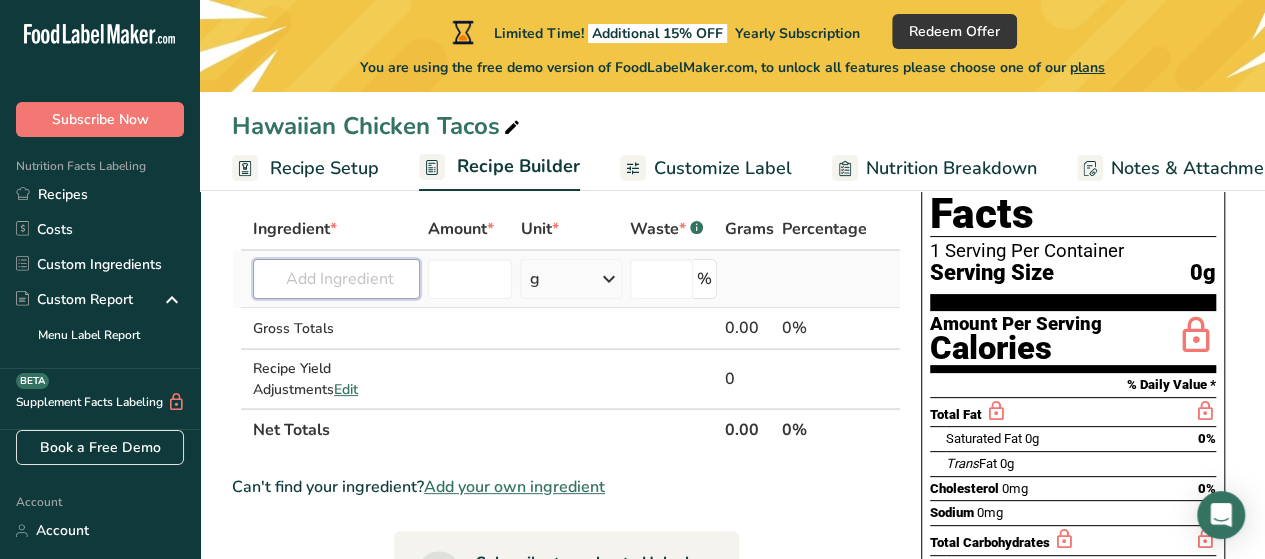 click at bounding box center (336, 279) 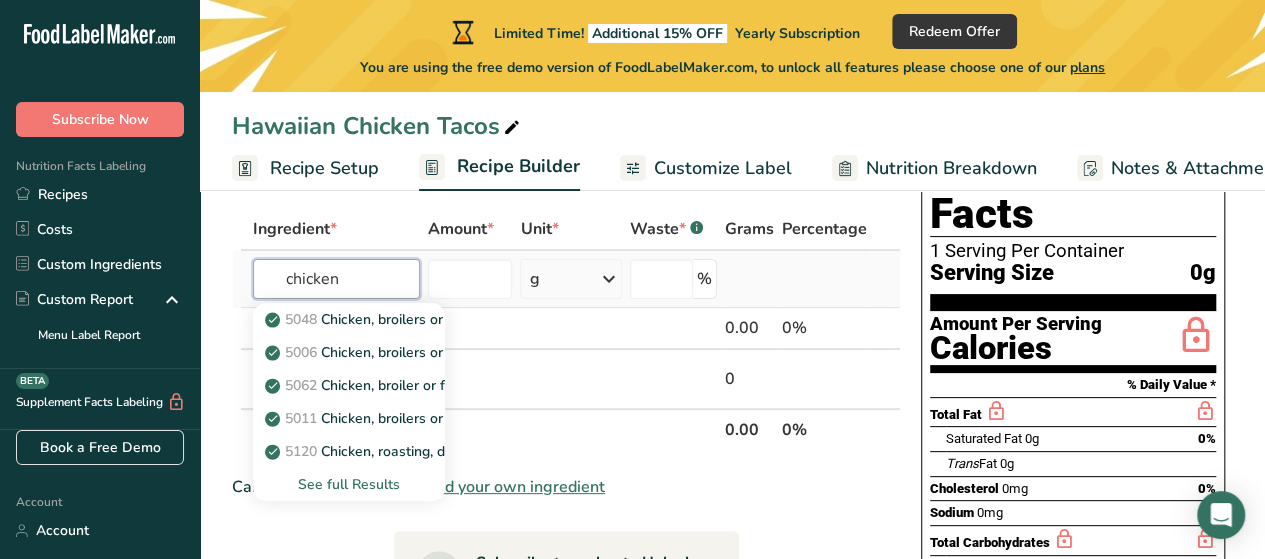 type on "chicken" 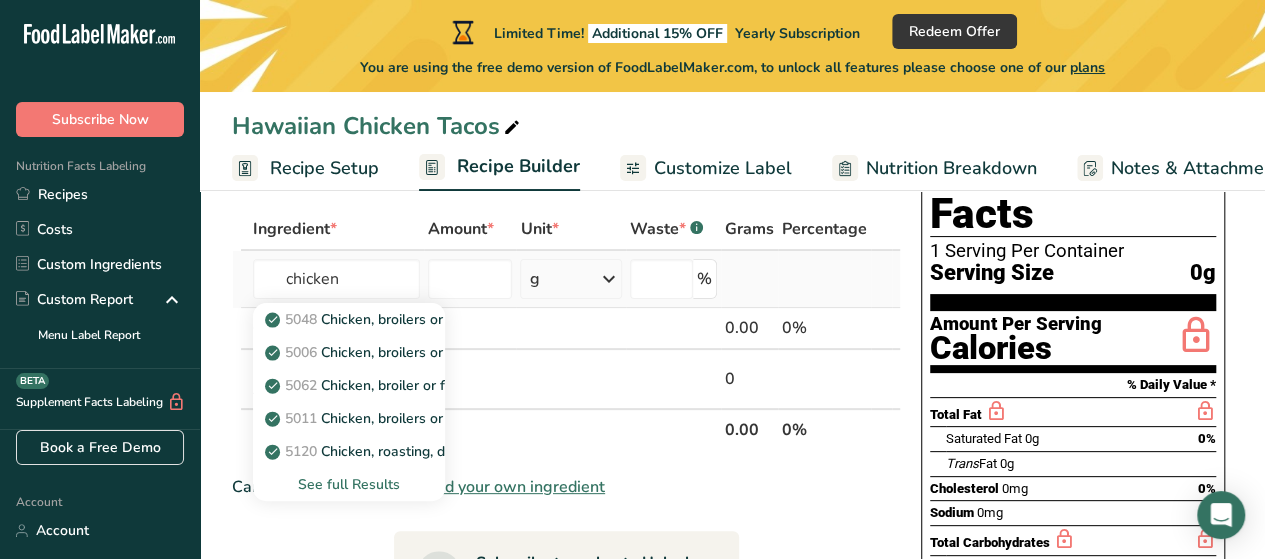 type 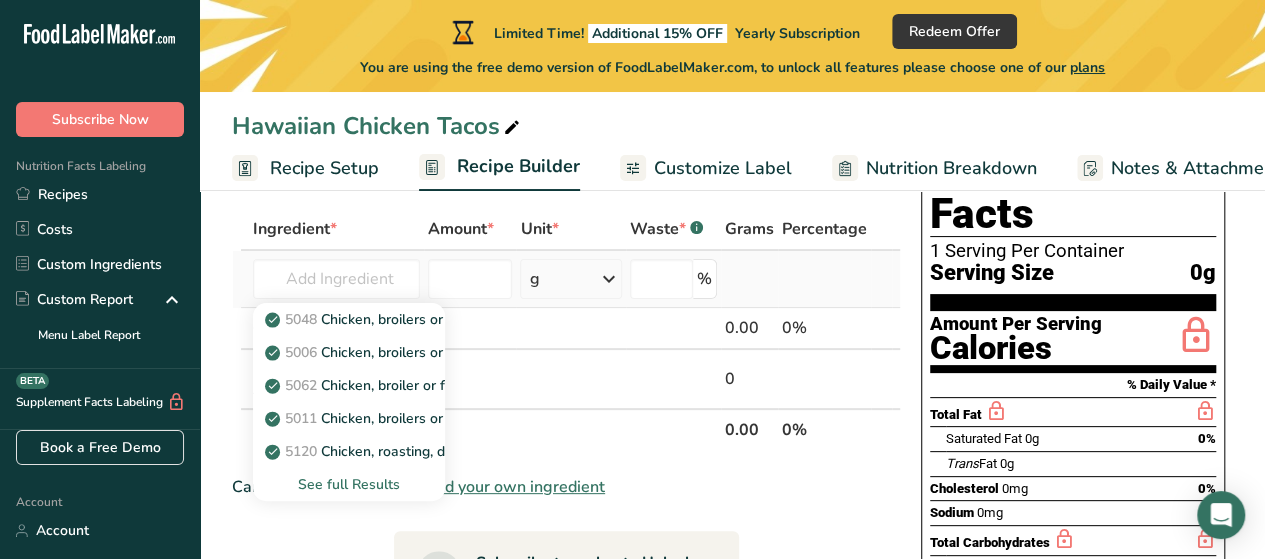click on "See full Results" at bounding box center [349, 484] 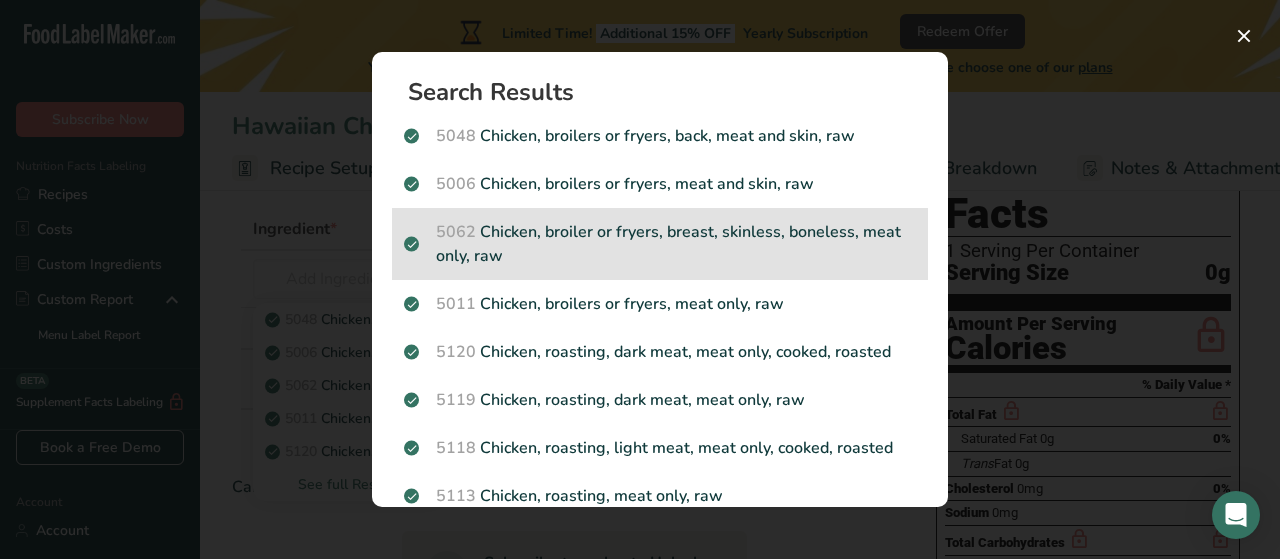 click on "5062
Chicken, broiler or fryers, breast, skinless, boneless, meat only, raw" at bounding box center (660, 244) 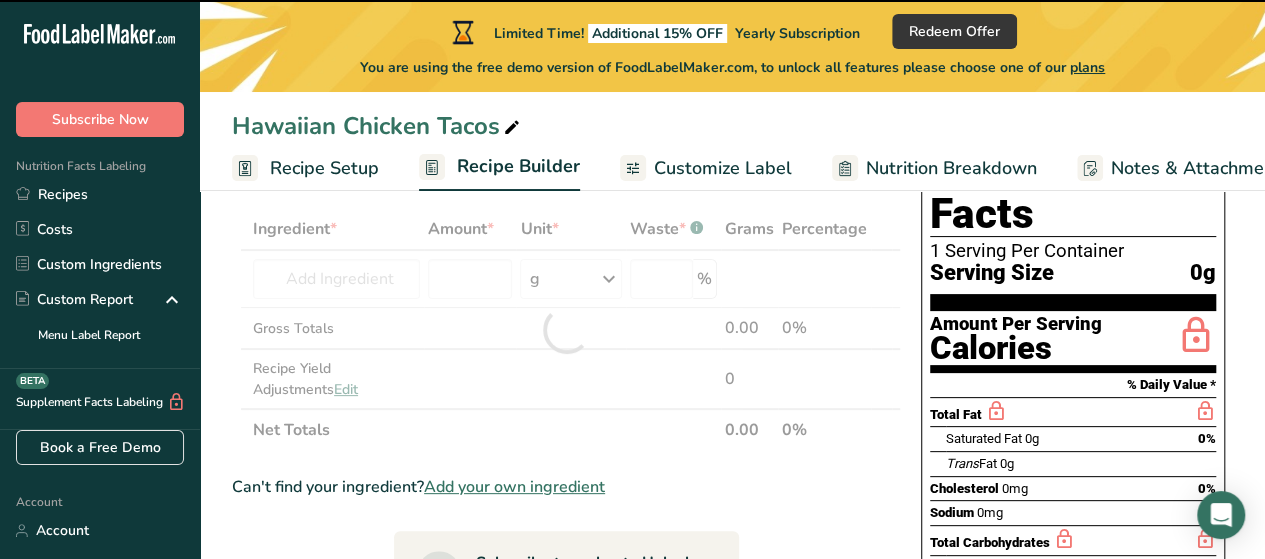 type on "0" 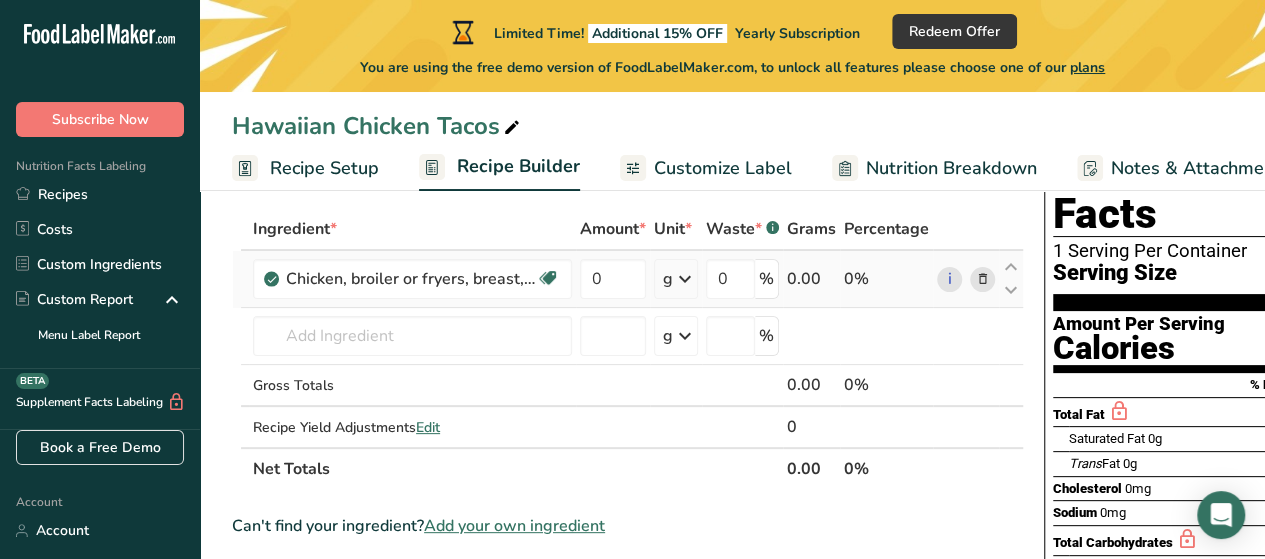 click at bounding box center [685, 279] 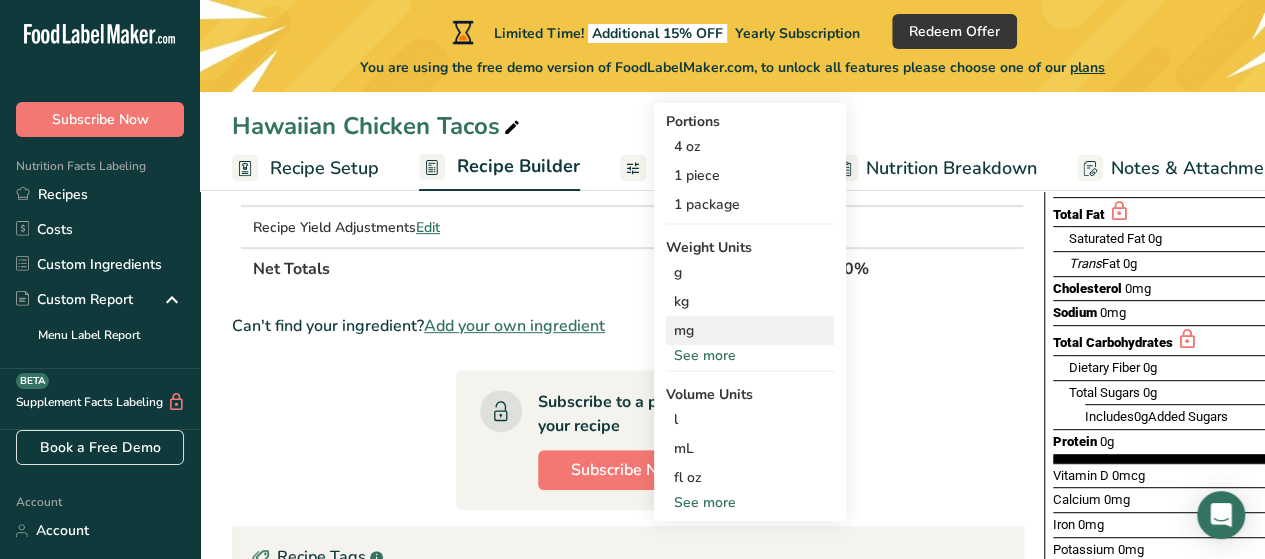 scroll, scrollTop: 100, scrollLeft: 0, axis: vertical 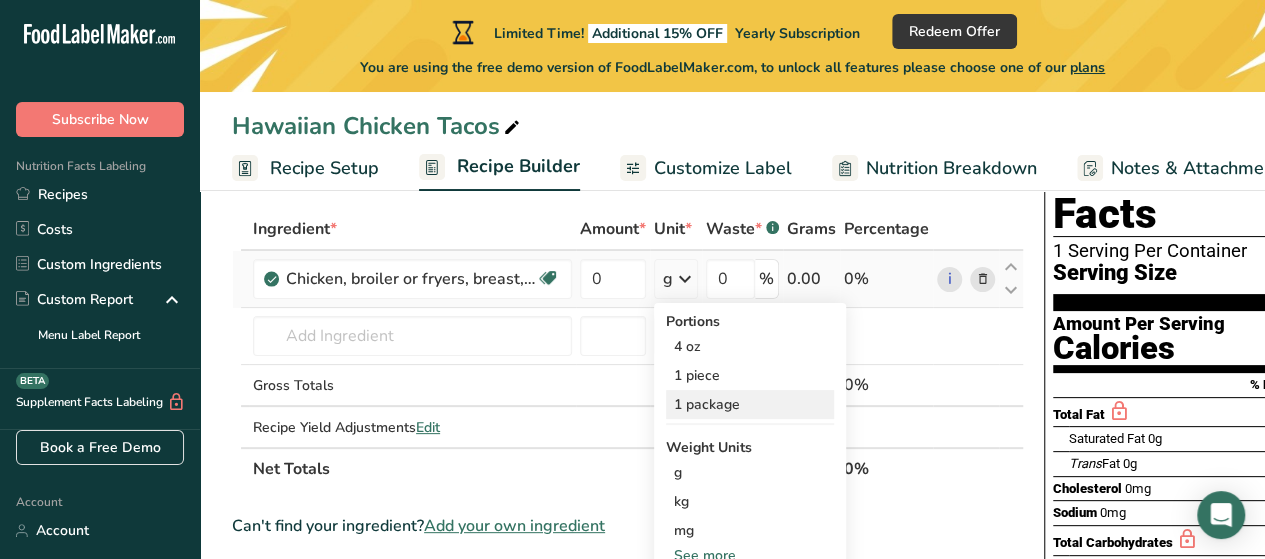 click on "1 package" at bounding box center [750, 404] 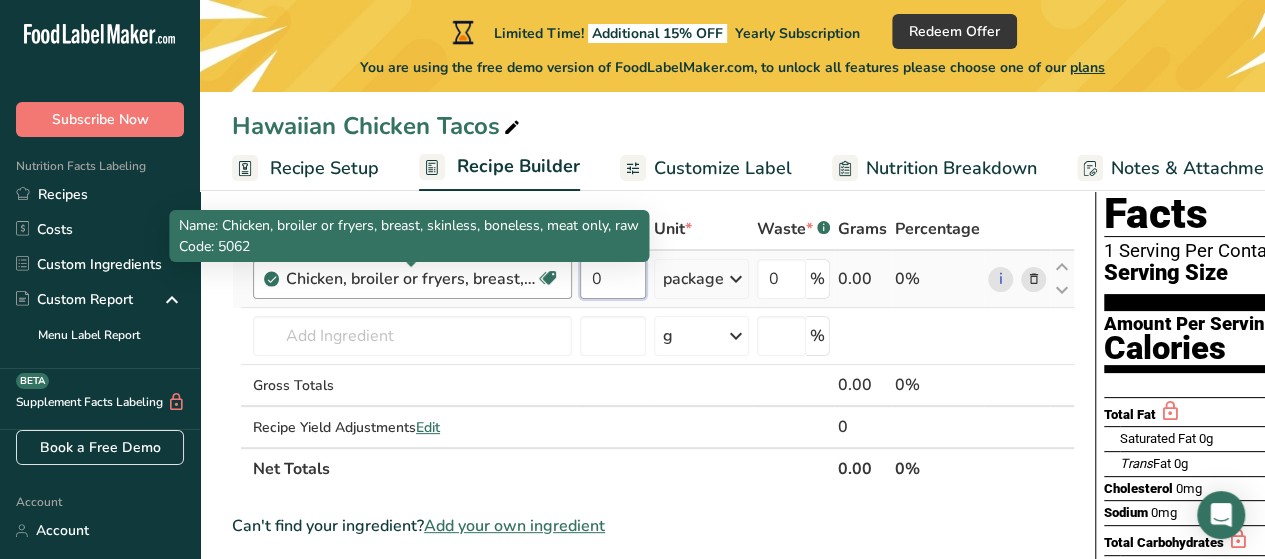 drag, startPoint x: 611, startPoint y: 271, endPoint x: 527, endPoint y: 283, distance: 84.85281 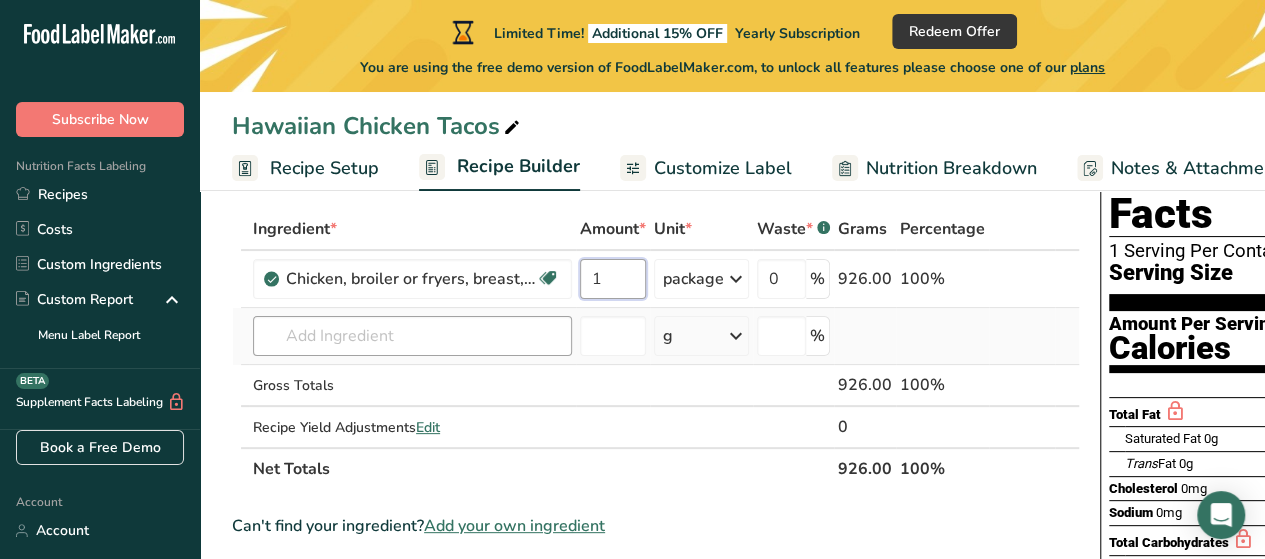 type on "1" 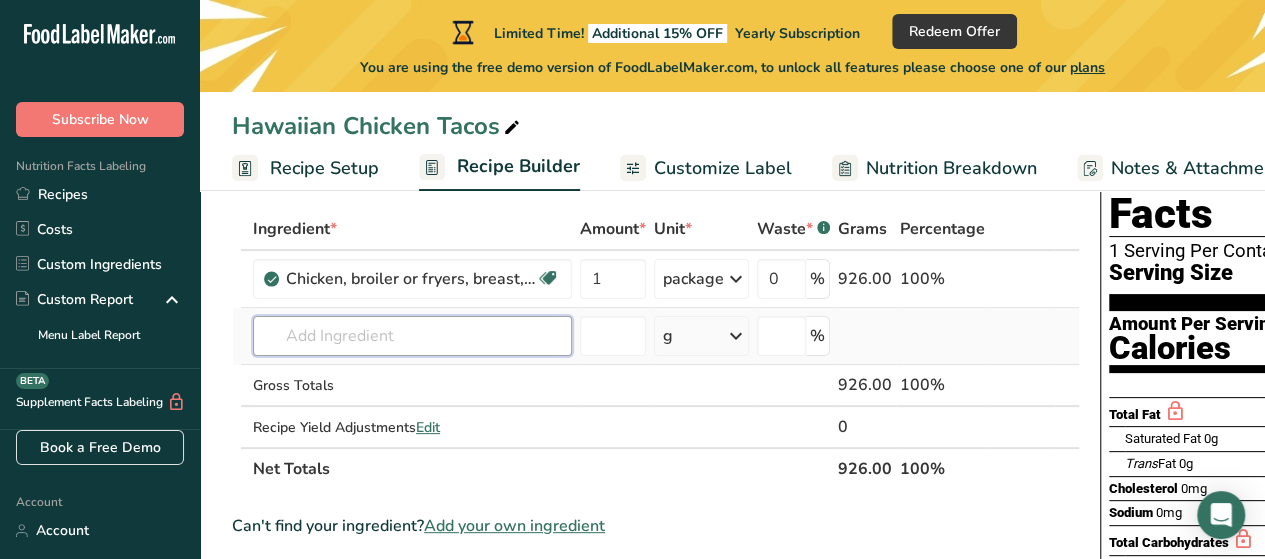 click on "Ingredient *
Amount *
Unit *
Waste *   .a-a{fill:#347362;}.b-a{fill:#fff;}.a-a{fill:#347362;}.b-a{fill:#fff;}          Grams
Percentage
Chicken, broiler or fryers, breast, skinless, boneless, meat only, raw
Dairy free
Gluten free
Soy free
1
[UNIT]
Portions
4 oz
1 piece
1 [UNIT]
Weight Units
g
kg
mg
See more
Volume Units
l
Volume units require a density conversion. If you know your ingredient's density enter it below. Otherwise, click on "RIA" our AI Regulatory bot - she will be able to help you
lb/ft3
g/cm3
Confirm
mL
fl oz" at bounding box center (656, 349) 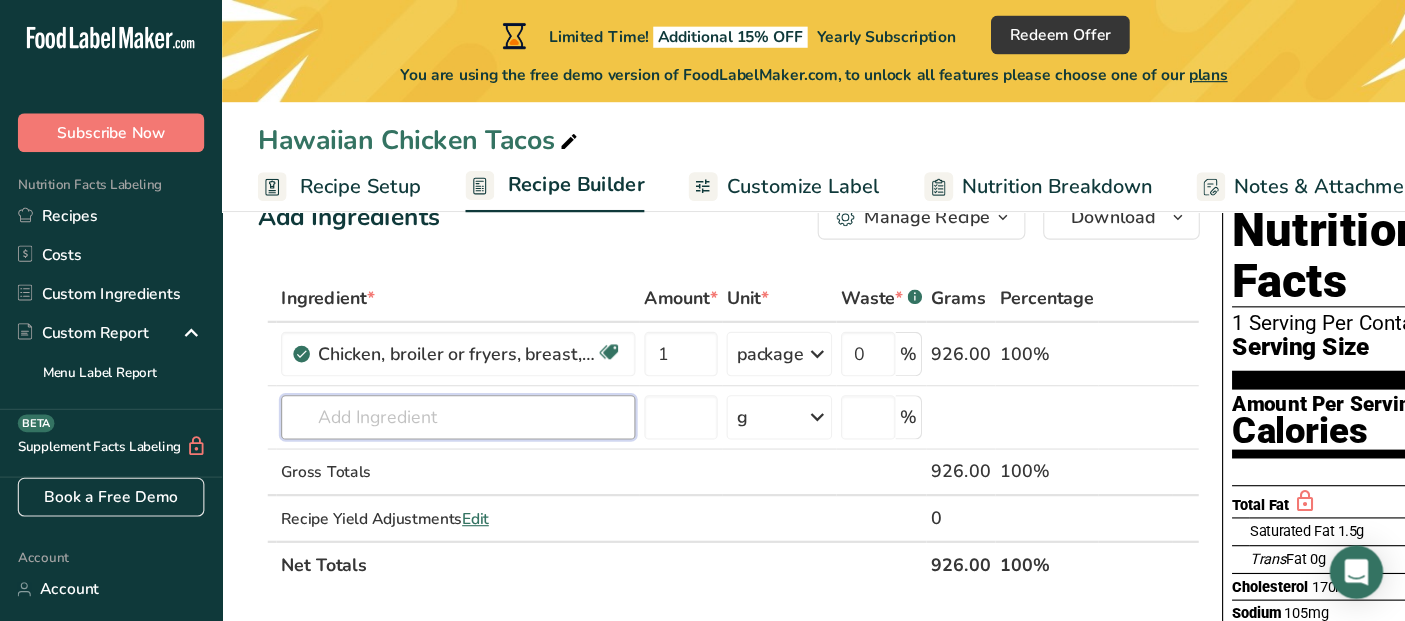 scroll, scrollTop: 0, scrollLeft: 0, axis: both 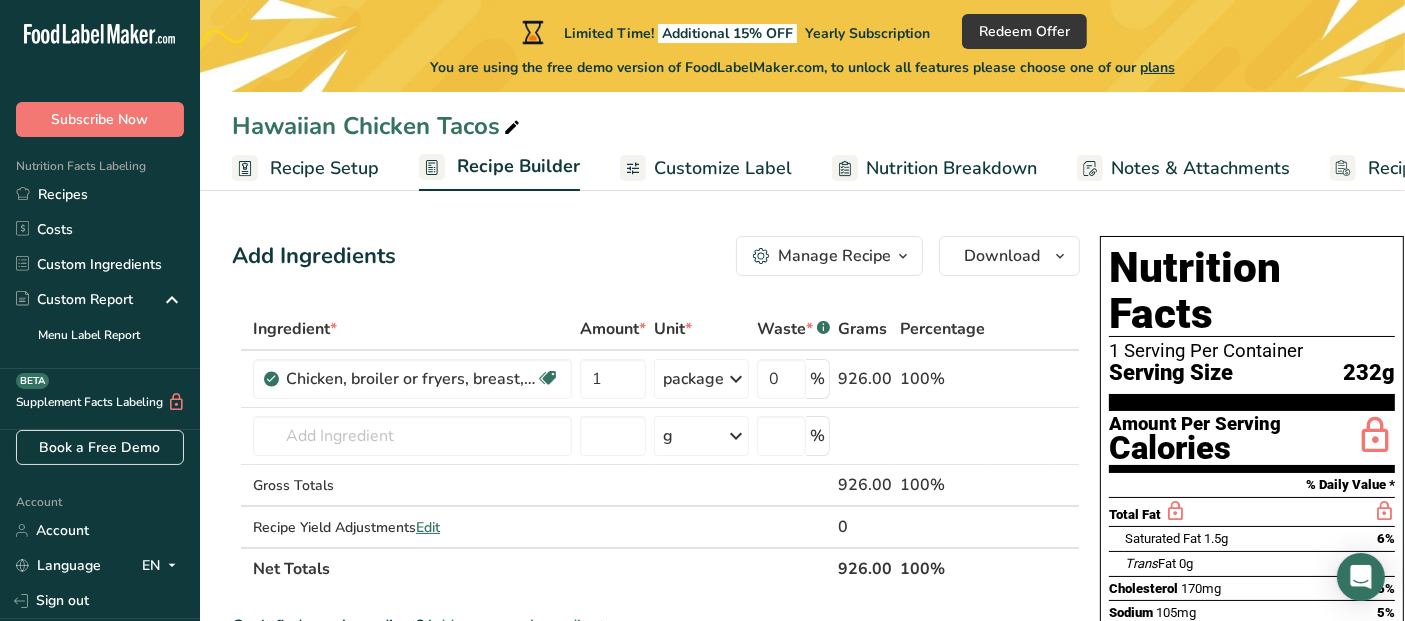 drag, startPoint x: 1184, startPoint y: 14, endPoint x: 728, endPoint y: 270, distance: 522.9455 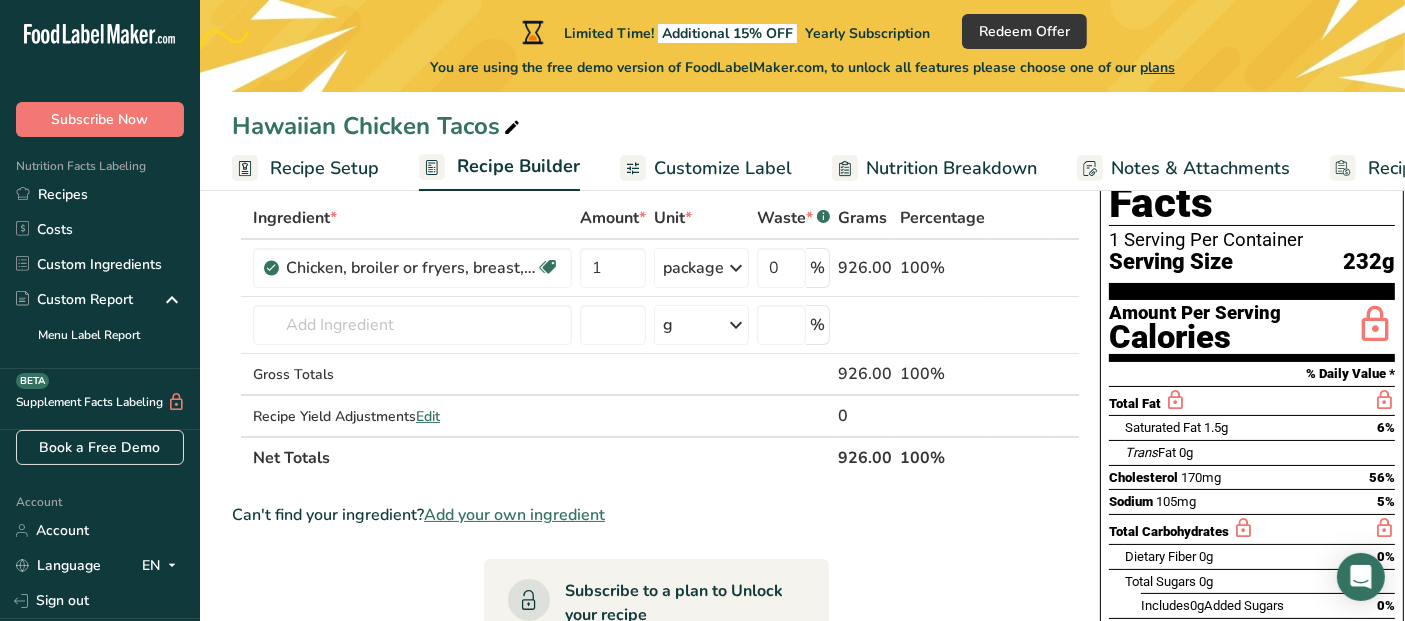 scroll, scrollTop: 0, scrollLeft: 0, axis: both 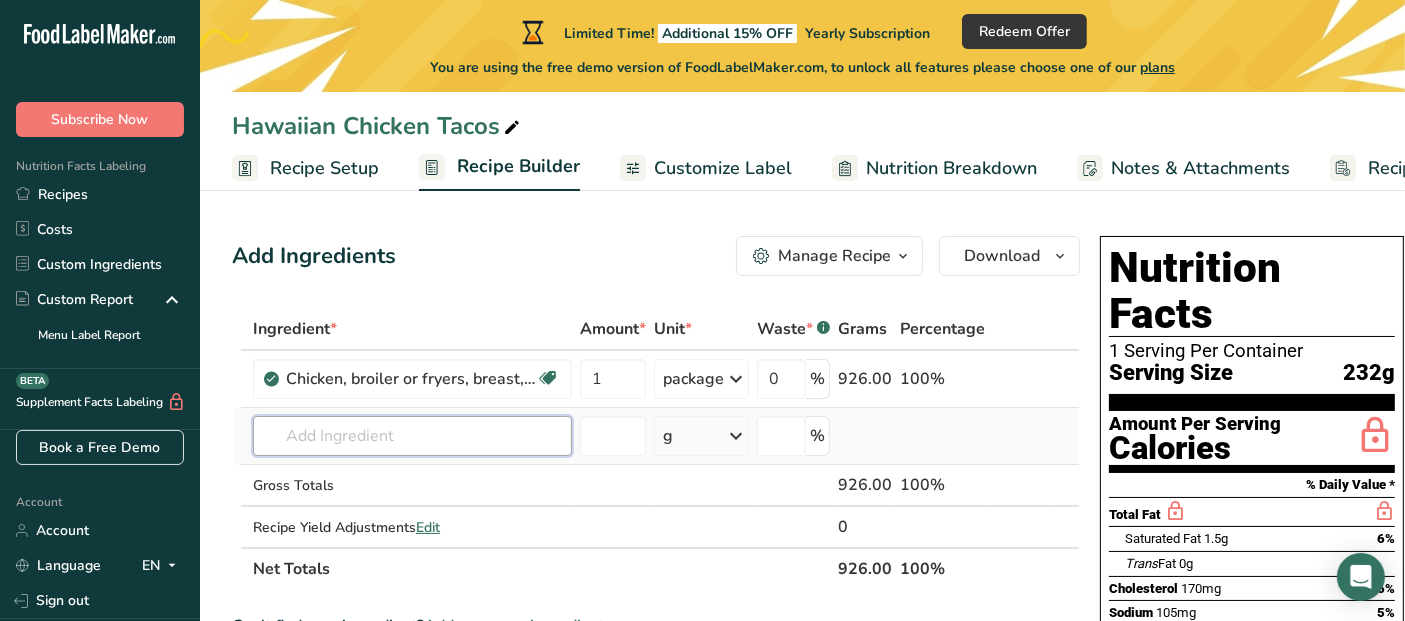 click at bounding box center (412, 436) 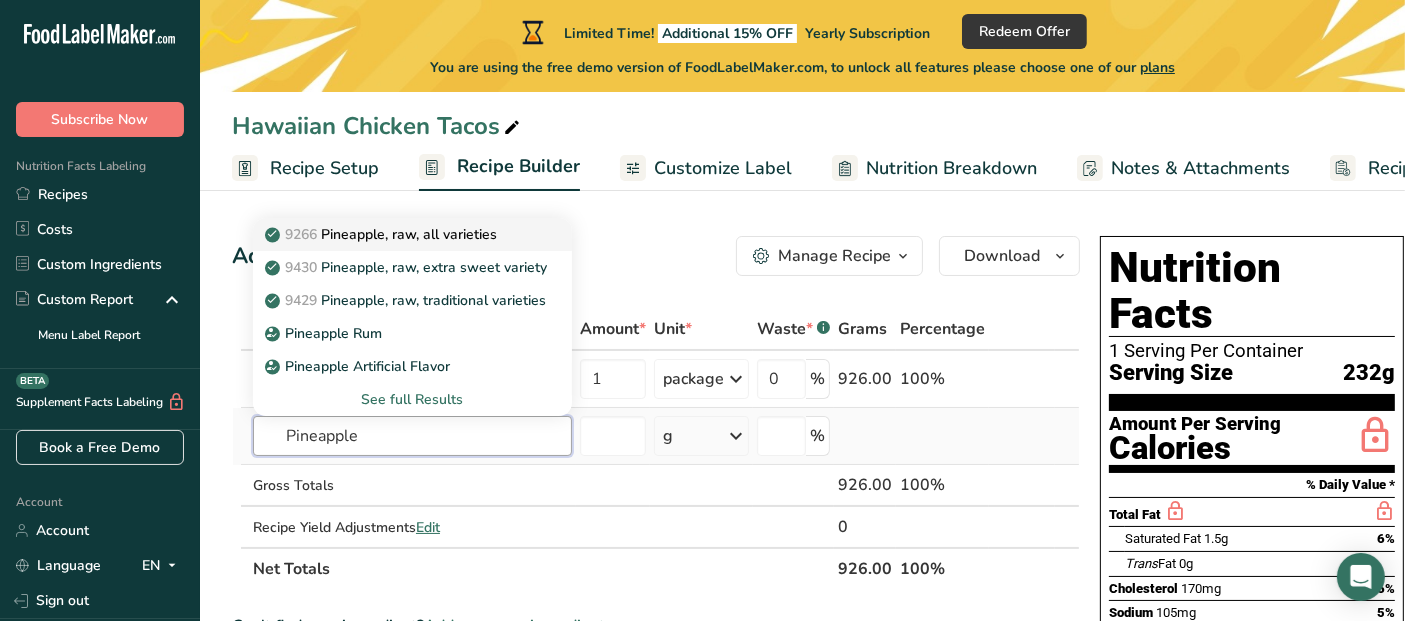 type on "Pineapple" 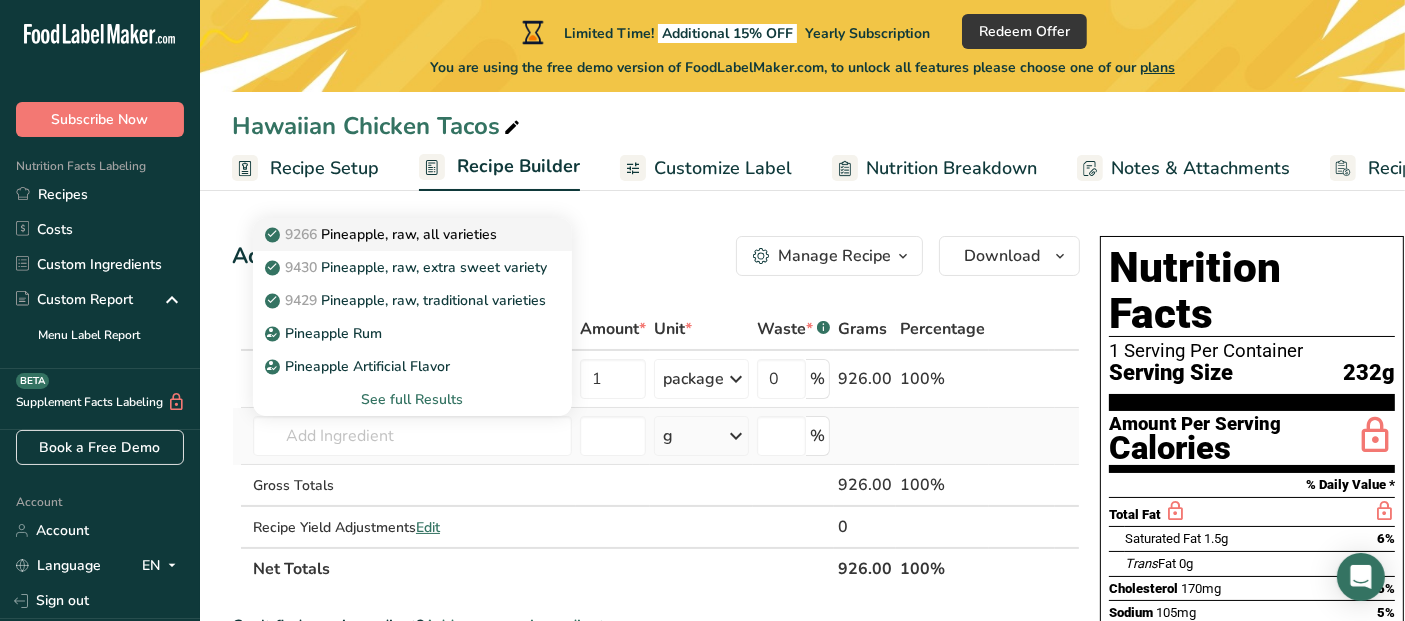 click on "9266
Pineapple, raw, all varieties" at bounding box center (383, 234) 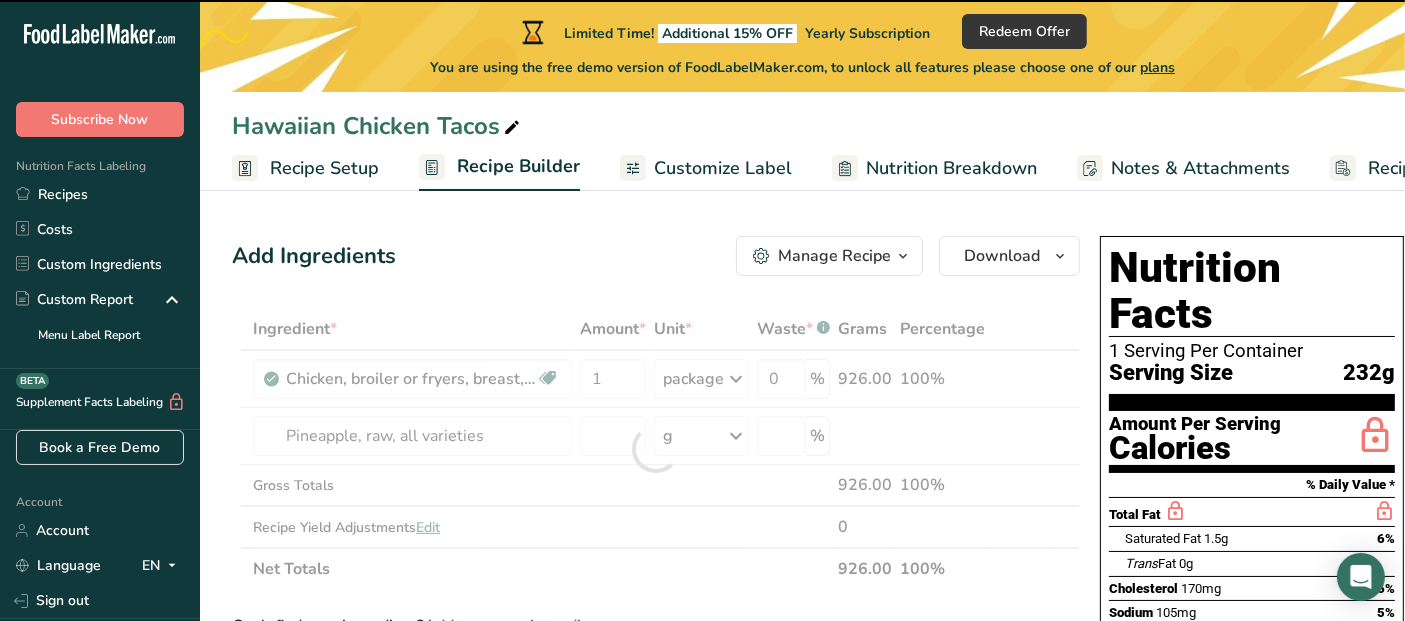type on "0" 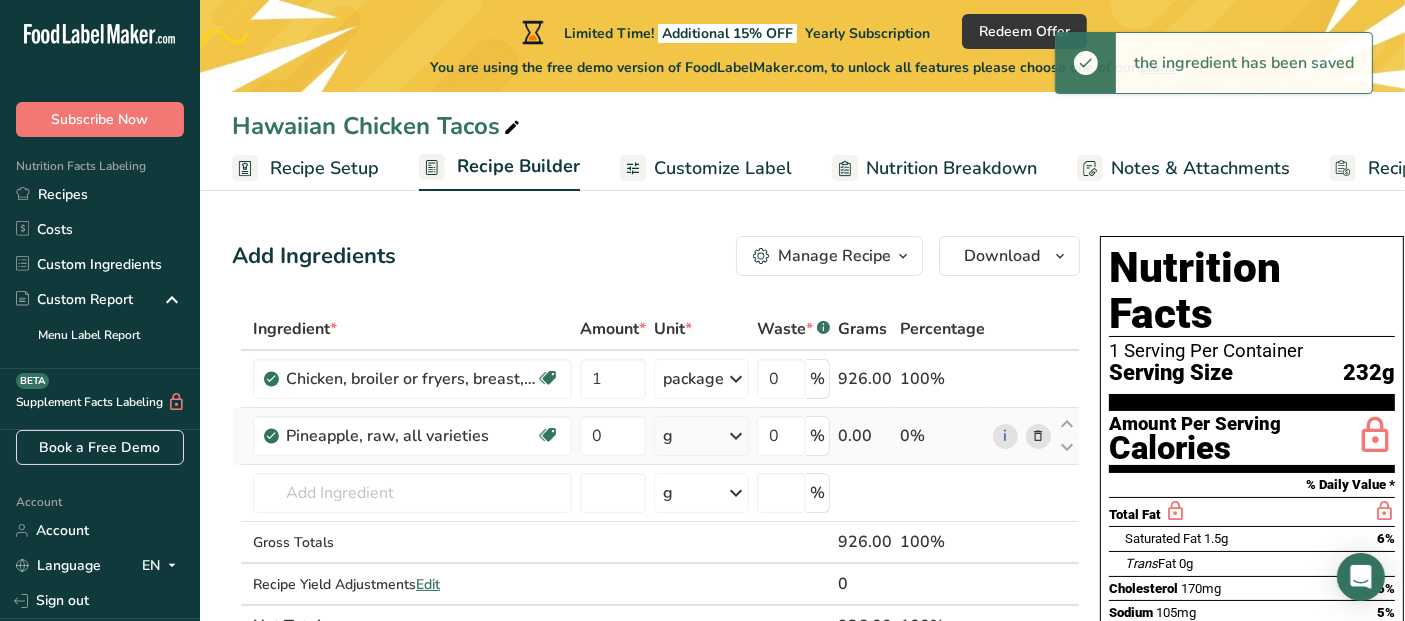 click at bounding box center (736, 436) 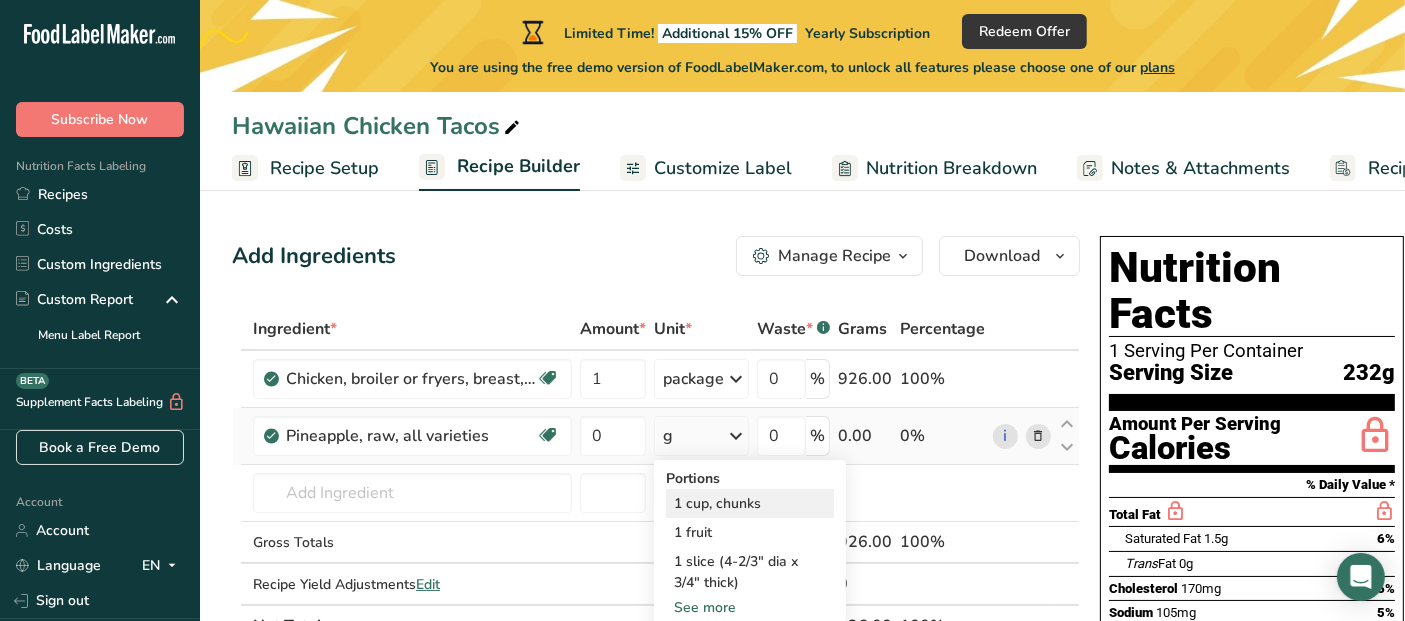 click on "1 cup, chunks" at bounding box center [750, 503] 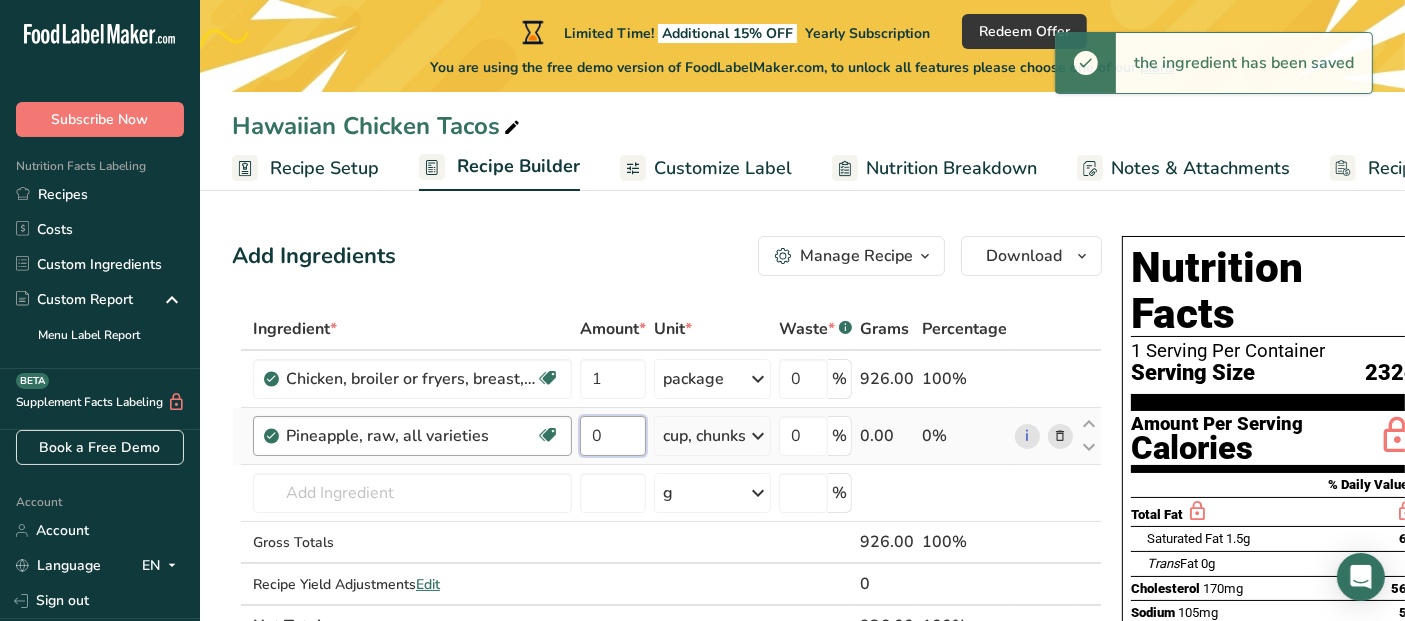 drag, startPoint x: 624, startPoint y: 425, endPoint x: 528, endPoint y: 430, distance: 96.13012 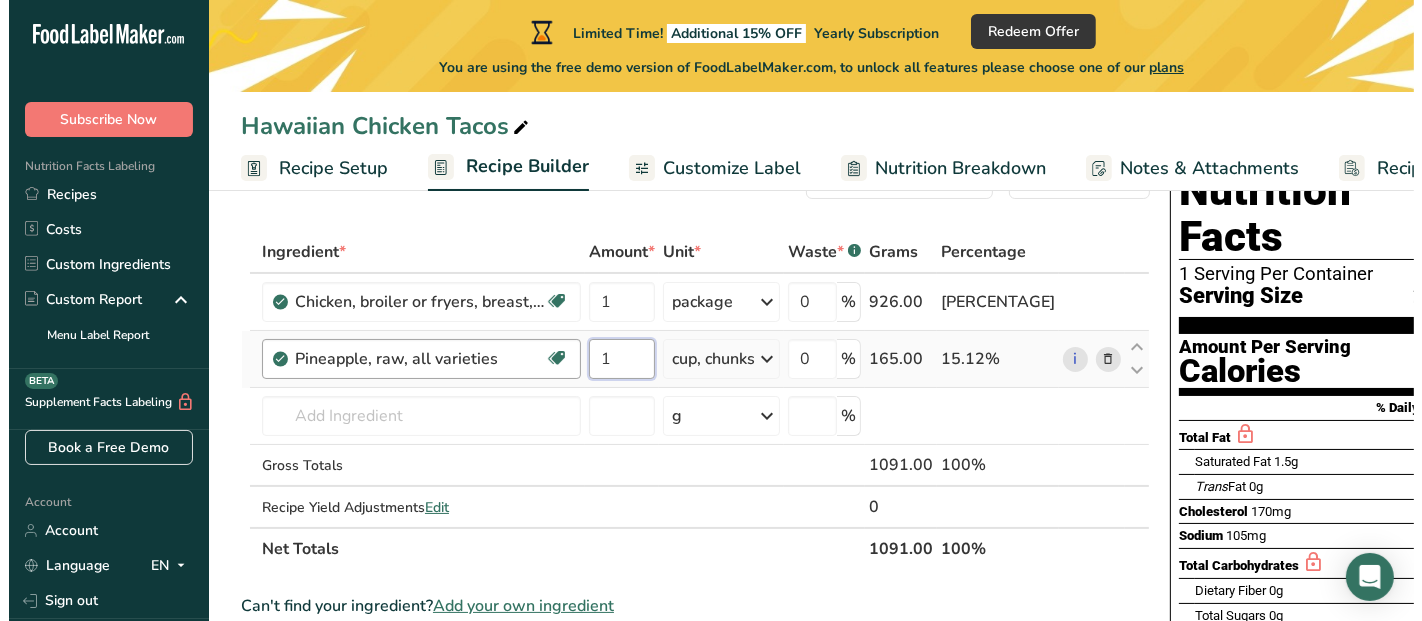 scroll, scrollTop: 111, scrollLeft: 0, axis: vertical 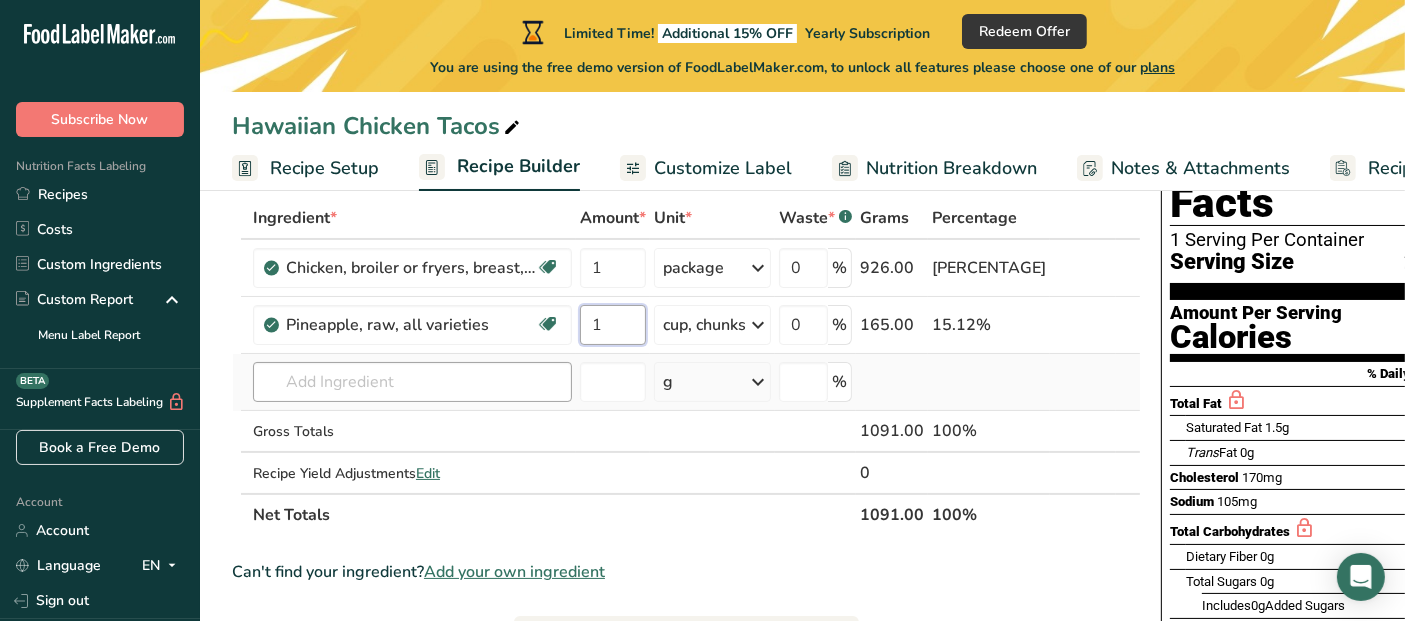 type on "1" 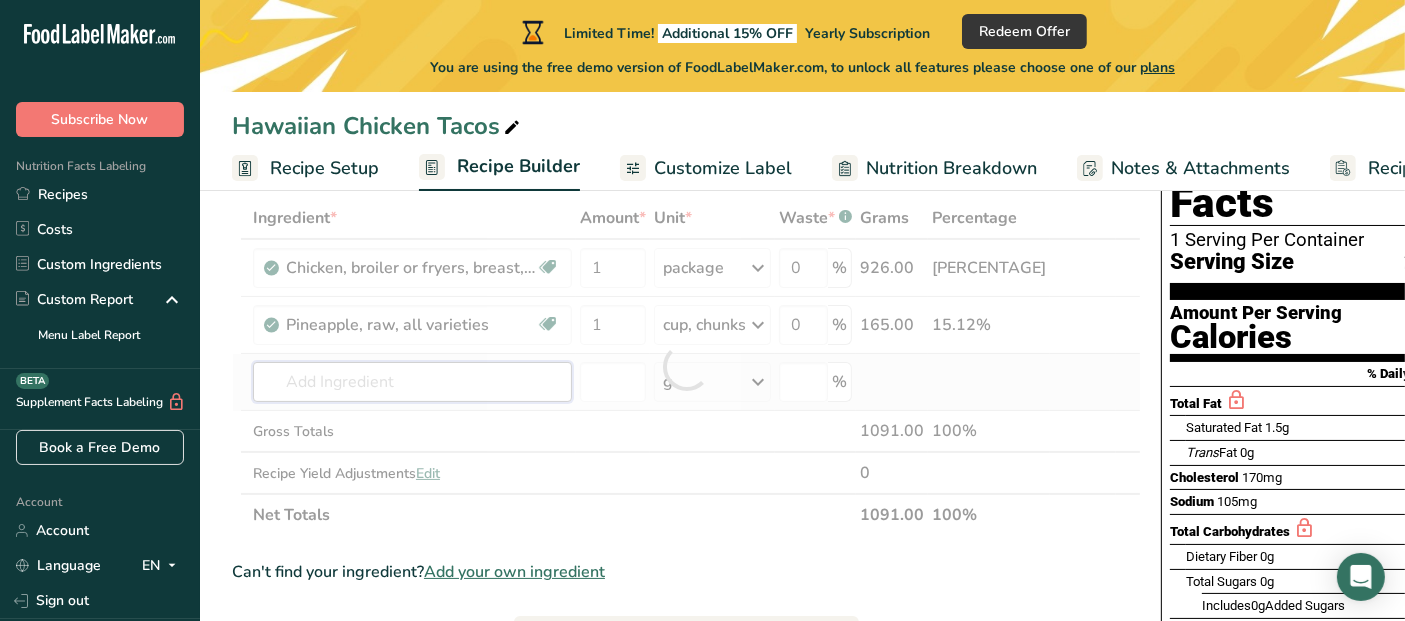 click on "Ingredient *
Amount *
Unit *
Waste *   .a-a{fill:#347362;}.b-a{fill:#fff;}.a-a{fill:#347362;}.b-a{fill:#fff;}          Grams
Percentage
Chicken, broiler or fryers, breast, skinless, boneless, meat only, raw
Dairy free
Gluten free
Soy free
1
[UNIT]
Portions
4 oz
1 piece
1 [UNIT]
Weight Units
g
kg
mg
See more
Volume Units
l
Volume units require a density conversion. If you know your ingredient's density enter it below. Otherwise, click on "RIA" our AI Regulatory bot - she will be able to help you
lb/ft3
g/cm3
Confirm
mL
fl oz" at bounding box center (686, 366) 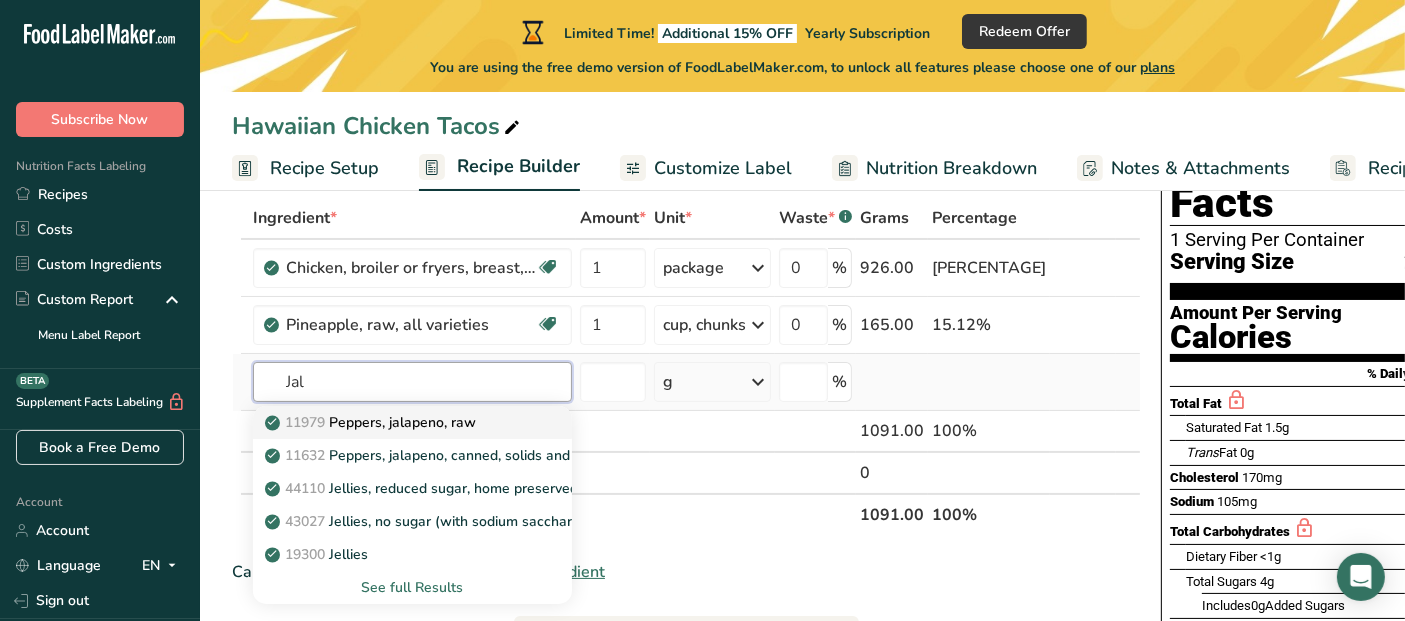 type on "Jal" 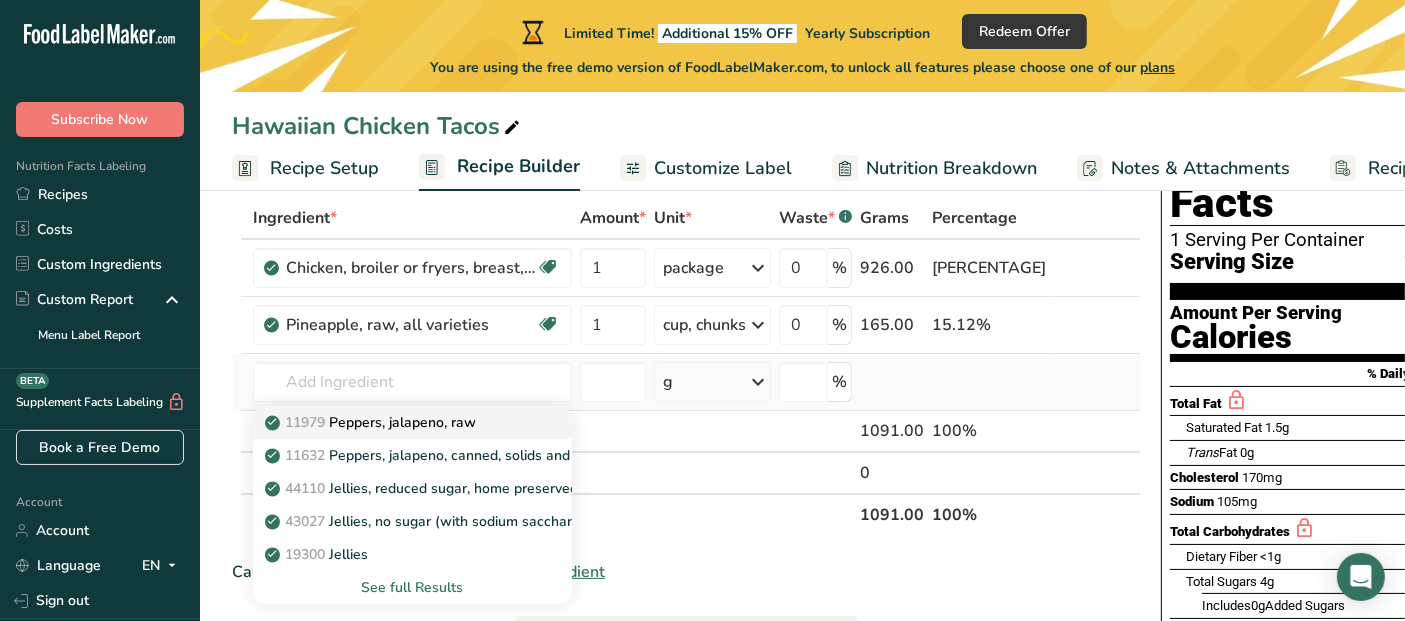click on "11979
Peppers, jalapeno, raw" at bounding box center [372, 422] 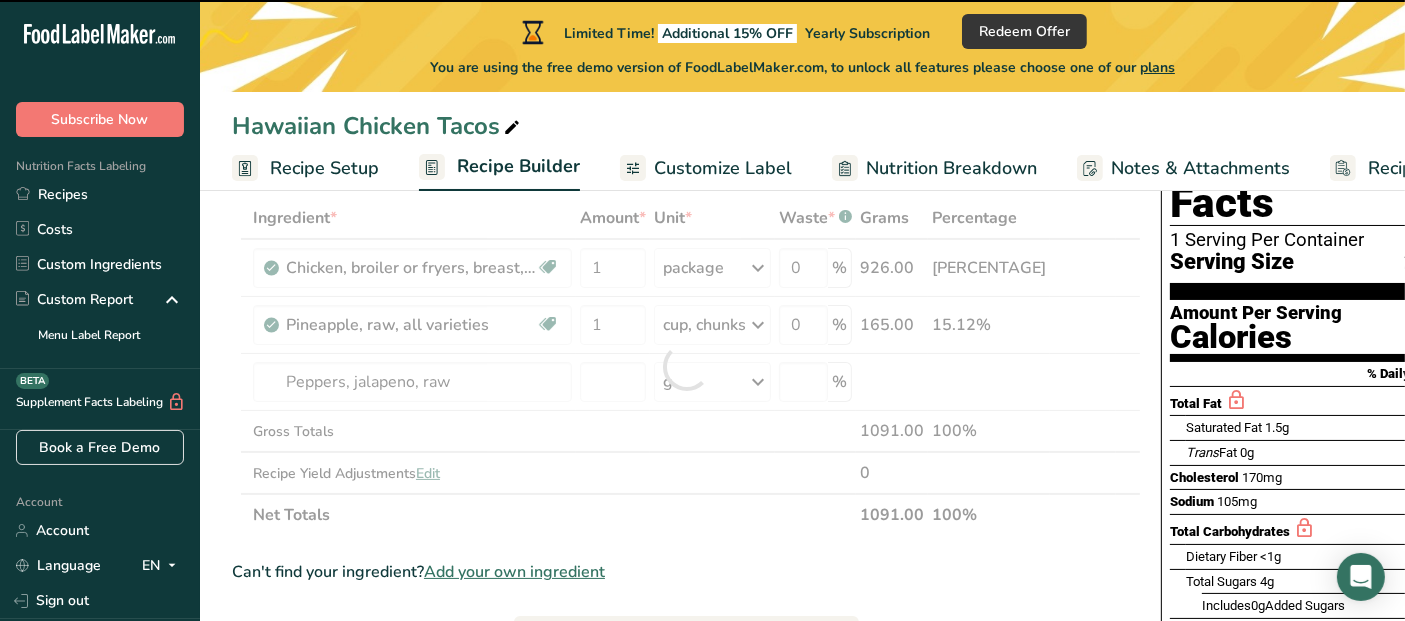 type on "0" 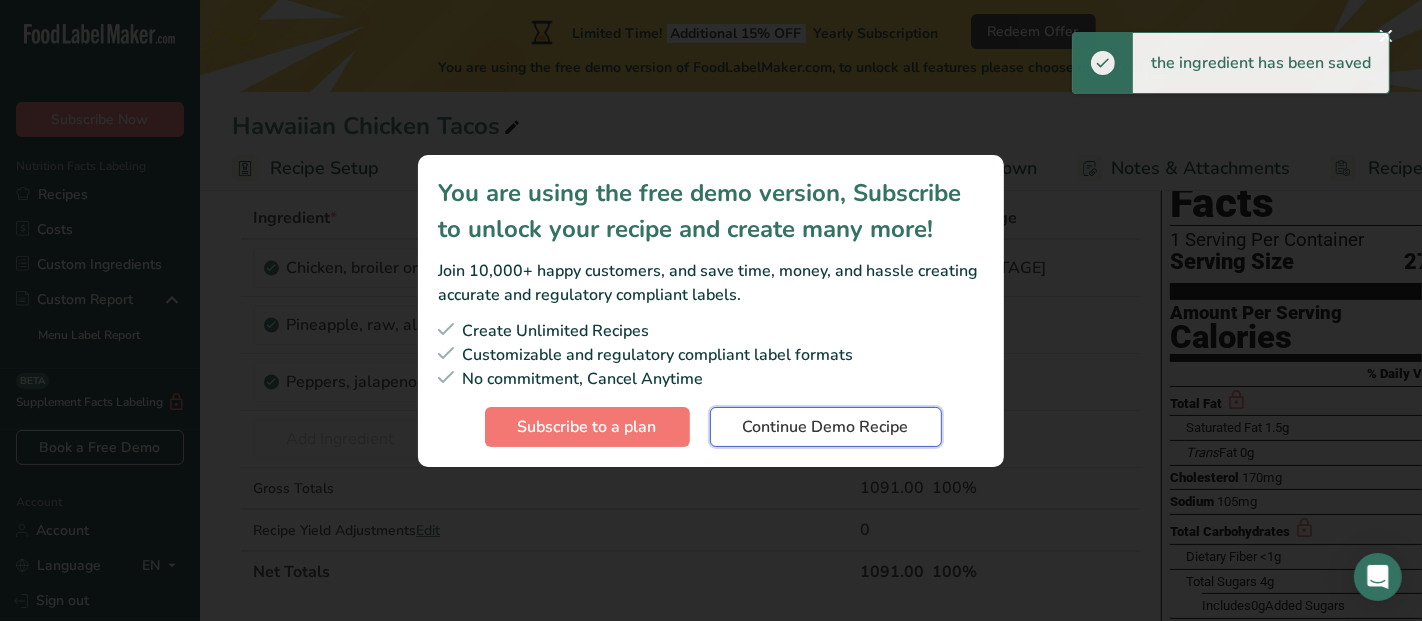 click on "Continue Demo Recipe" at bounding box center (826, 427) 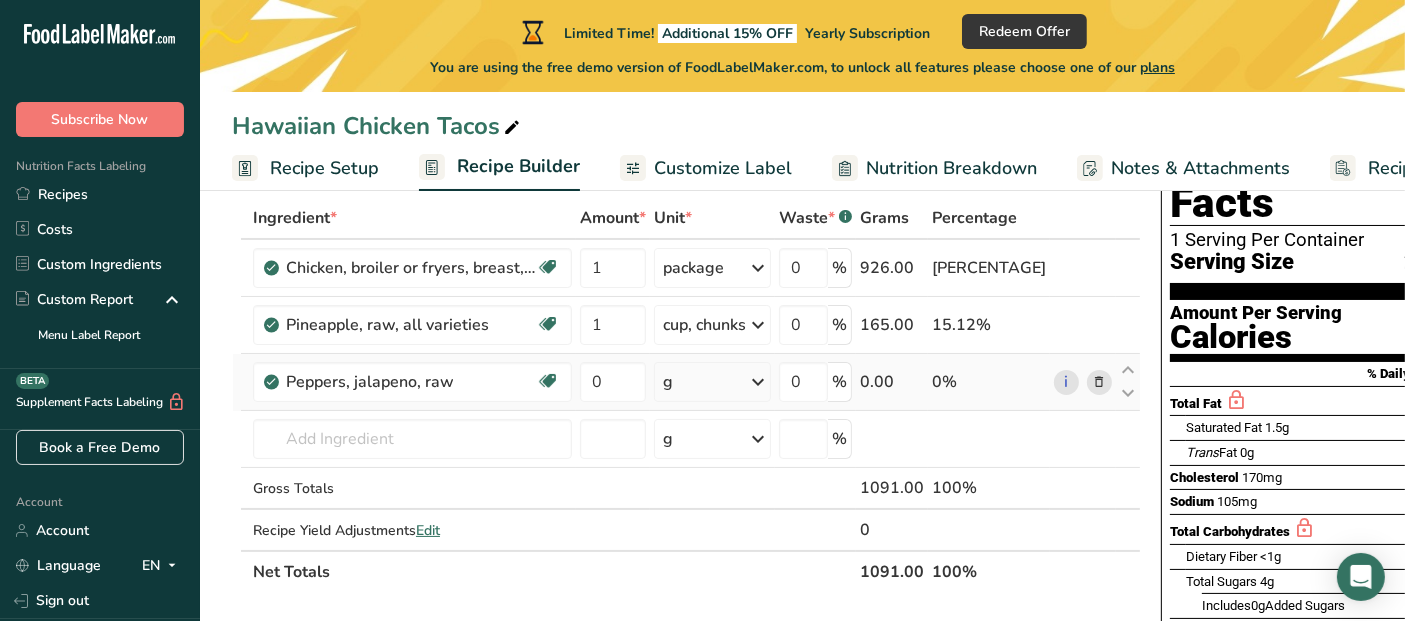 click at bounding box center [758, 382] 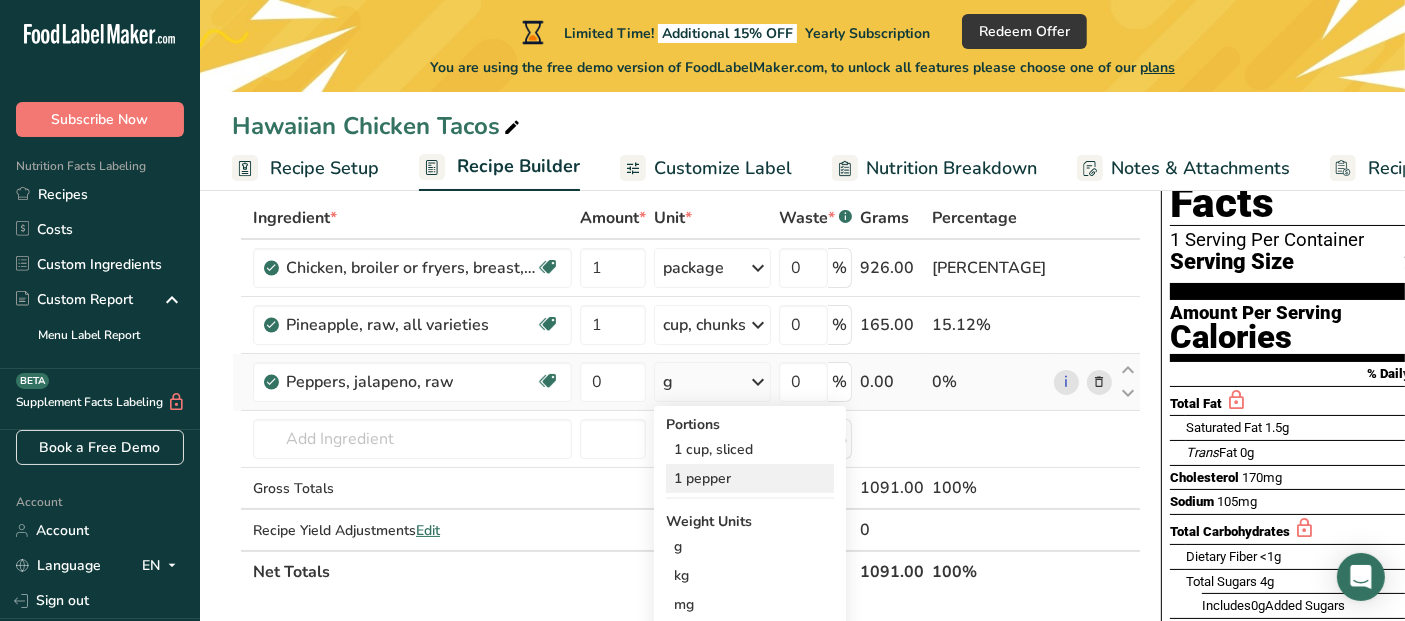click on "1 pepper" at bounding box center [750, 478] 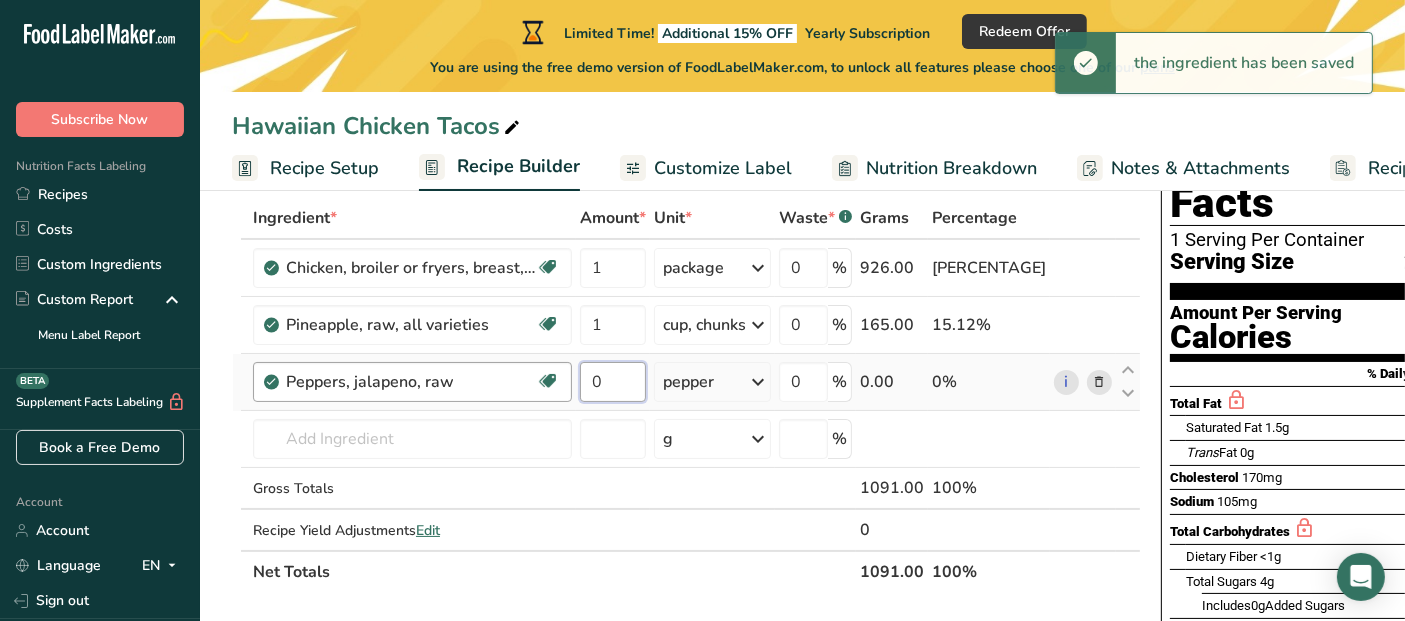 drag, startPoint x: 608, startPoint y: 378, endPoint x: 496, endPoint y: 381, distance: 112.04017 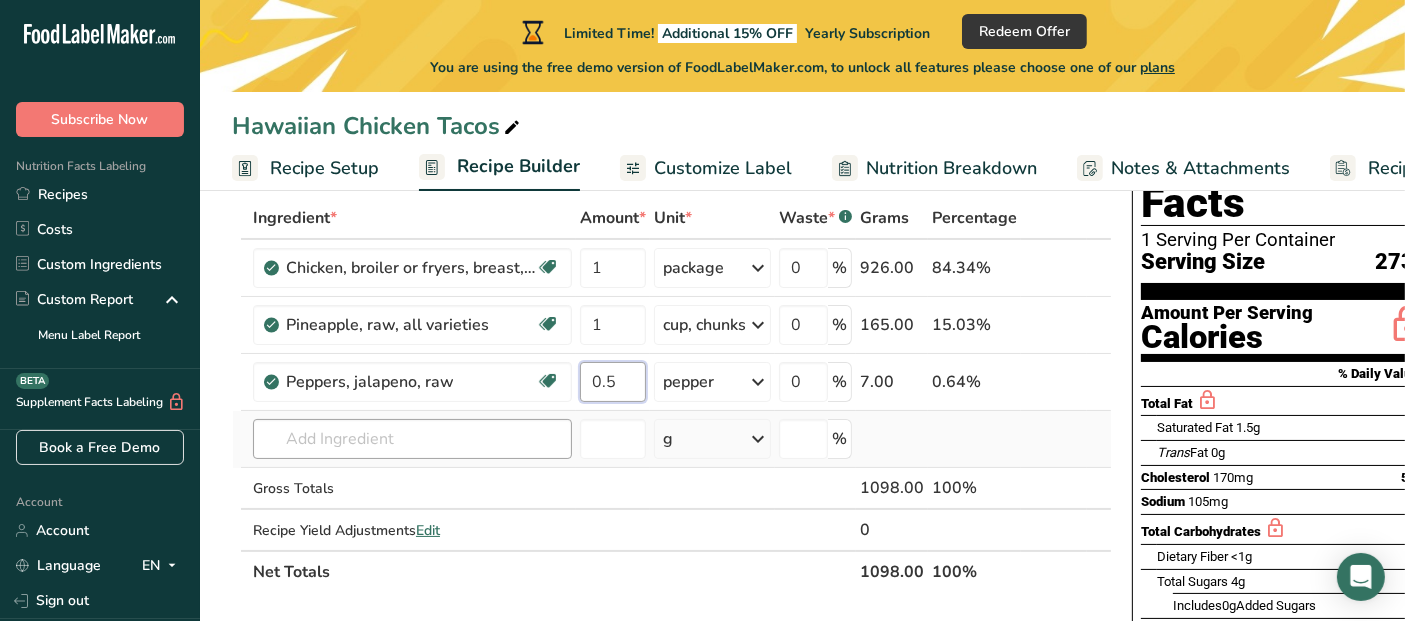 type on "0.5" 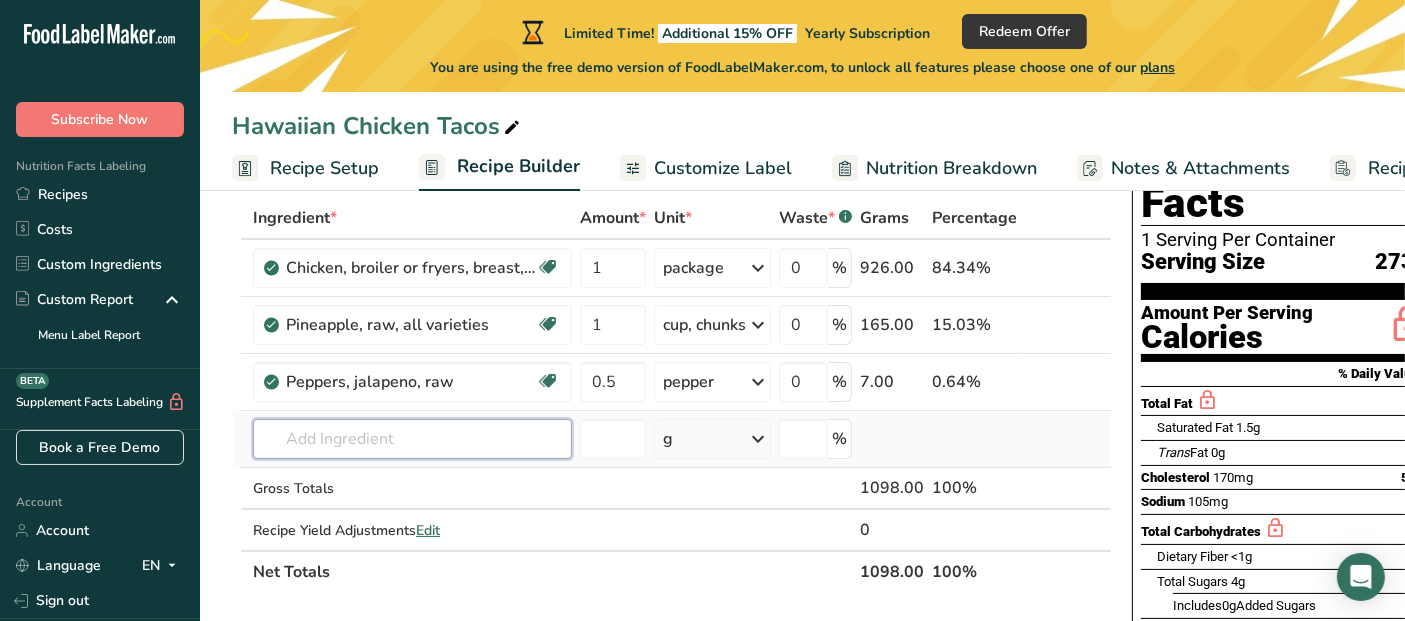 click on "Ingredient *
Amount *
Unit *
Waste *   .a-a{fill:#347362;}.b-a{fill:#fff;}.a-a{fill:#347362;}.b-a{fill:#fff;}          Grams
Percentage
Chicken, broiler or fryers, breast, skinless, boneless, meat only, raw
Dairy free
Gluten free
Soy free
1
[UNIT]
Portions
4 oz
1 piece
1 [UNIT]
Weight Units
g
kg
mg
See more
Volume Units
l
Volume units require a density conversion. If you know your ingredient's density enter it below. Otherwise, click on "RIA" our AI Regulatory bot - she will be able to help you
lb/ft3
g/cm3
Confirm
mL
fl oz" at bounding box center (672, 395) 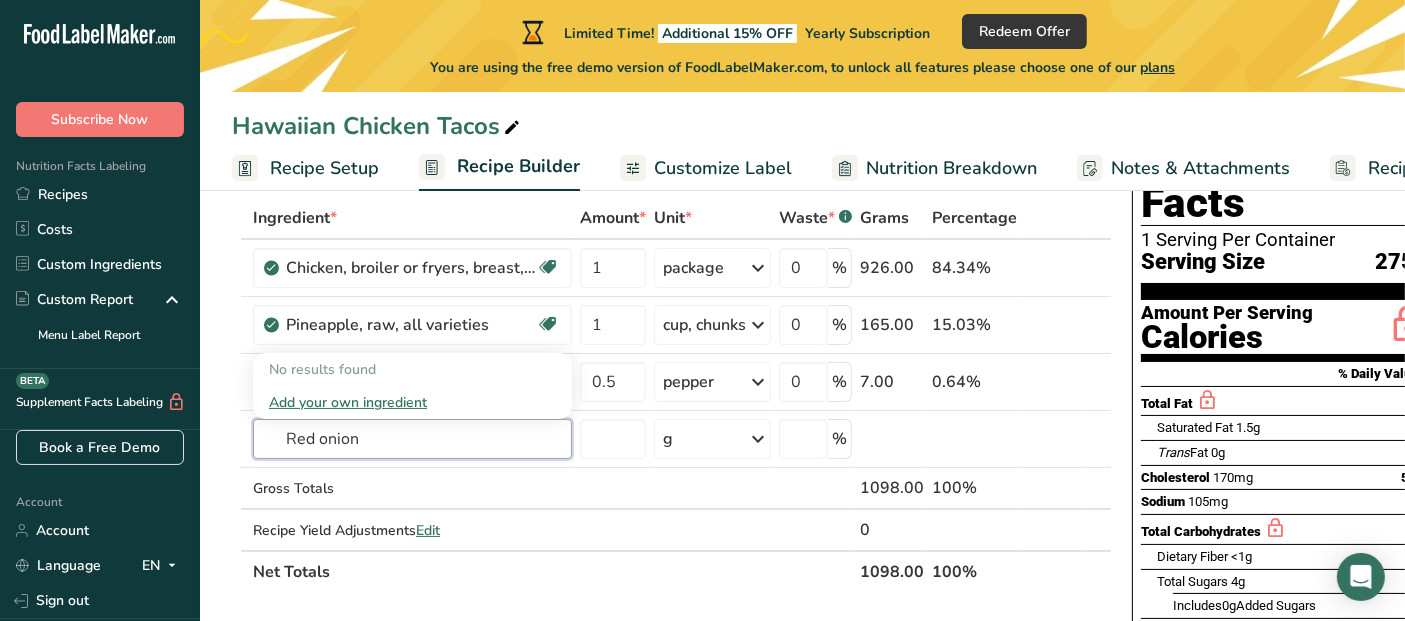 drag, startPoint x: 422, startPoint y: 432, endPoint x: 216, endPoint y: 426, distance: 206.08736 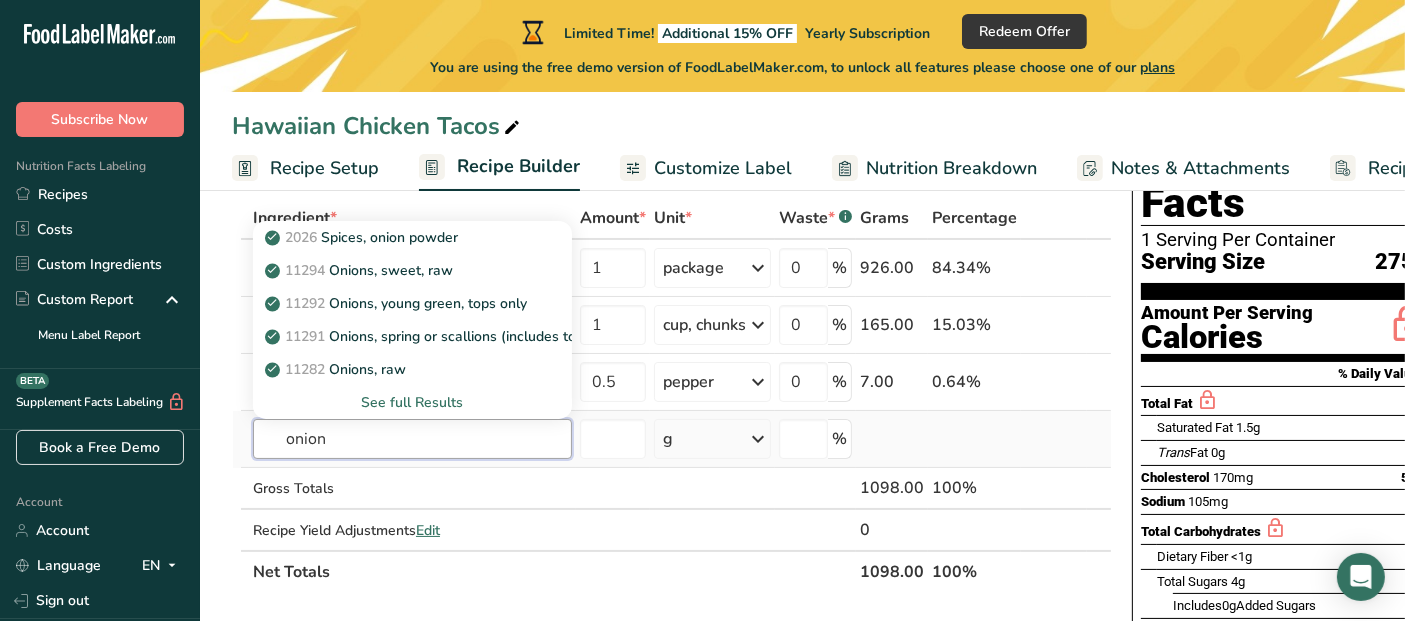 type on "onion" 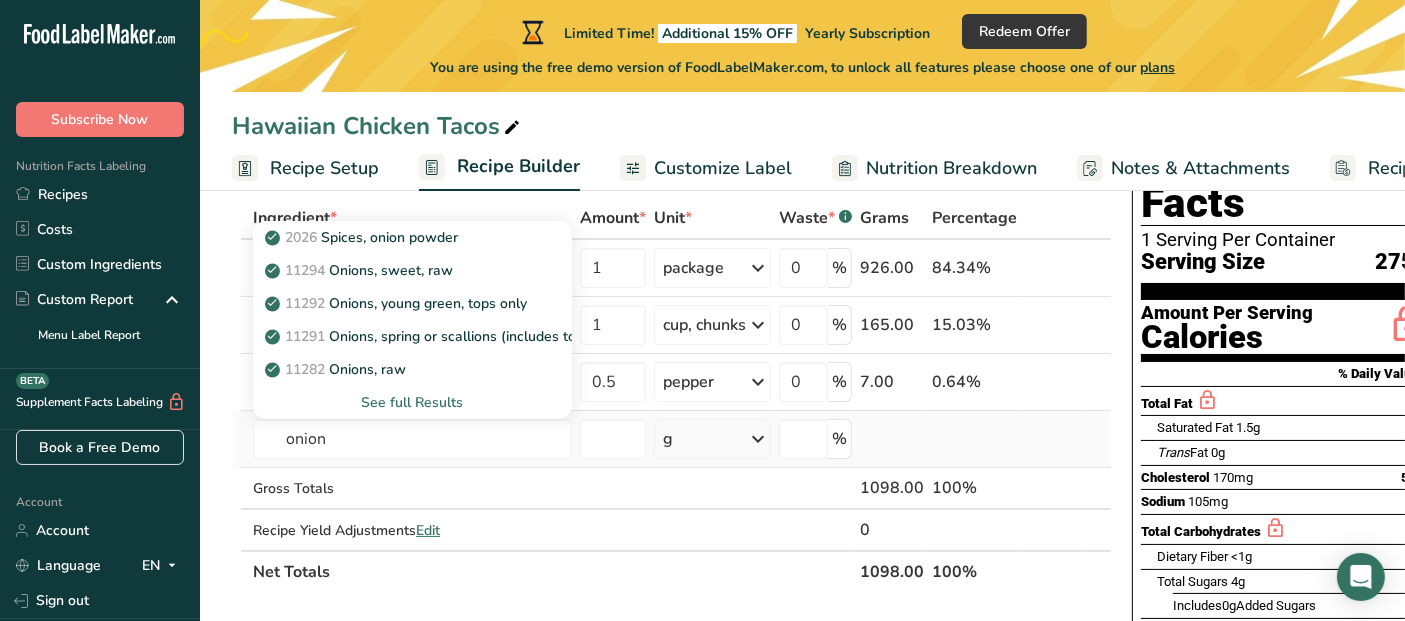 type 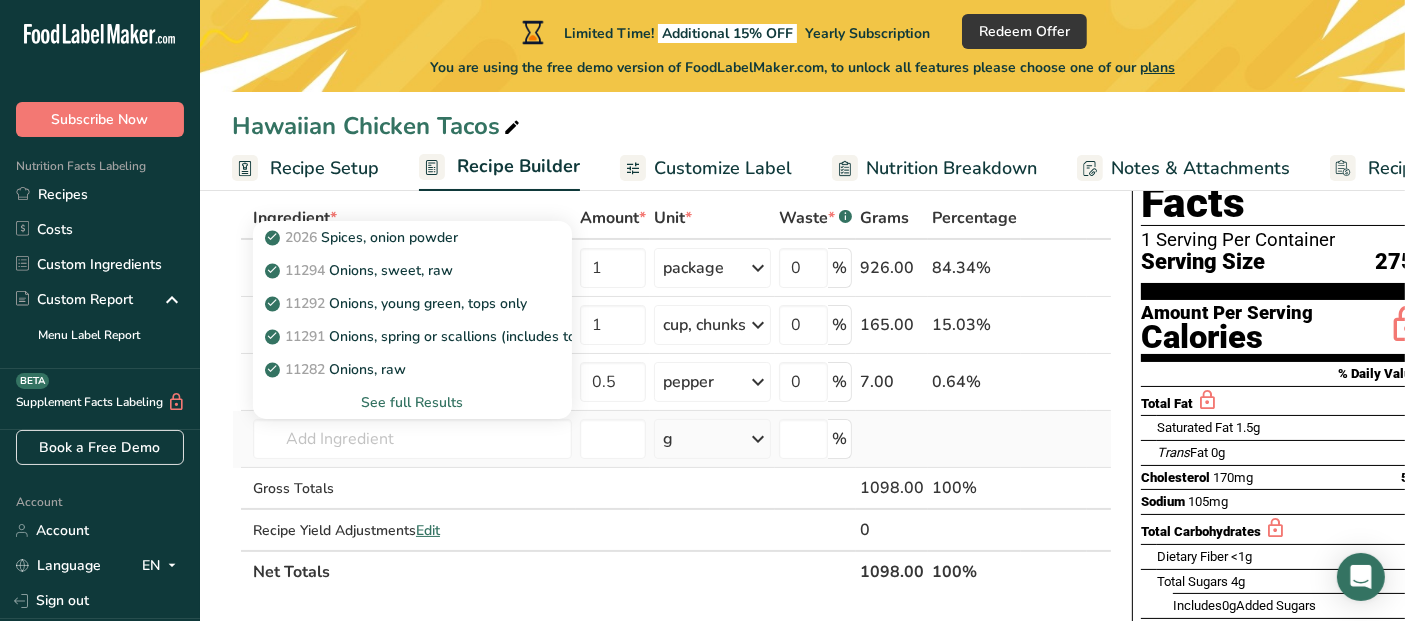 click on "See full Results" at bounding box center (412, 402) 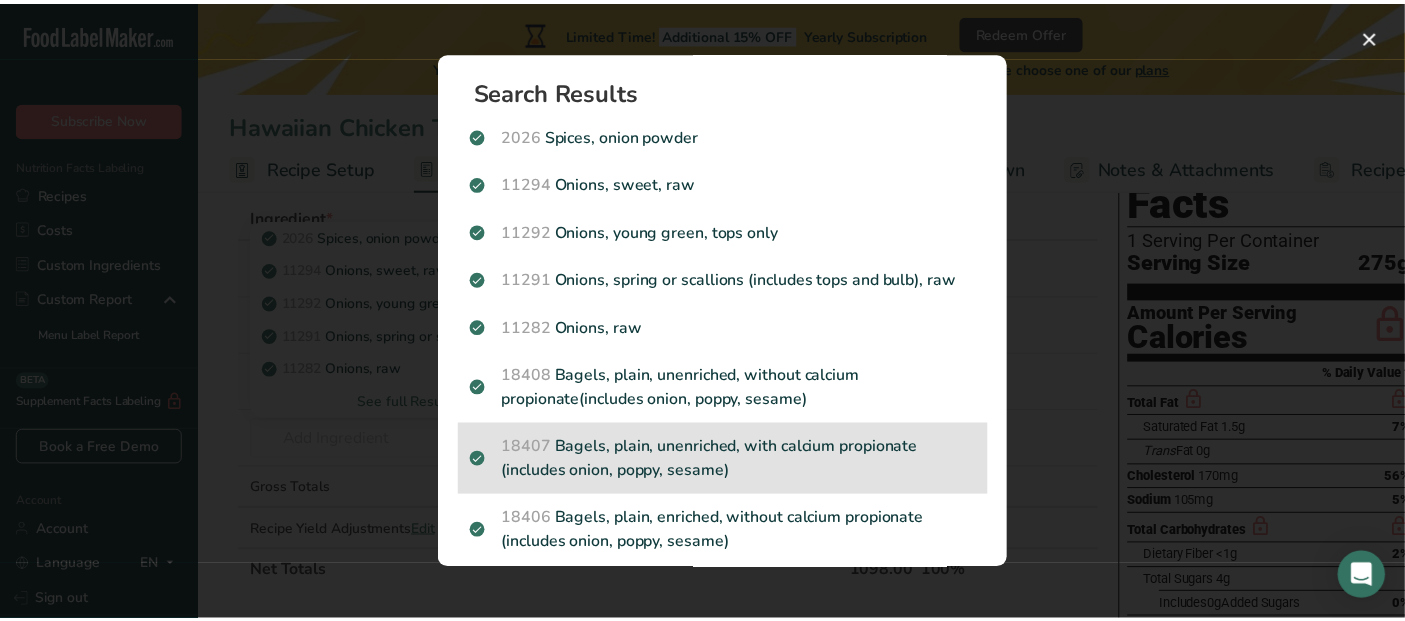 scroll, scrollTop: 111, scrollLeft: 0, axis: vertical 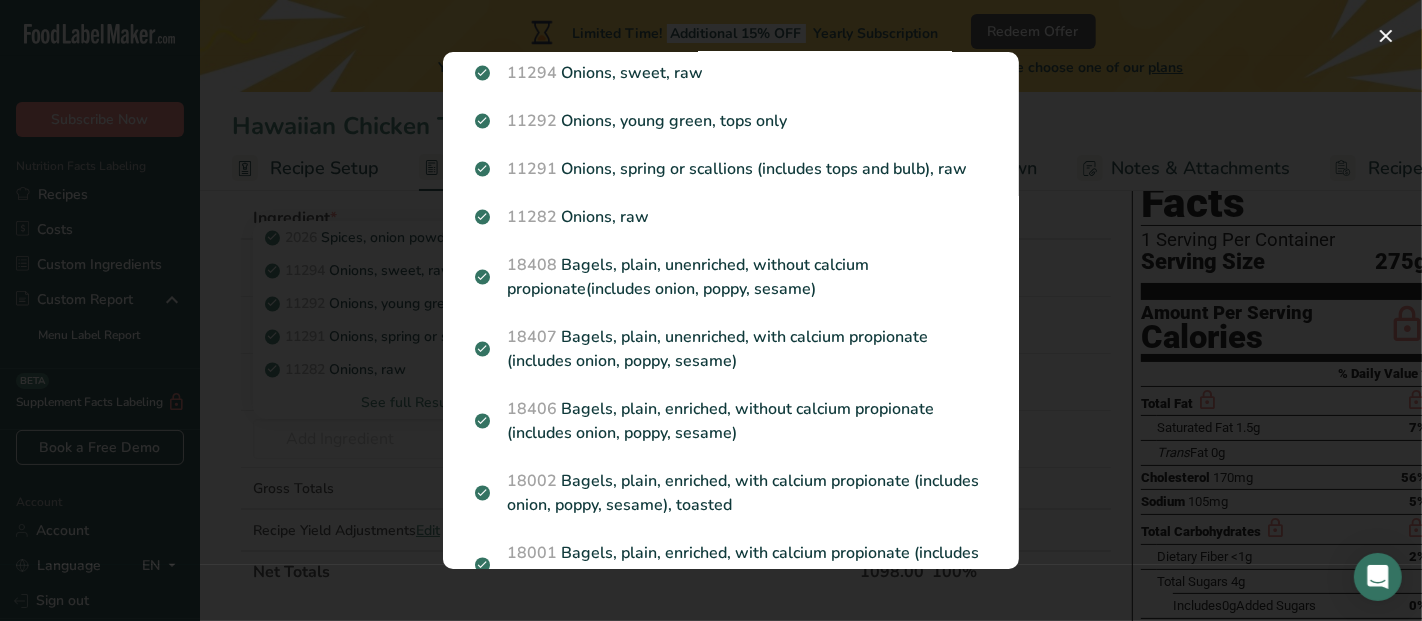 click on "11282
Onions, raw" at bounding box center [731, 217] 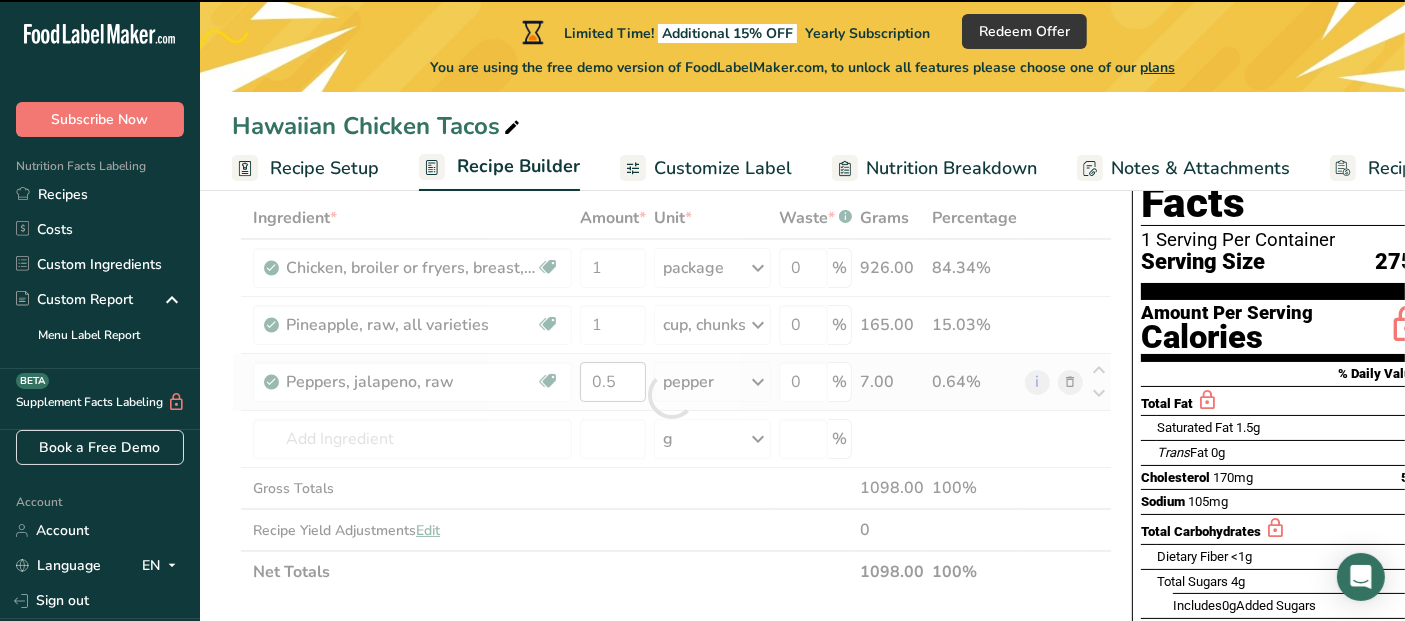 type on "0" 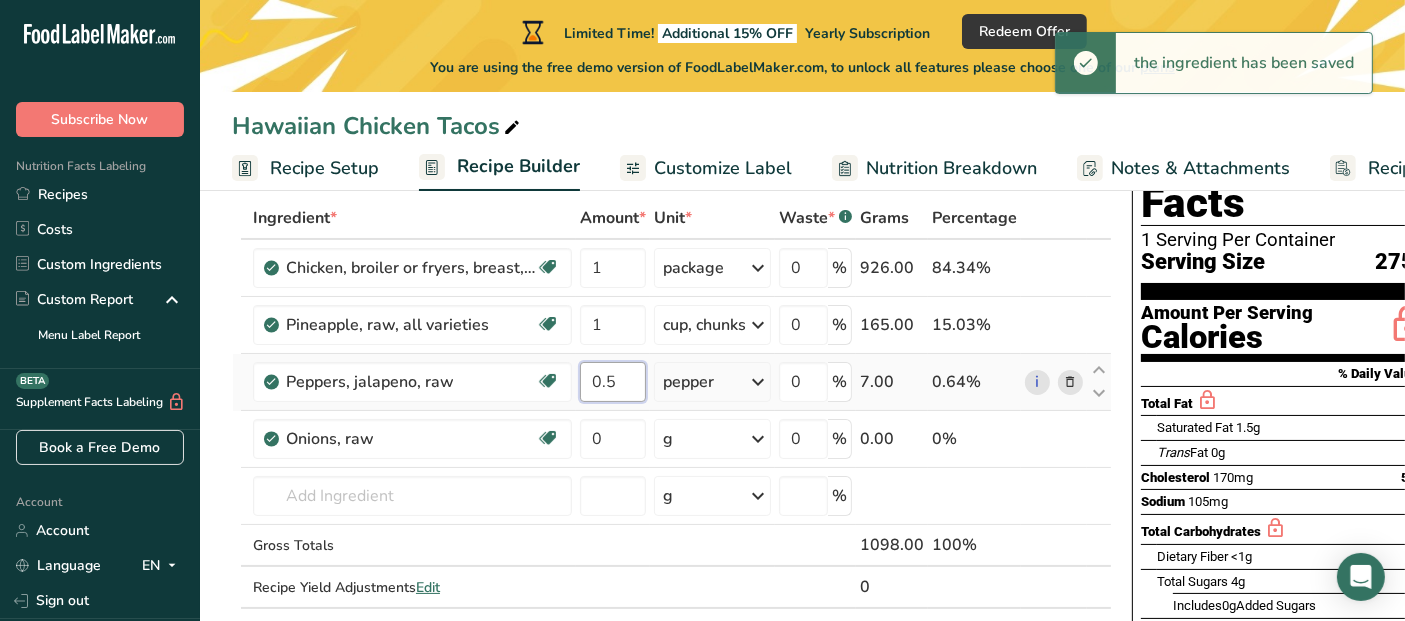 click on "0.5" at bounding box center [613, 382] 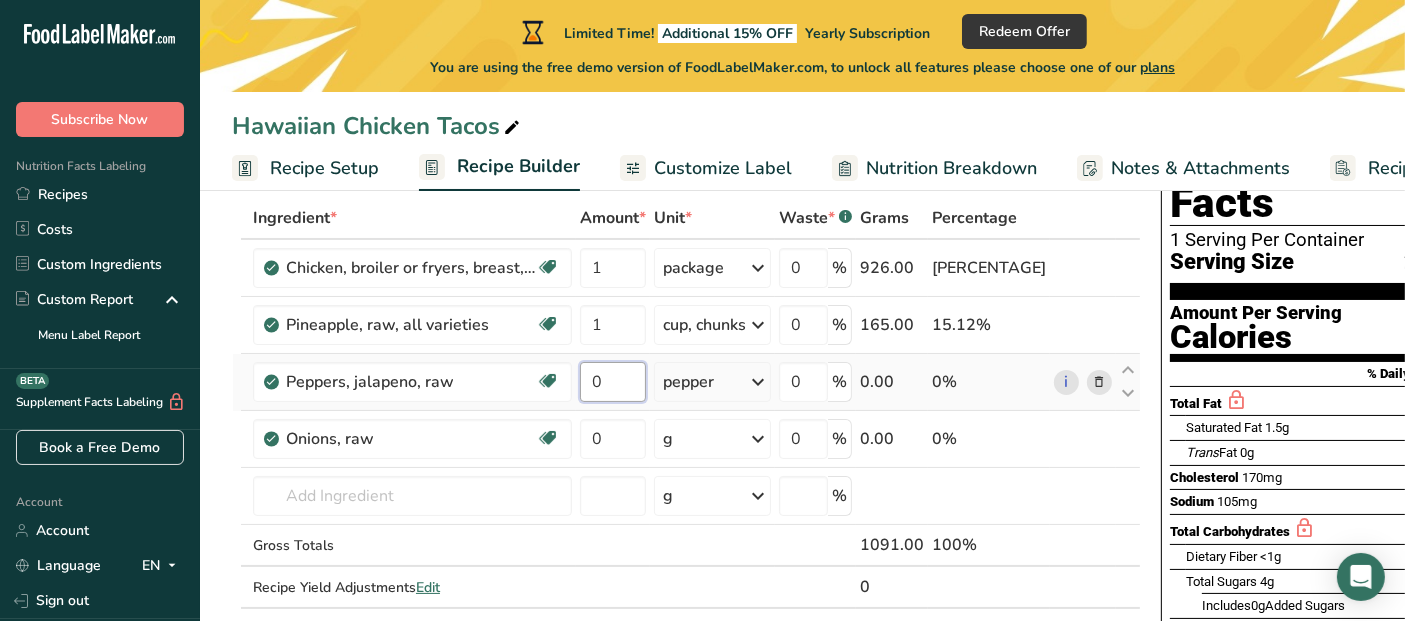 type on "0.5" 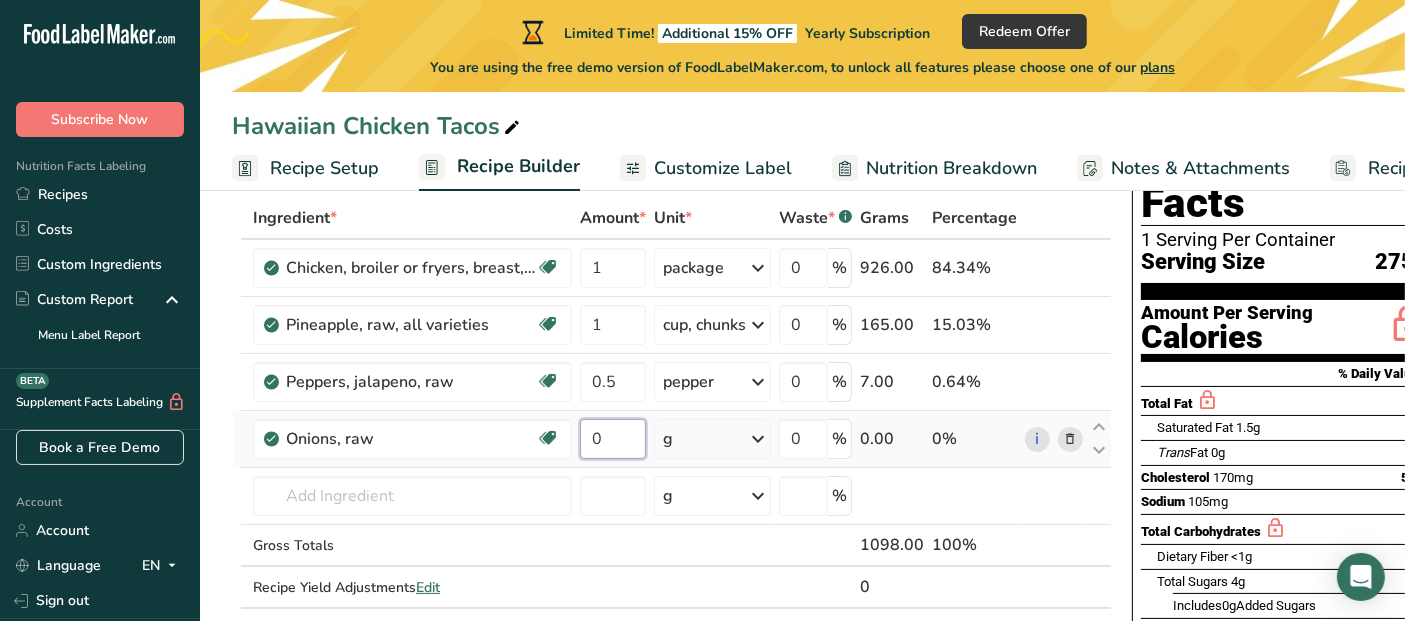 click on "Ingredient *
Amount *
Unit *
Waste *   .a-a{fill:#347362;}.b-a{fill:#fff;}.a-a{fill:#347362;}.b-a{fill:#fff;}          Grams
Percentage
Chicken, broiler or fryers, breast, skinless, boneless, meat only, raw
Dairy free
Gluten free
Soy free
1
[UNIT]
Portions
4 oz
1 piece
1 [UNIT]
Weight Units
g
kg
mg
See more
Volume Units
l
Volume units require a density conversion. If you know your ingredient's density enter it below. Otherwise, click on "RIA" our AI Regulatory bot - she will be able to help you
lb/ft3
g/cm3
Confirm
mL
fl oz" at bounding box center (672, 423) 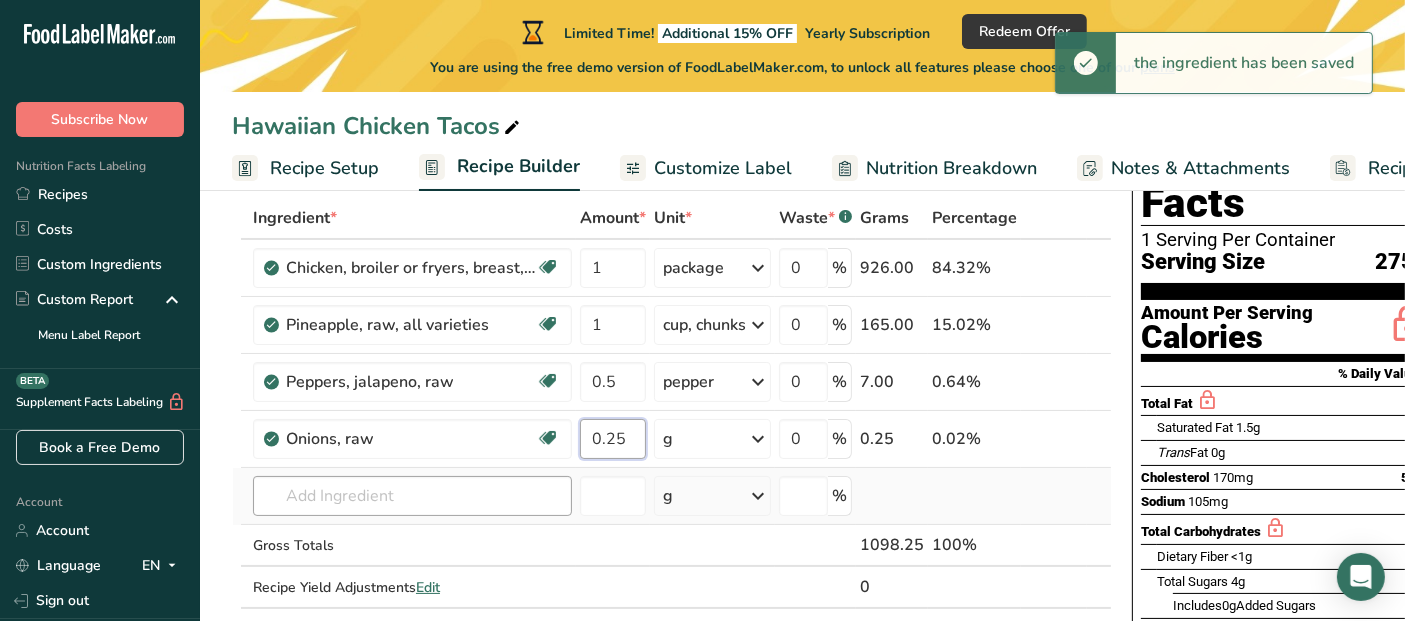 type on "0.25" 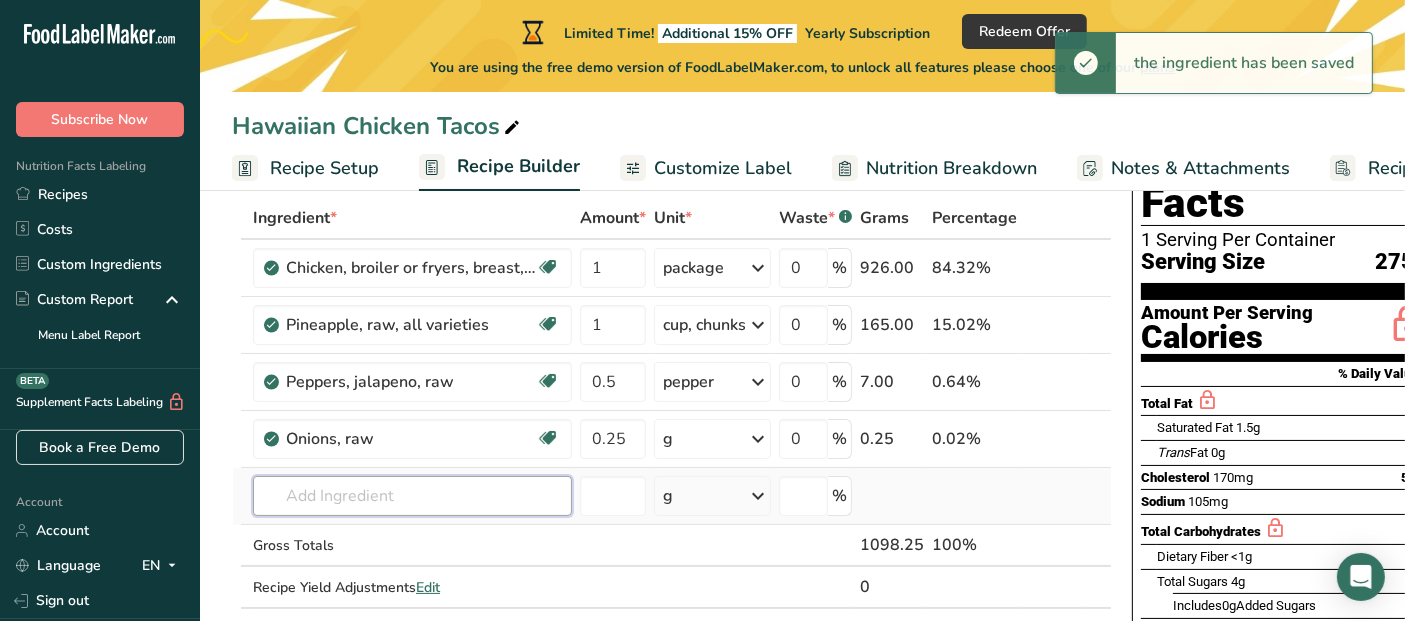 click on "Ingredient *
Amount *
Unit *
Waste *   .a-a{fill:#347362;}.b-a{fill:#fff;}.a-a{fill:#347362;}.b-a{fill:#fff;}          Grams
Percentage
Chicken, broiler or fryers, breast, skinless, boneless, meat only, raw
Dairy free
Gluten free
Soy free
1
[UNIT]
Portions
4 oz
1 piece
1 [UNIT]
Weight Units
g
kg
mg
See more
Volume Units
l
Volume units require a density conversion. If you know your ingredient's density enter it below. Otherwise, click on "RIA" our AI Regulatory bot - she will be able to help you
lb/ft3
g/cm3
Confirm
mL
fl oz" at bounding box center [672, 423] 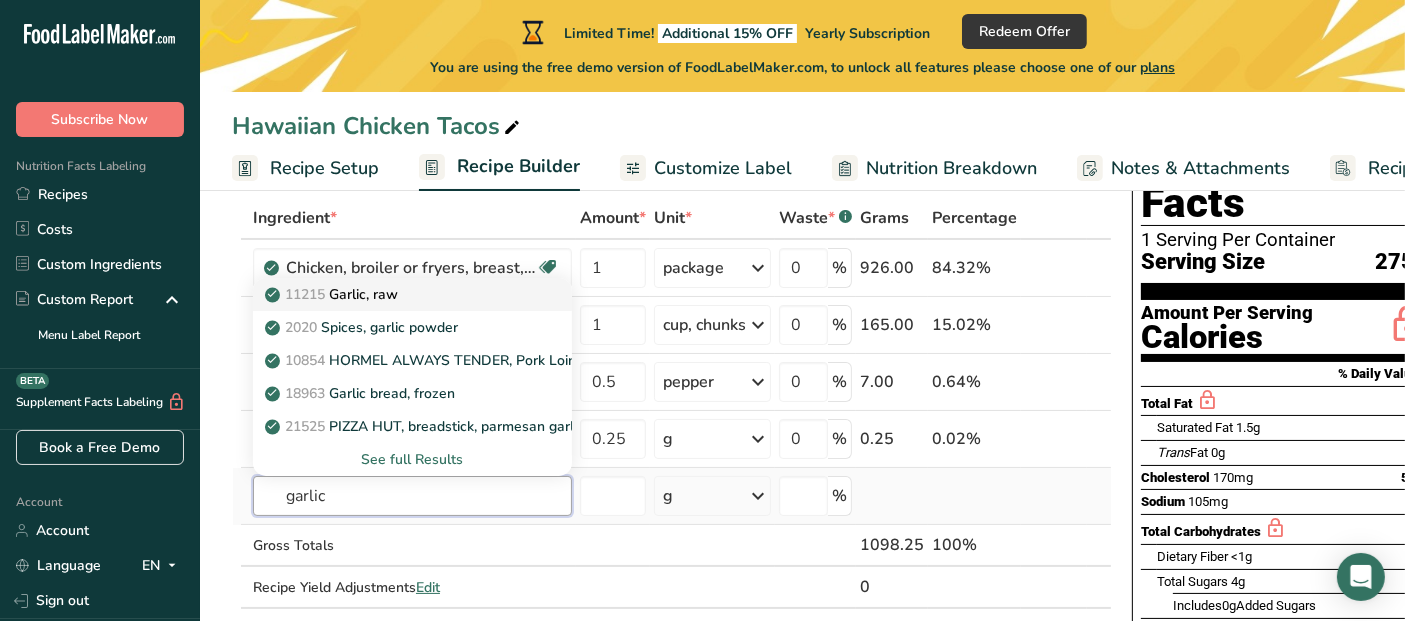 type on "garlic" 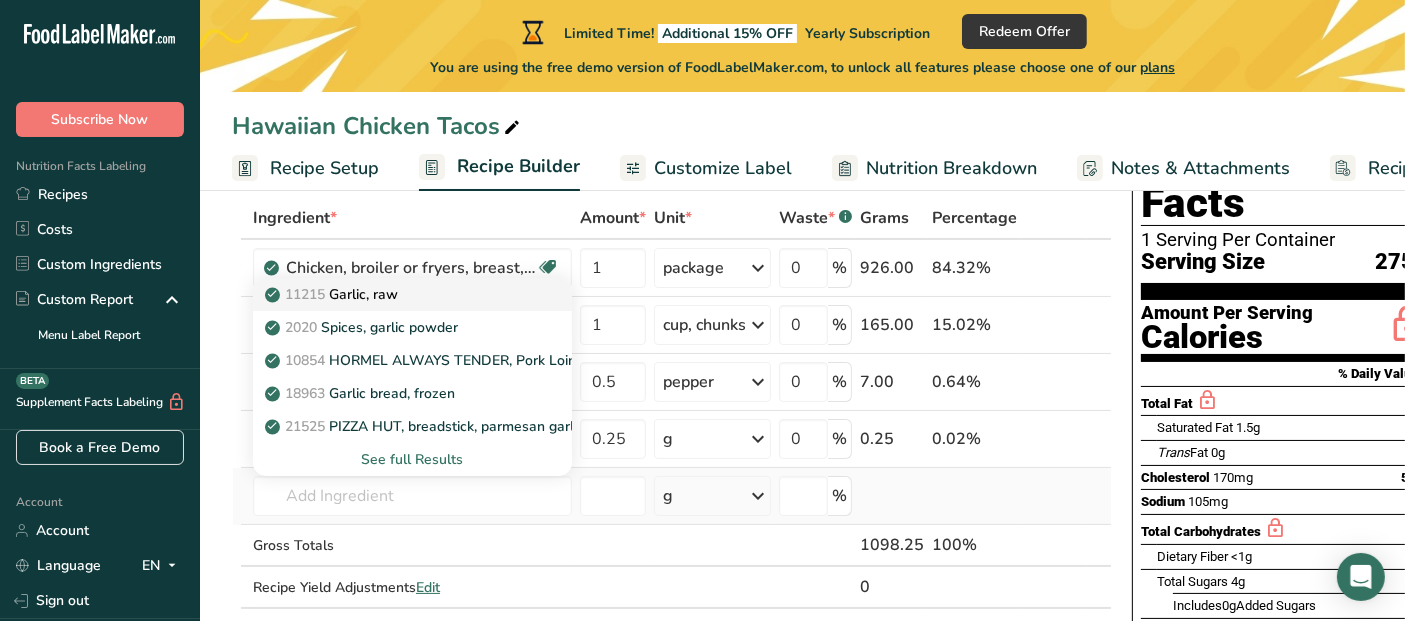 click on "11215
Garlic, raw" at bounding box center [333, 294] 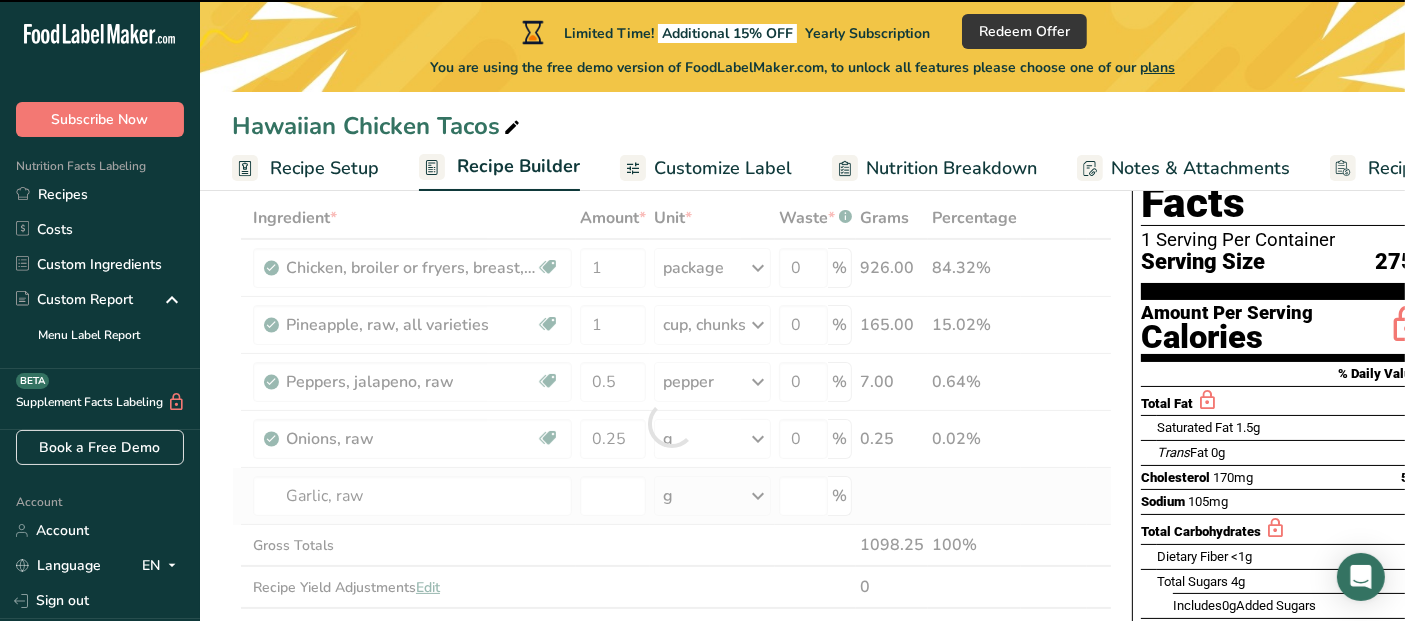 type on "0" 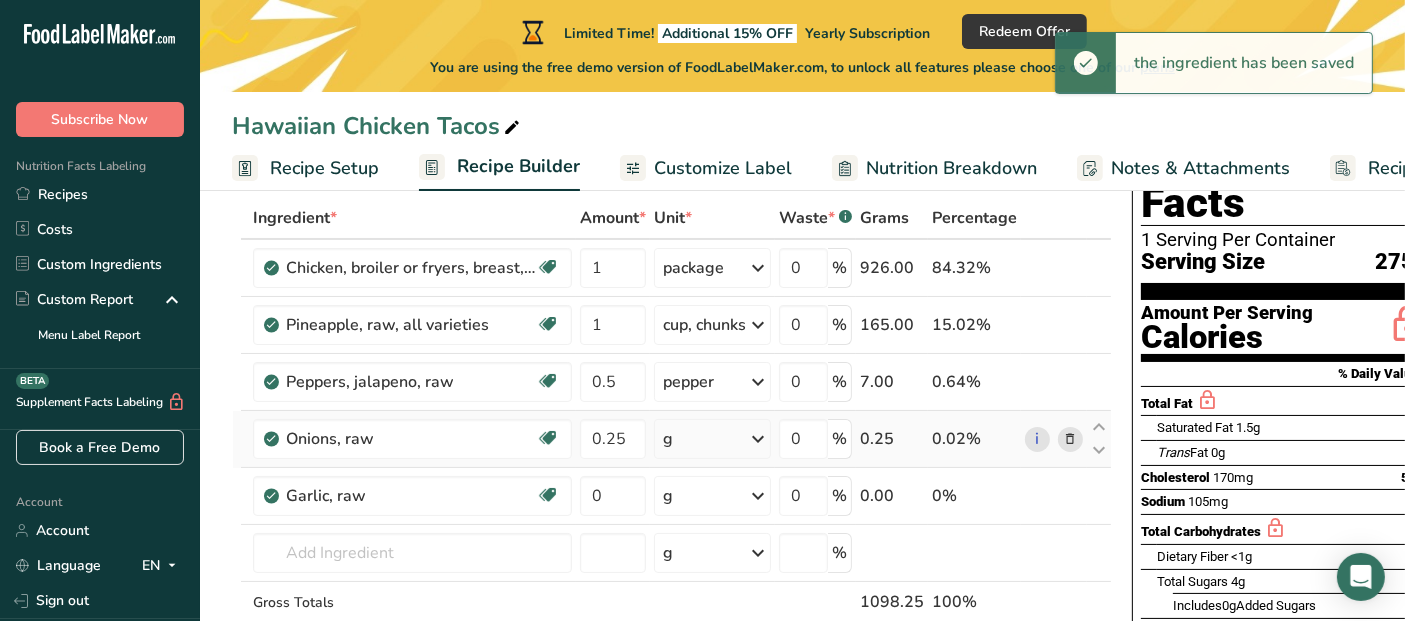 click at bounding box center [758, 439] 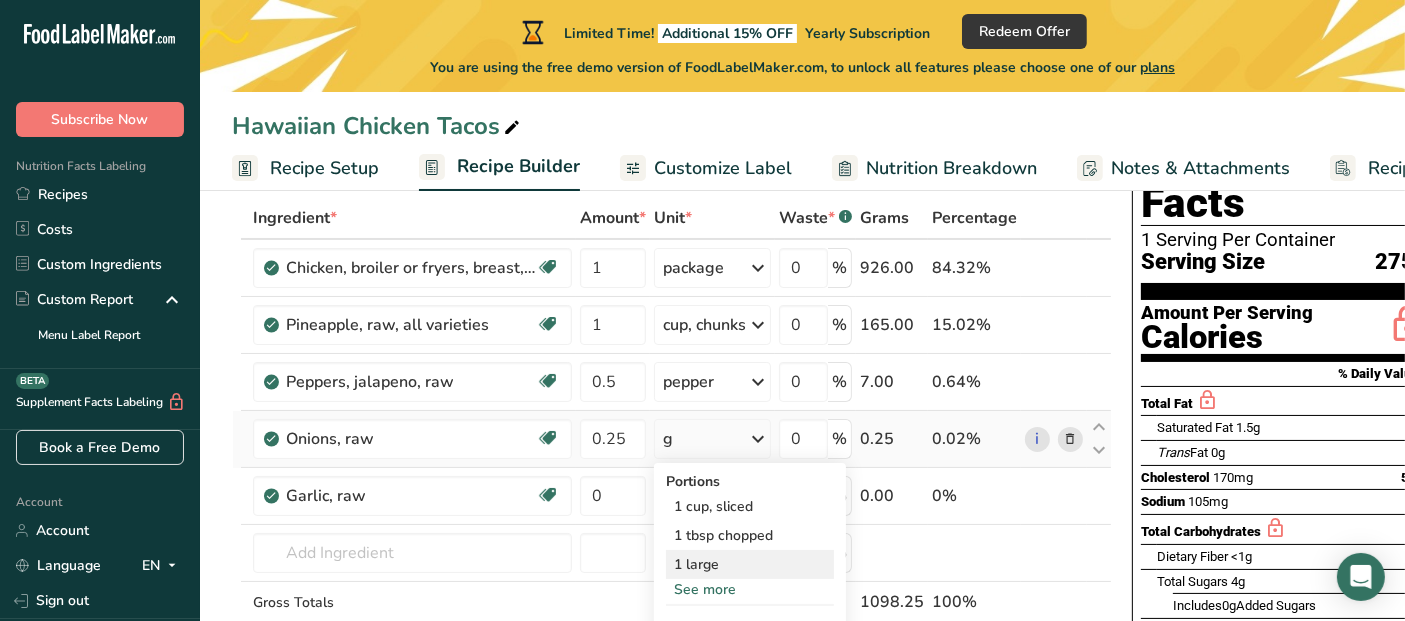 click on "1 large" at bounding box center [750, 564] 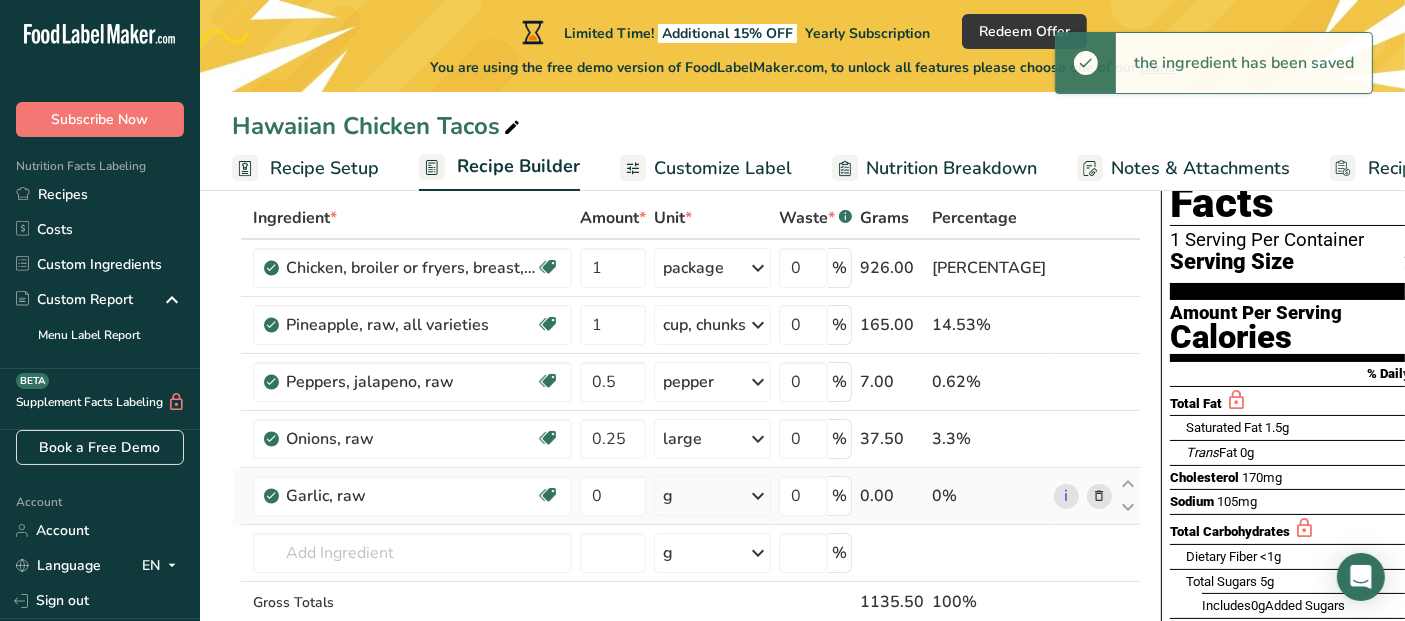 click at bounding box center [758, 496] 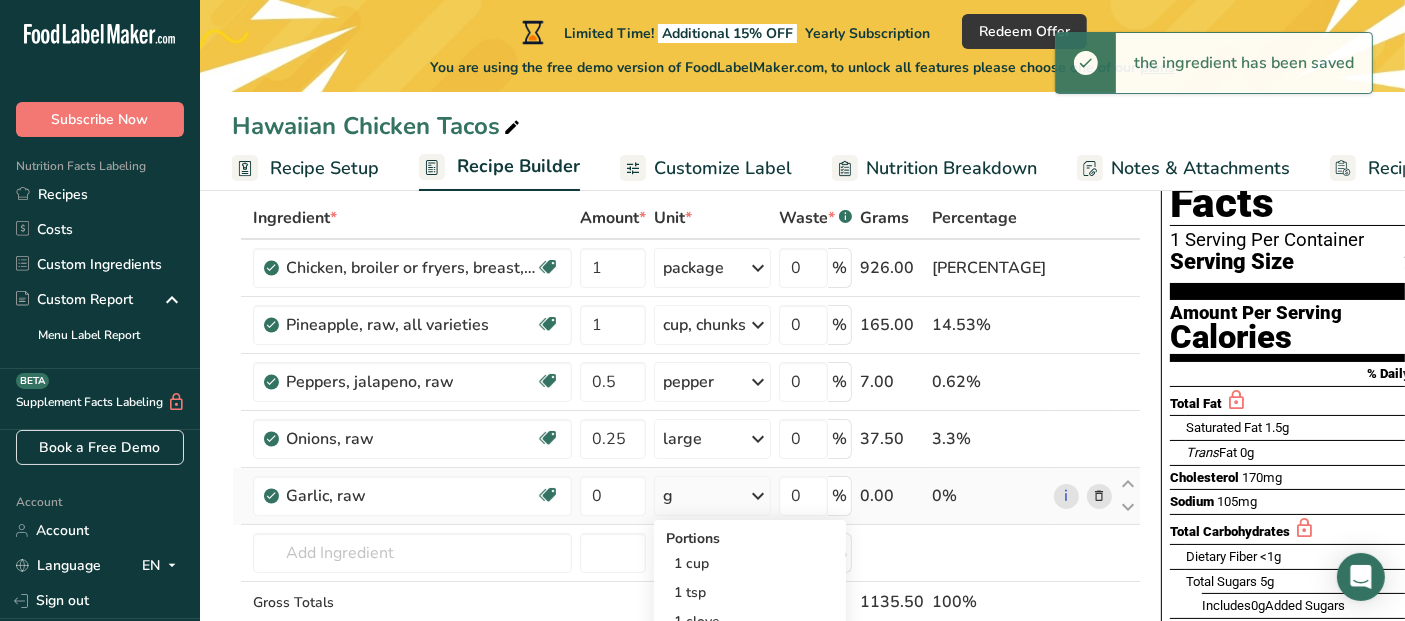 scroll, scrollTop: 222, scrollLeft: 0, axis: vertical 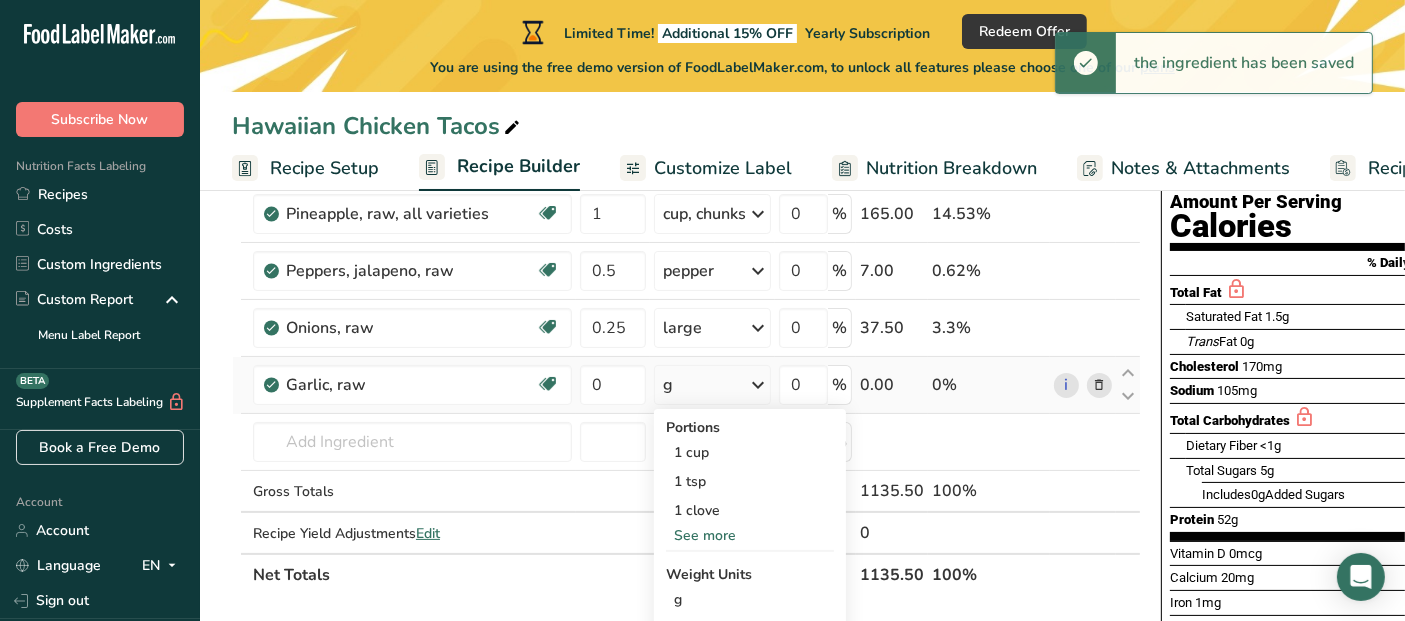 click on "1 clove" at bounding box center (750, 510) 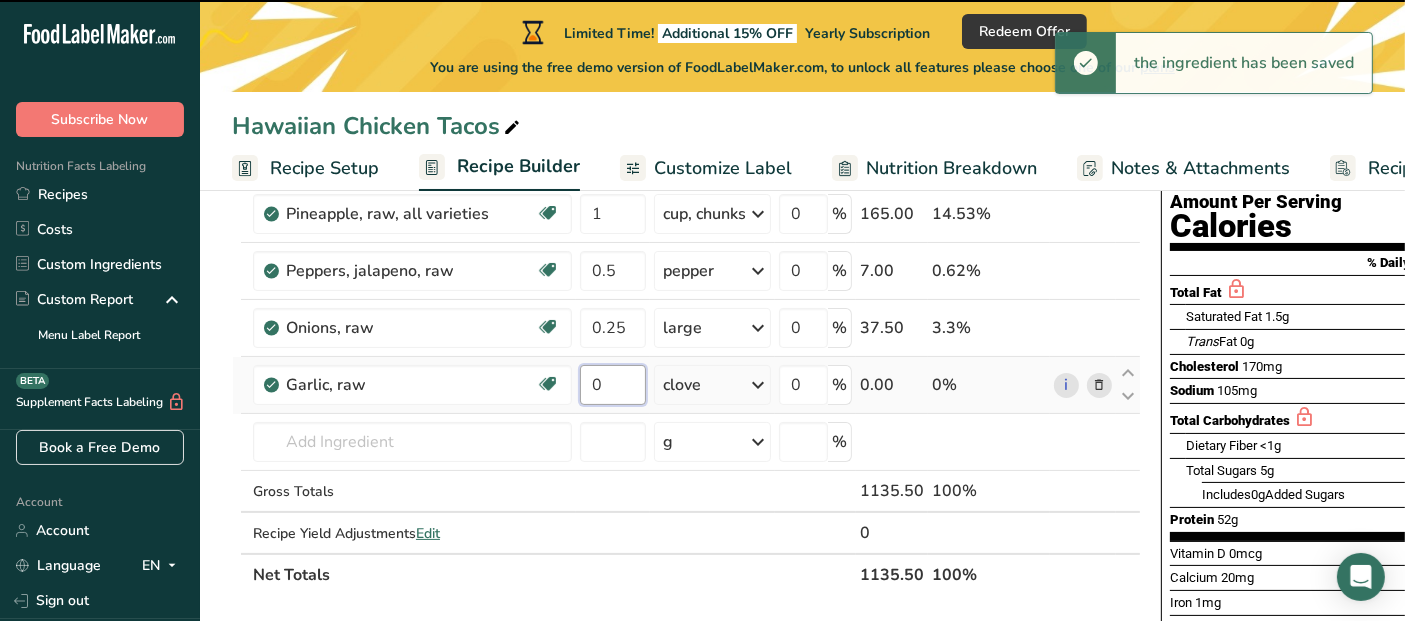 click on "0" at bounding box center [613, 385] 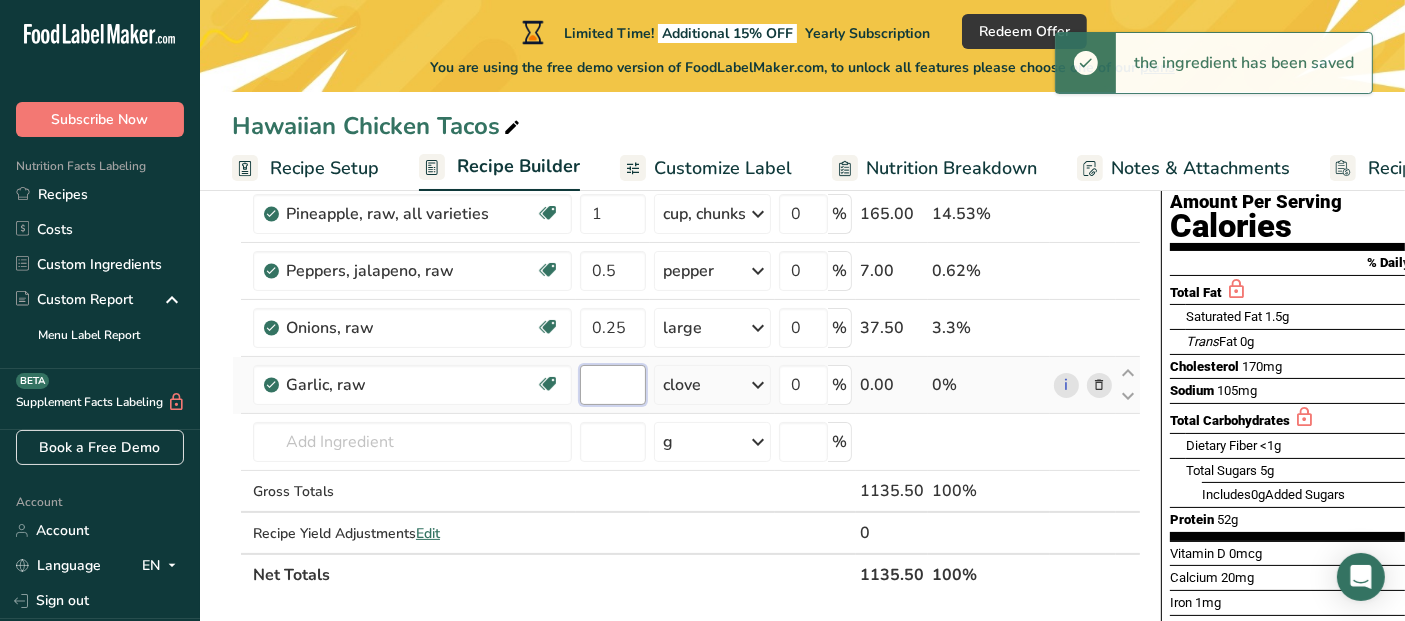 type on "1" 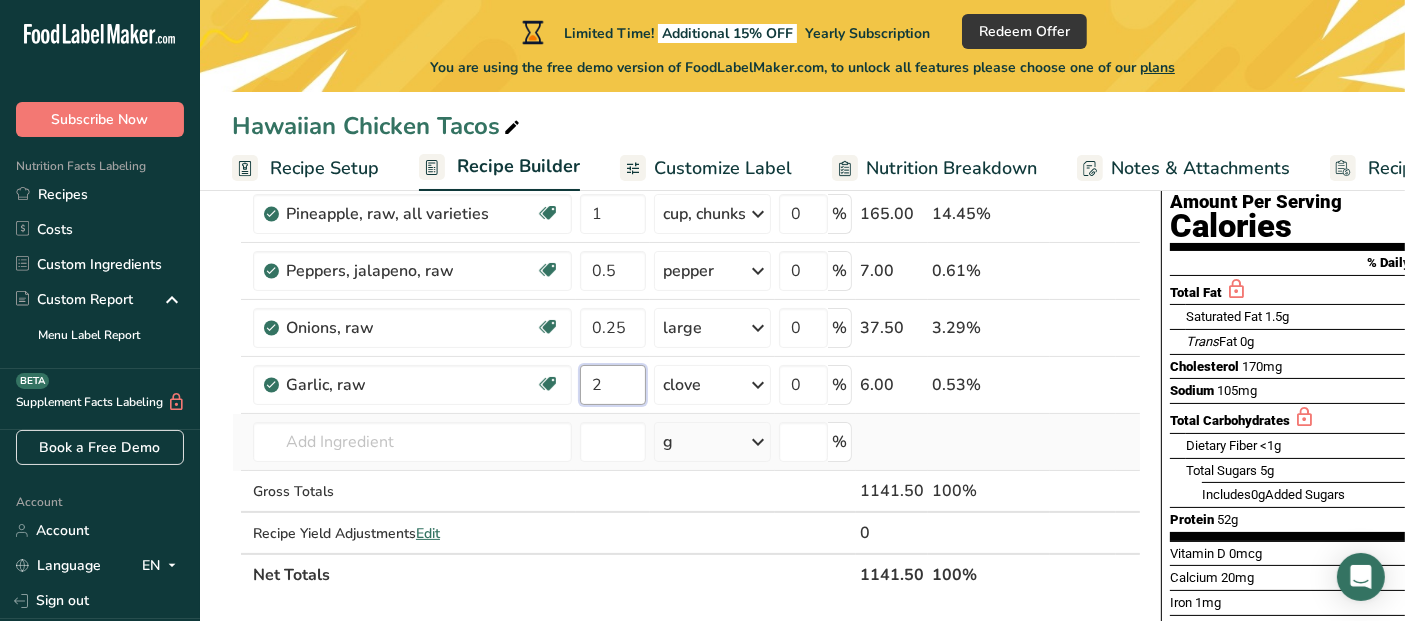 type on "2" 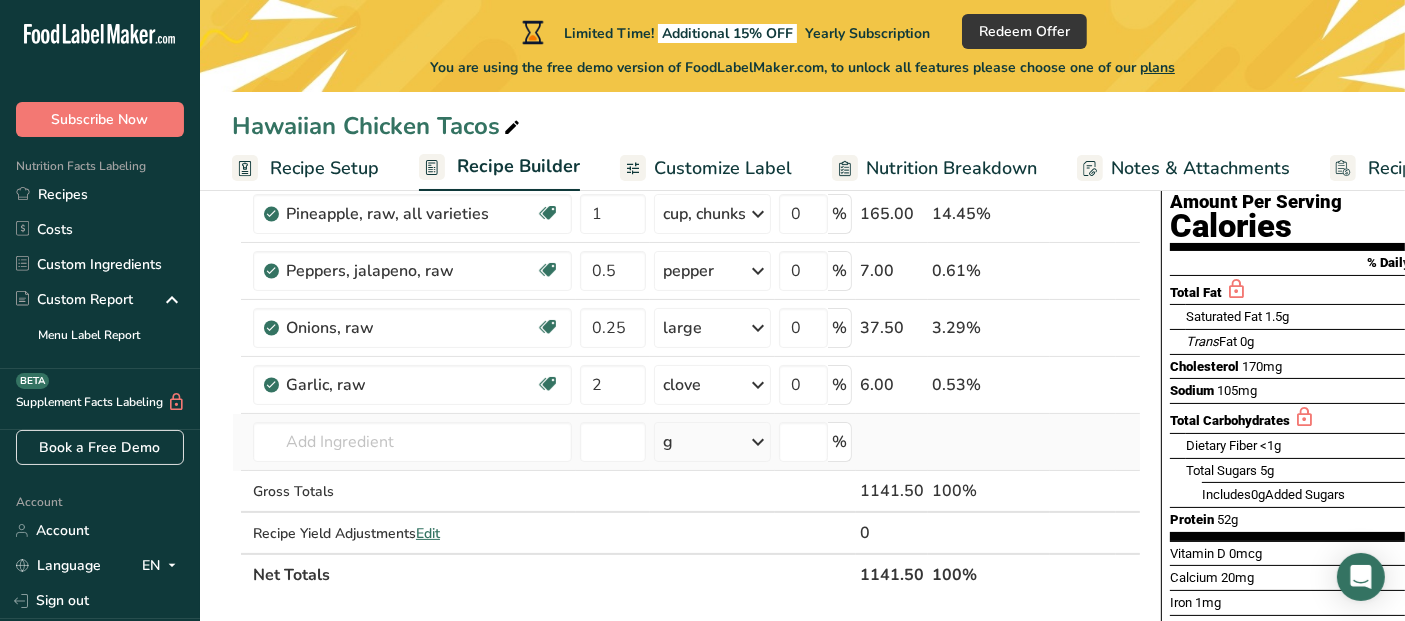 click on "Ingredient *
Amount *
Unit *
Waste *   .a-a{fill:#347362;}.b-a{fill:#fff;}.a-a{fill:#347362;}.b-a{fill:#fff;}          Grams
Percentage
Chicken, broiler or fryers, breast, skinless, boneless, meat only, raw
Dairy free
Gluten free
Soy free
1
[UNIT]
Portions
4 oz
1 piece
1 [UNIT]
Weight Units
g
kg
mg
See more
Volume Units
l
Volume units require a density conversion. If you know your ingredient's density enter it below. Otherwise, click on "RIA" our AI Regulatory bot - she will be able to help you
lb/ft3
g/cm3
Confirm
mL
fl oz" at bounding box center [686, 341] 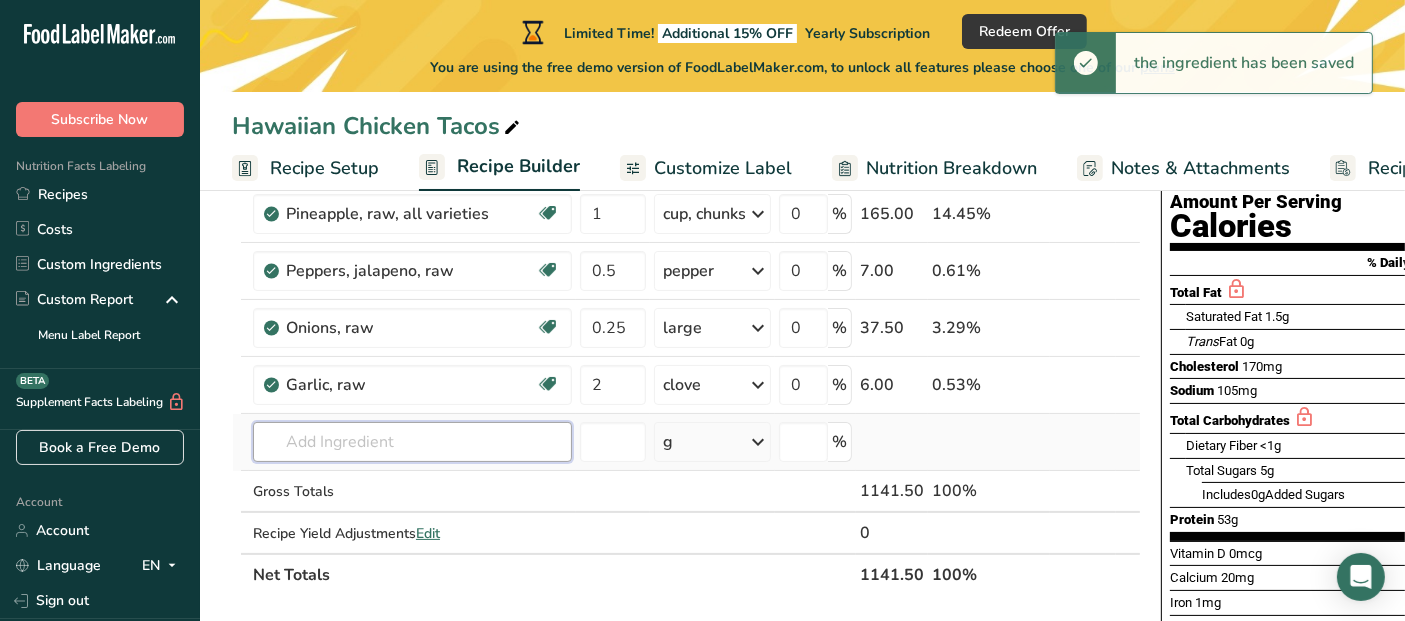 click at bounding box center (412, 442) 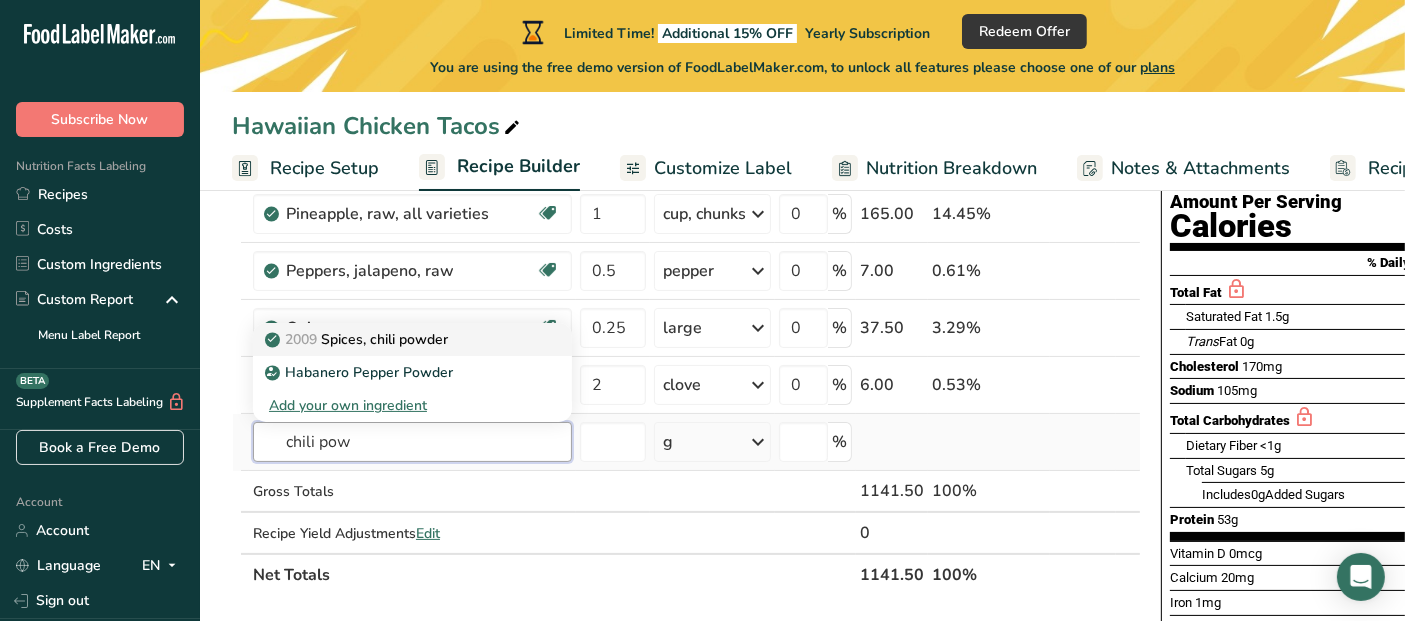 type on "chili pow" 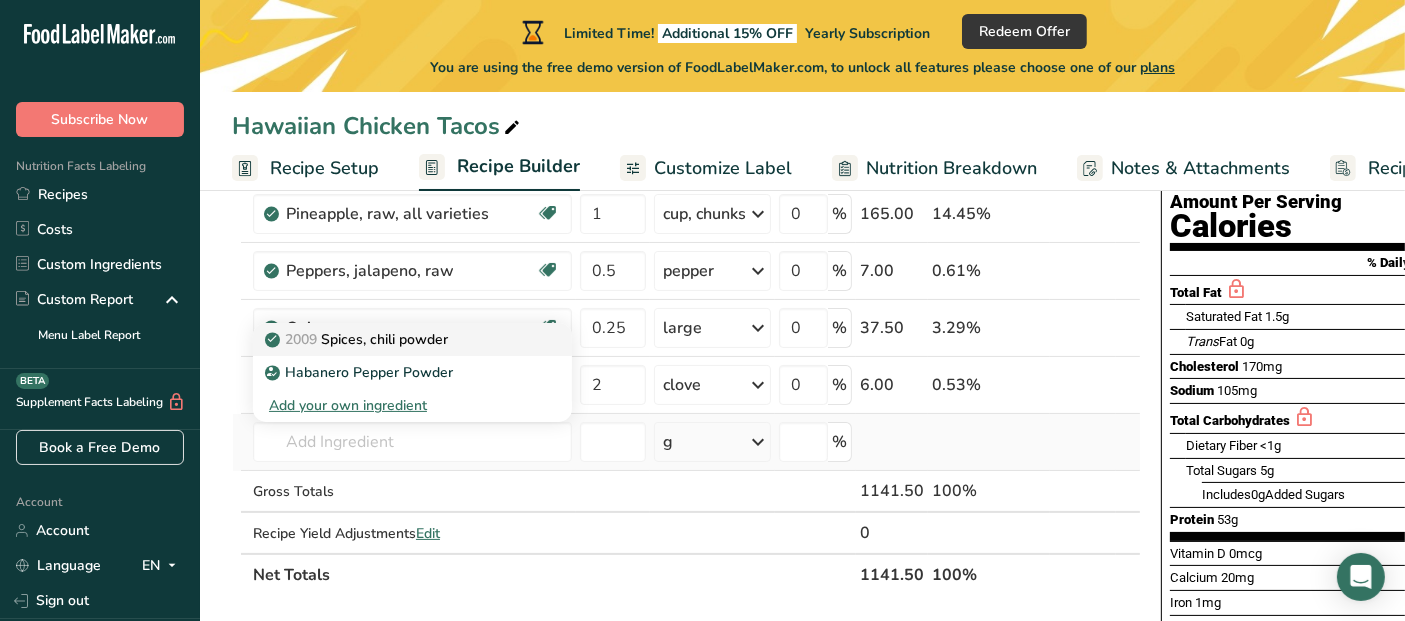 click on "2009
Spices, chili powder" at bounding box center (358, 339) 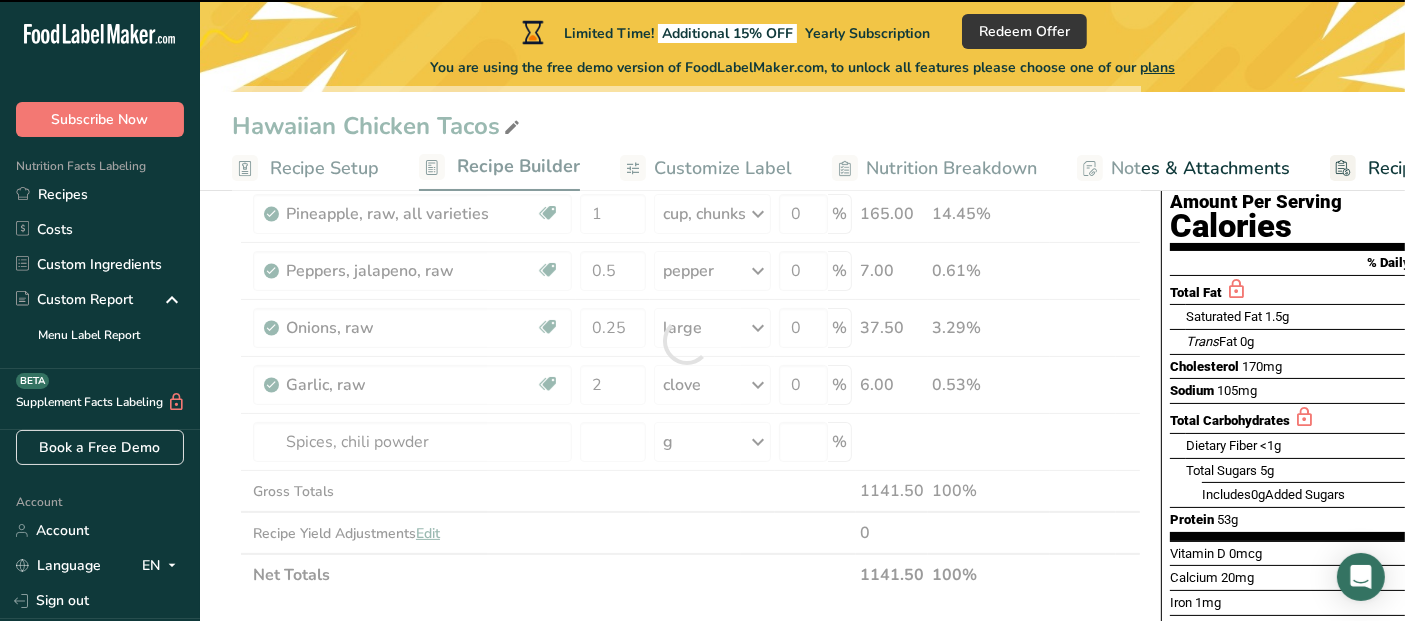 type on "0" 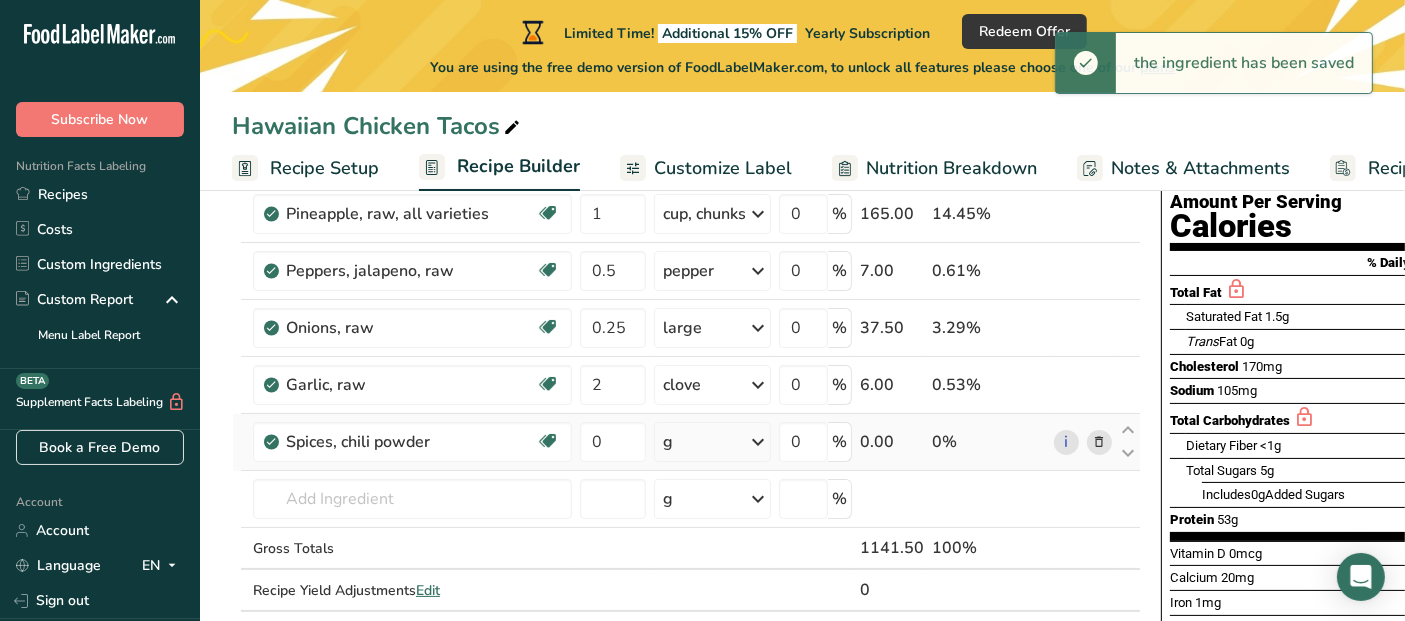 click on "0
%" at bounding box center (815, 442) 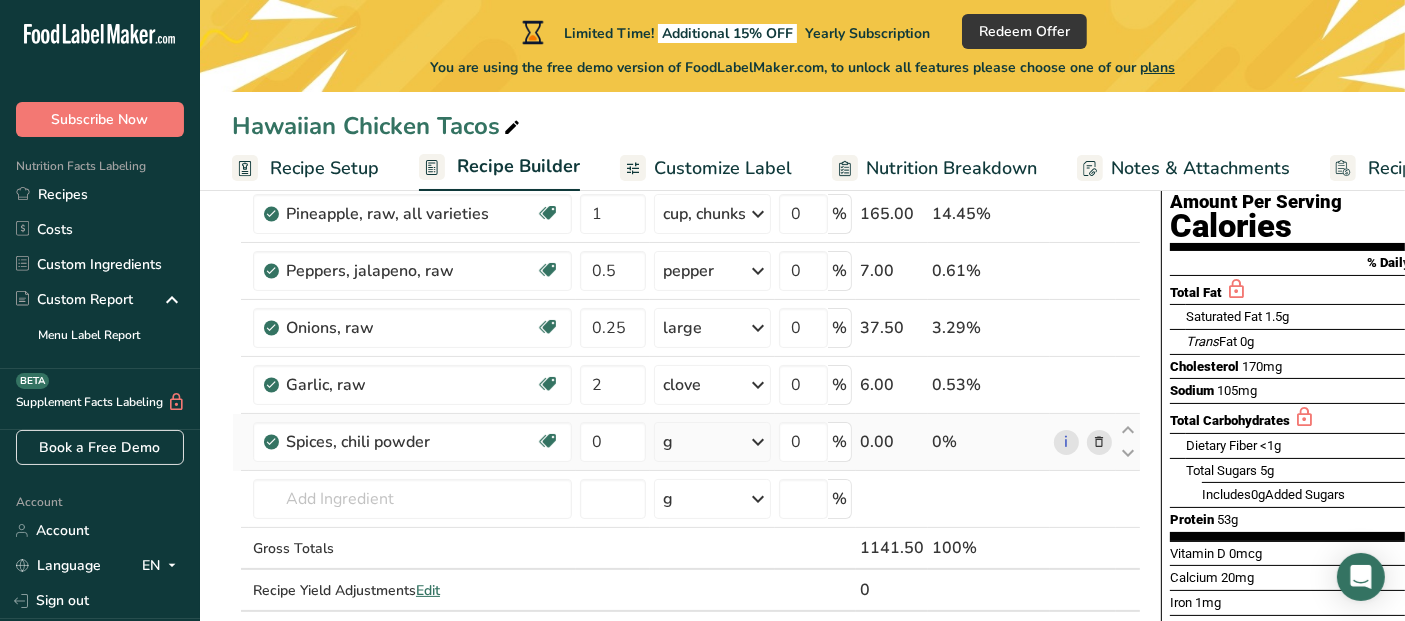click at bounding box center [758, 442] 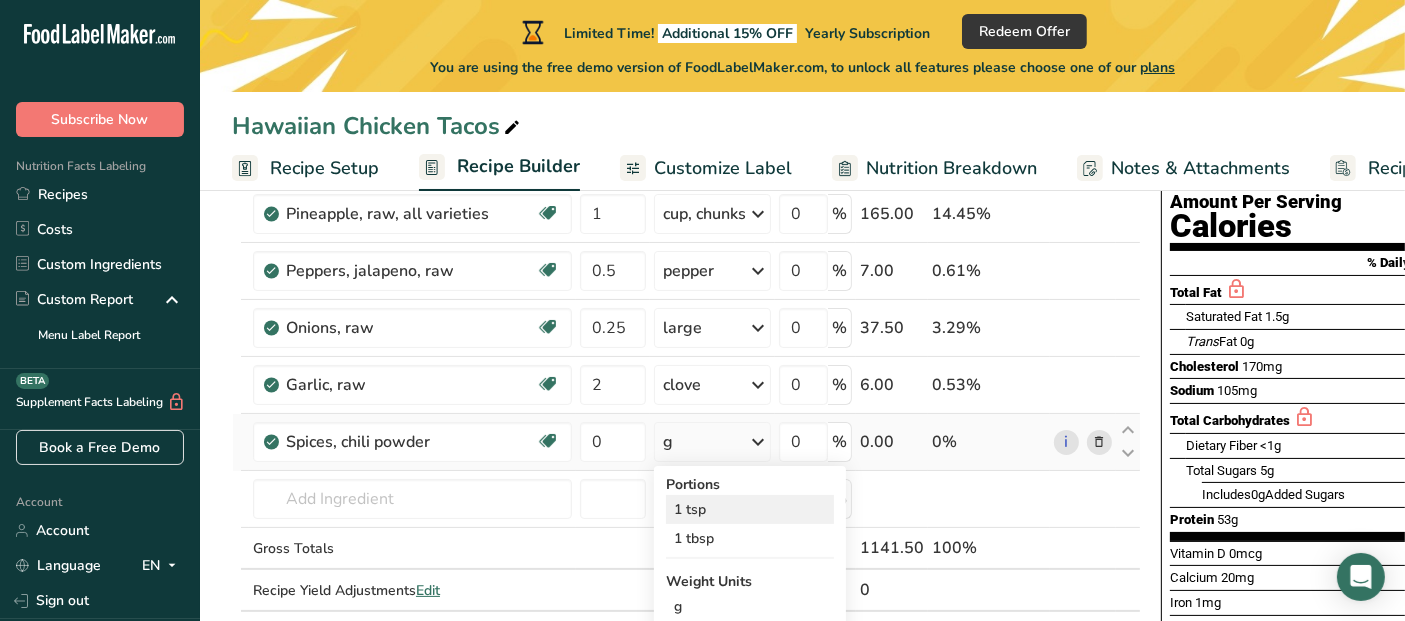 click on "1 tsp" at bounding box center (750, 509) 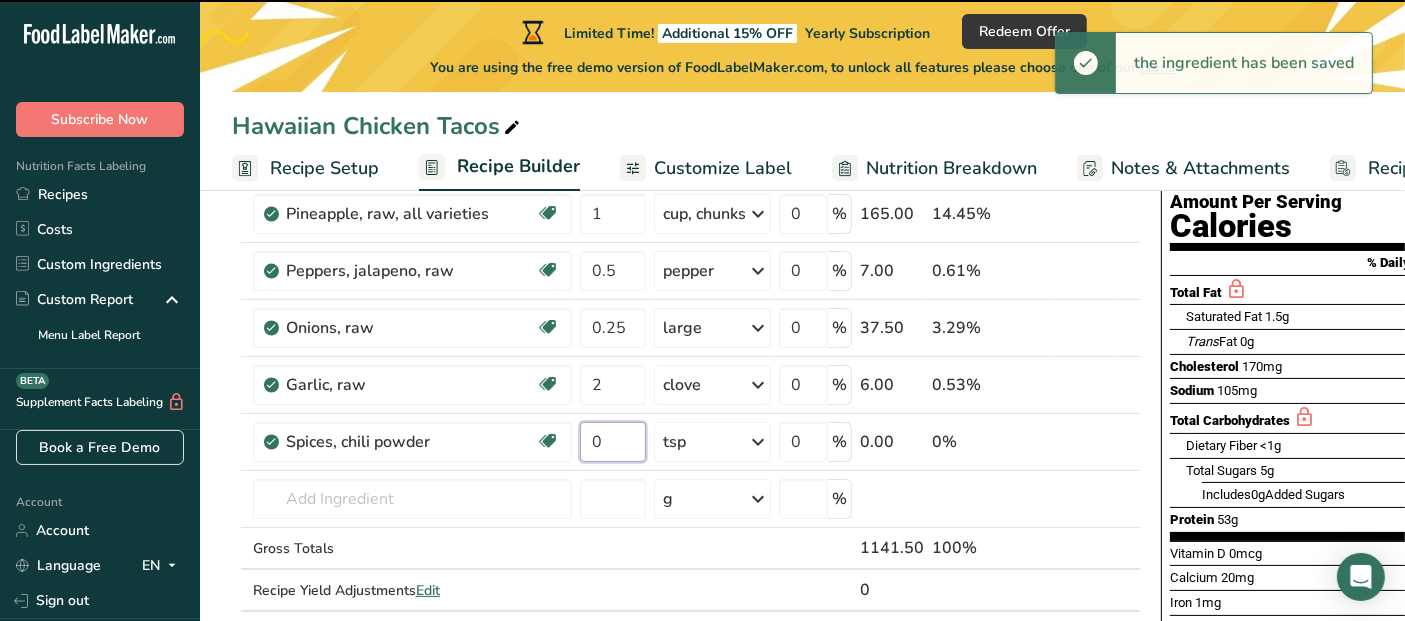 click on "0" at bounding box center (613, 442) 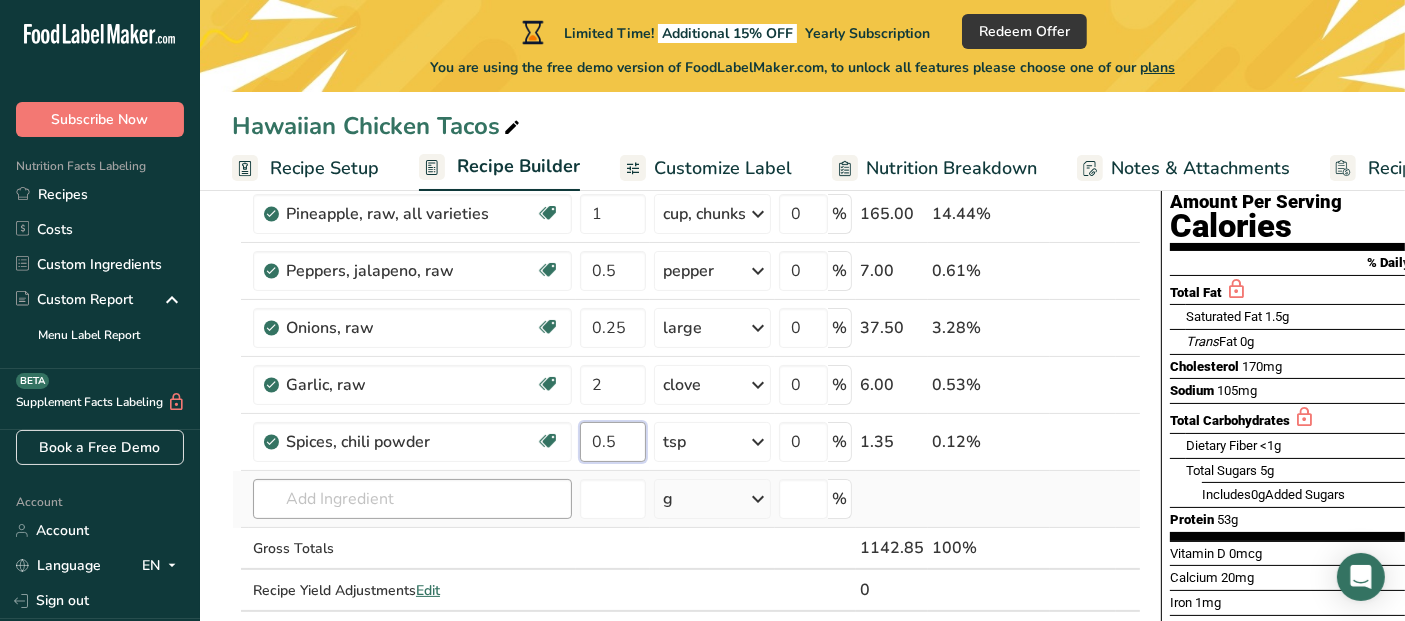 type on "0.5" 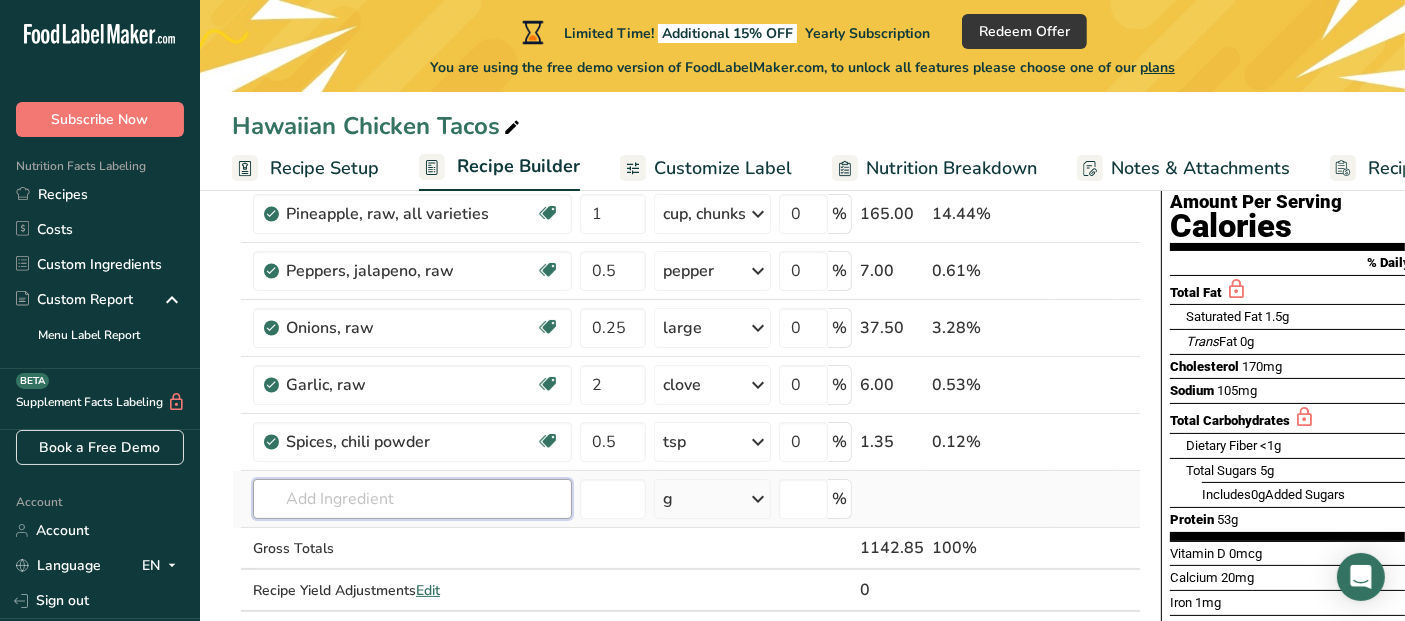click on "Ingredient *
Amount *
Unit *
Waste *   .a-a{fill:#347362;}.b-a{fill:#fff;}.a-a{fill:#347362;}.b-a{fill:#fff;}          Grams
Percentage
Chicken, broiler or fryers, breast, skinless, boneless, meat only, raw
Dairy free
Gluten free
Soy free
1
[UNIT]
Portions
4 oz
1 piece
1 [UNIT]
Weight Units
g
kg
mg
See more
Volume Units
l
Volume units require a density conversion. If you know your ingredient's density enter it below. Otherwise, click on "RIA" our AI Regulatory bot - she will be able to help you
lb/ft3
g/cm3
Confirm
mL
fl oz" at bounding box center (686, 369) 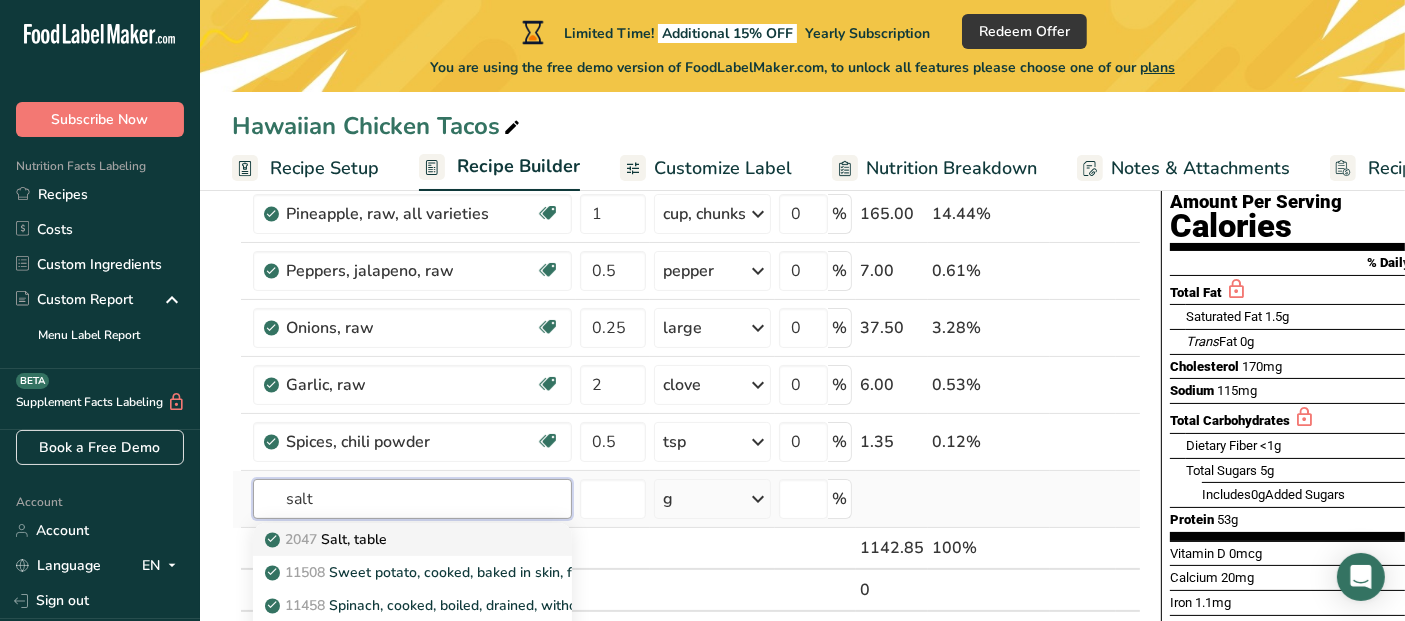 type on "salt" 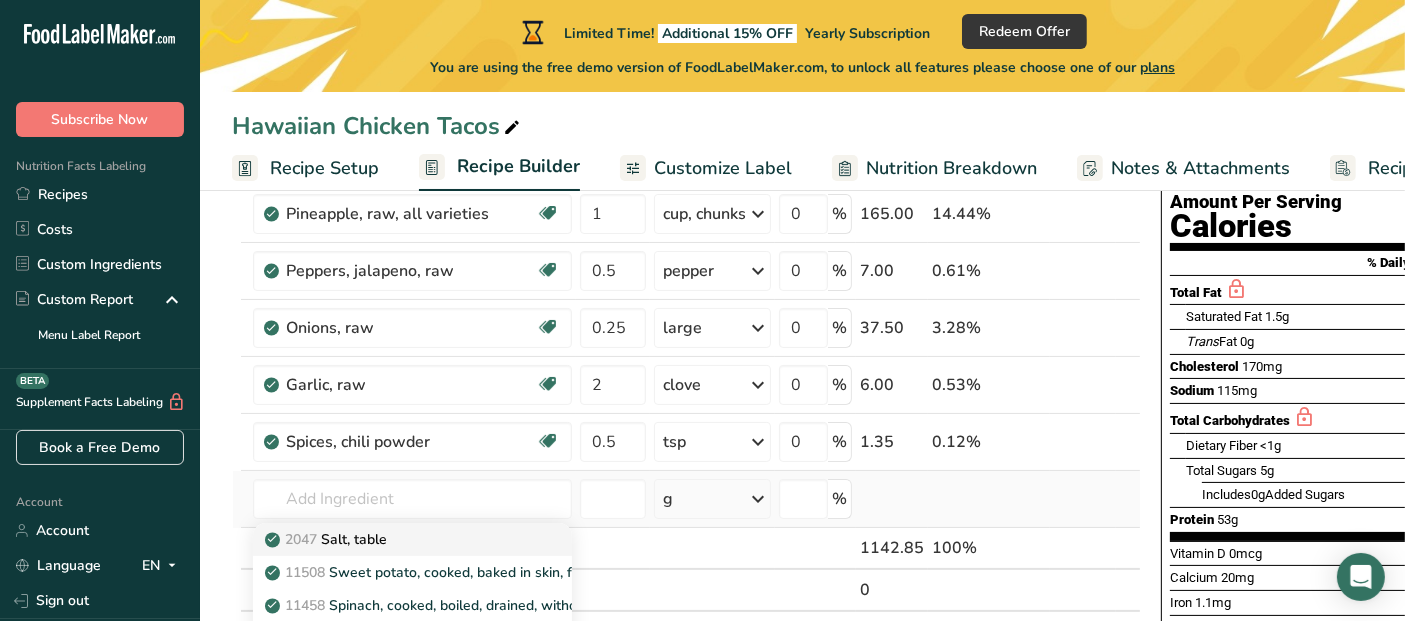 click on "2047
Salt, table" at bounding box center (396, 539) 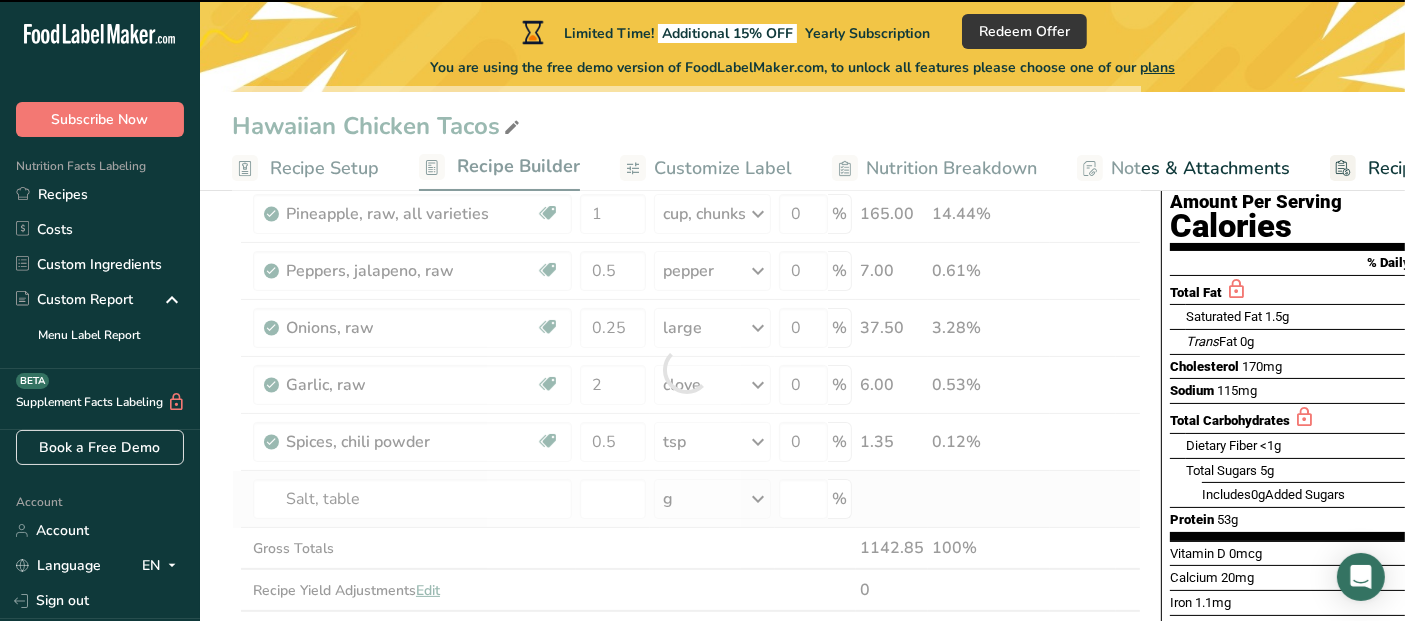 type on "0" 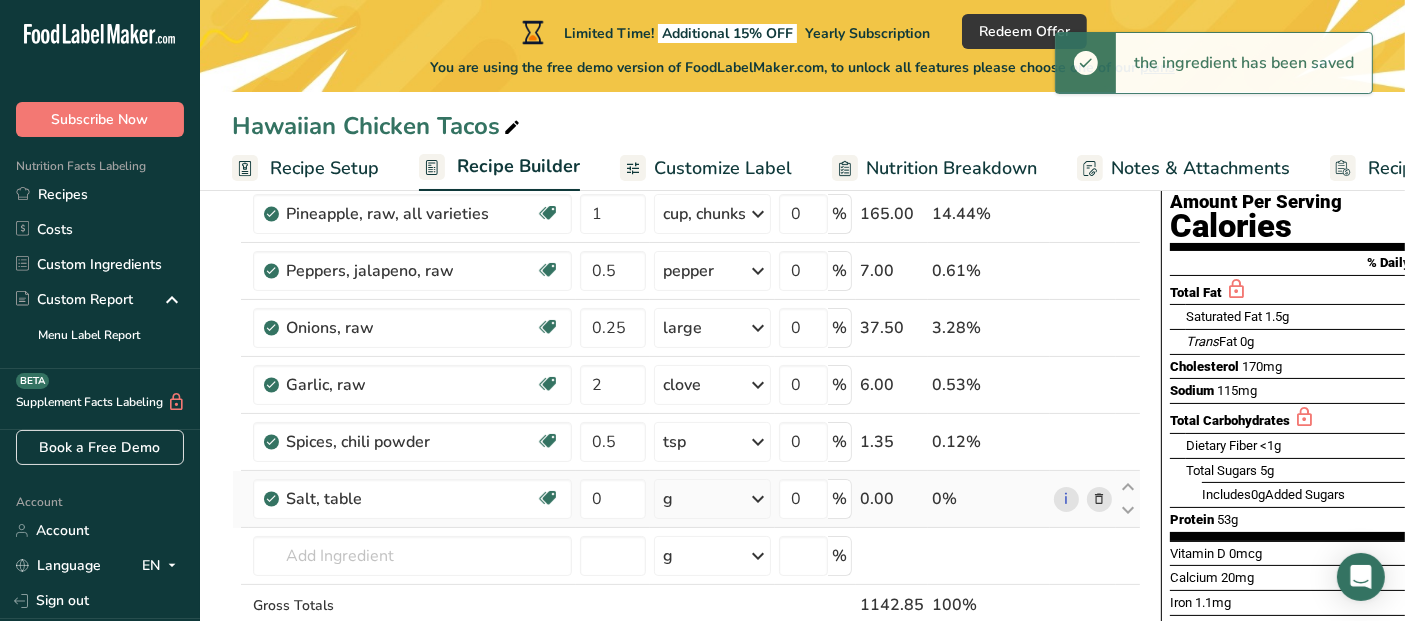 click on "g" at bounding box center (712, 499) 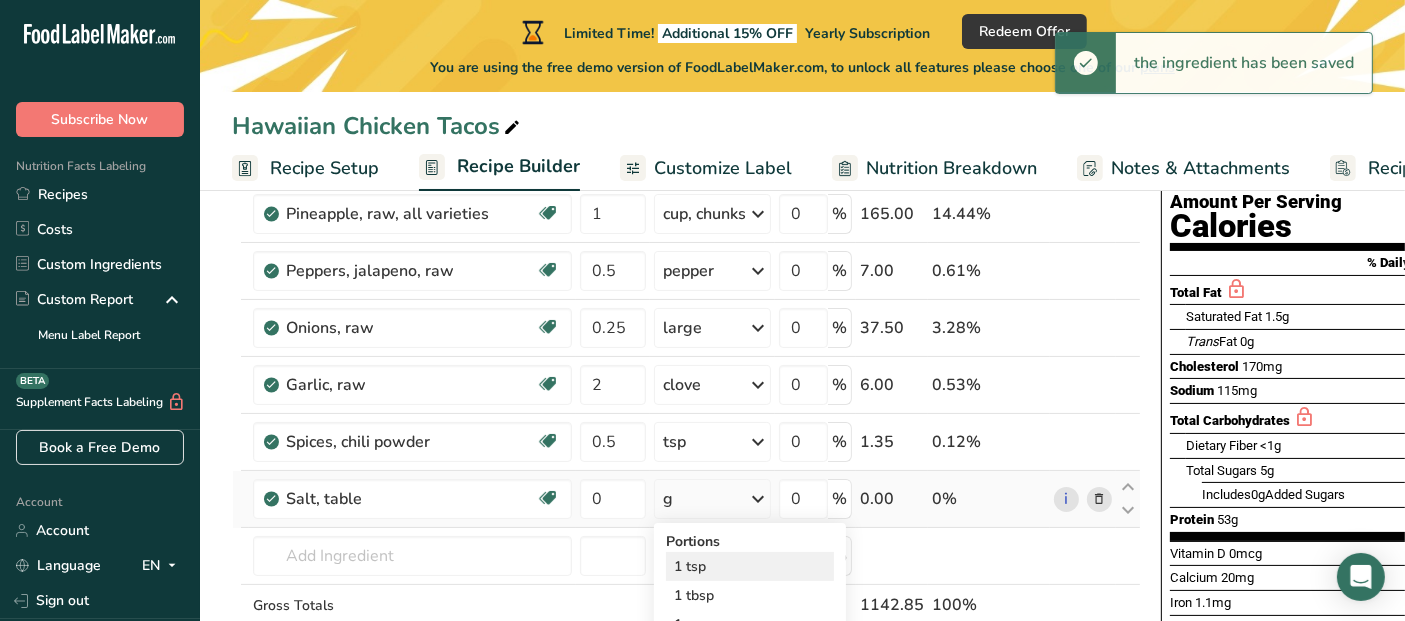 click on "1 tsp" at bounding box center [750, 566] 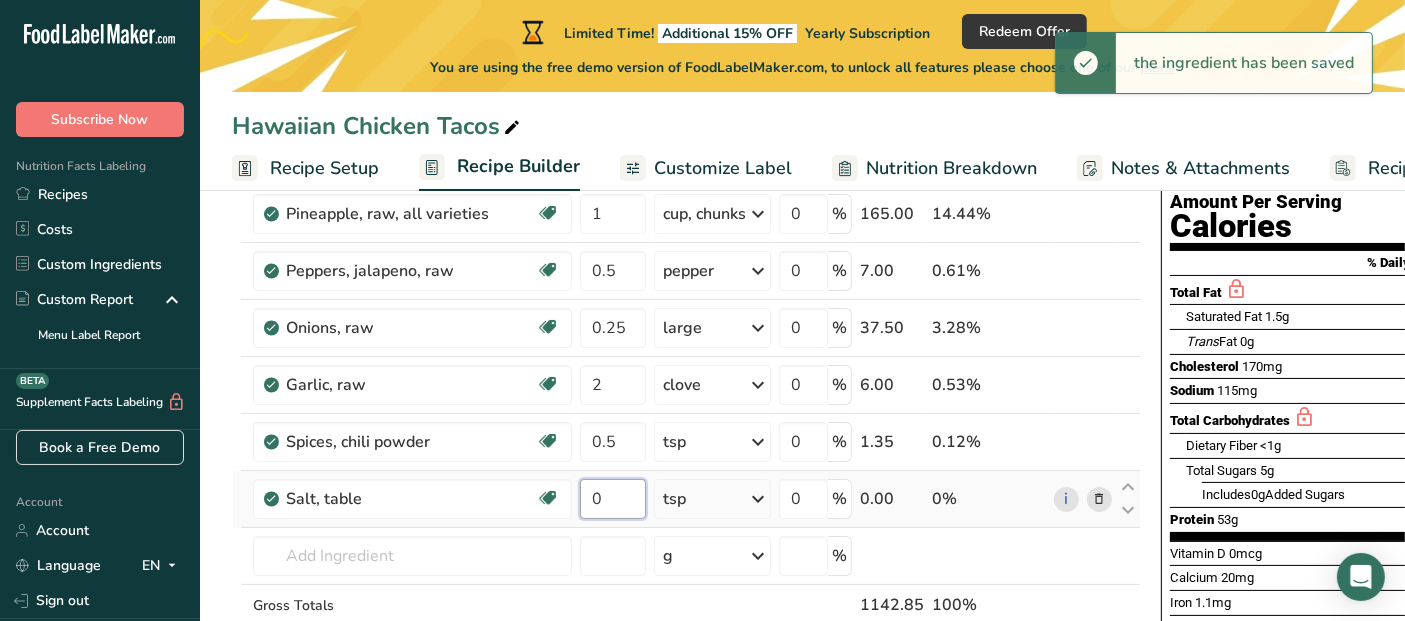 click on "0" at bounding box center [613, 499] 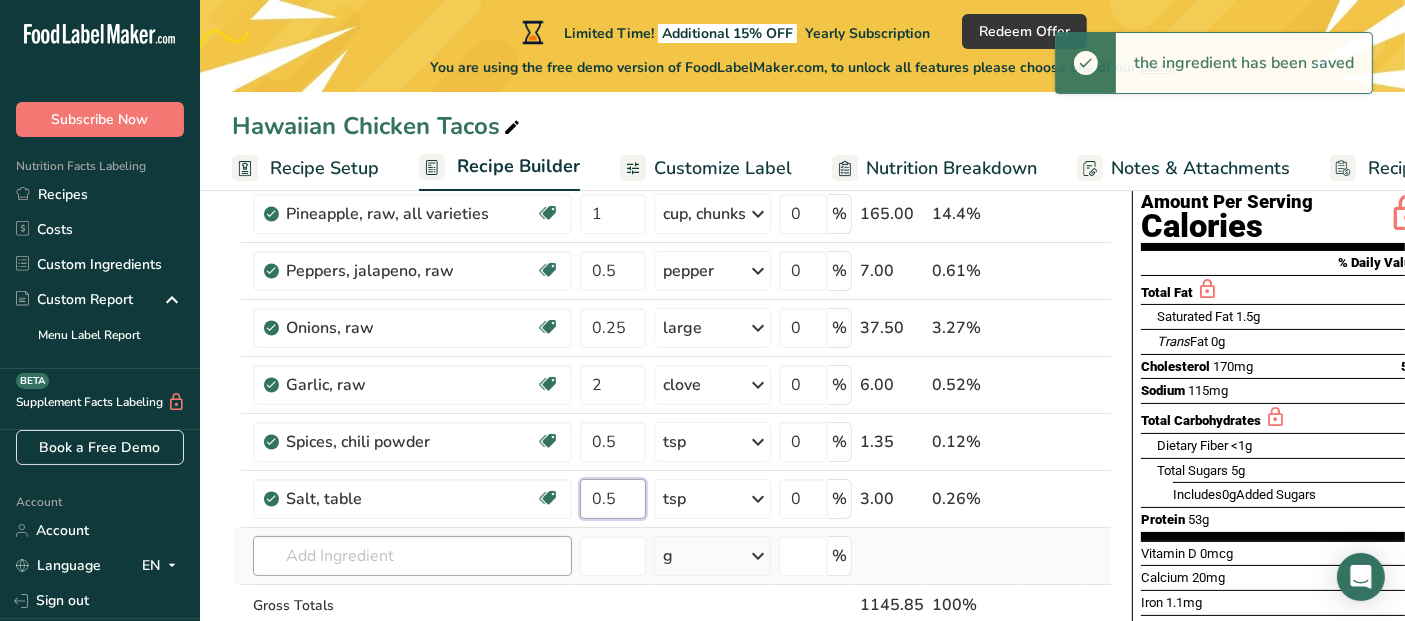 type on "0.5" 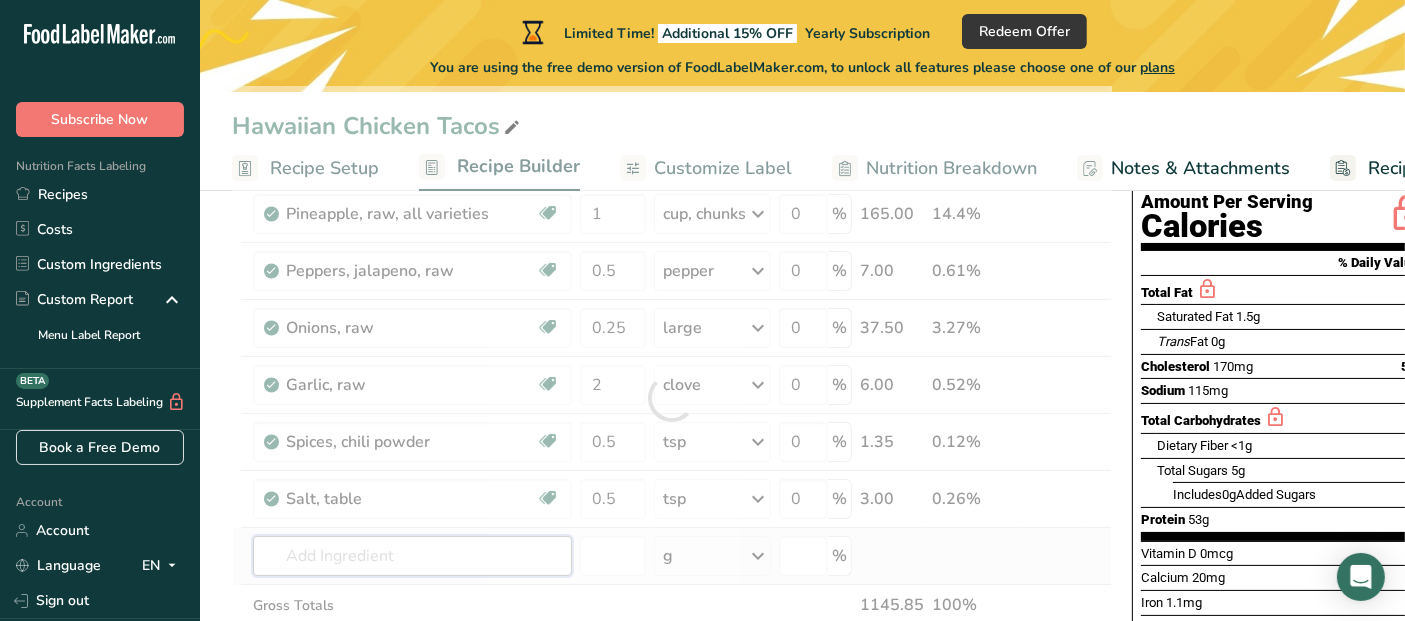 click on "Ingredient *
Amount *
Unit *
Waste *   .a-a{fill:#347362;}.b-a{fill:#fff;}.a-a{fill:#347362;}.b-a{fill:#fff;}          Grams
Percentage
Chicken, broiler or fryers, breast, skinless, boneless, meat only, raw
Dairy free
Gluten free
Soy free
1
[UNIT]
Portions
4 oz
1 piece
1 [UNIT]
Weight Units
g
kg
mg
See more
Volume Units
l
Volume units require a density conversion. If you know your ingredient's density enter it below. Otherwise, click on "RIA" our AI Regulatory bot - she will be able to help you
lb/ft3
g/cm3
Confirm
mL
fl oz" at bounding box center (672, 398) 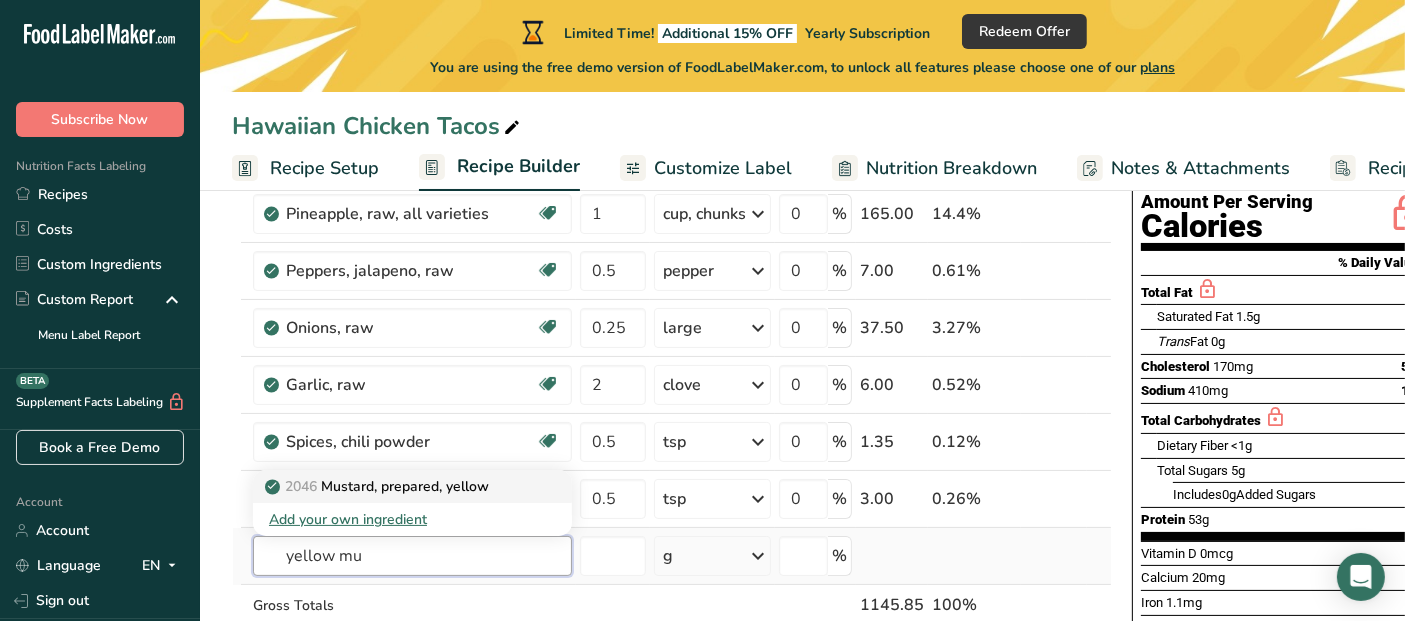 type on "yellow mu" 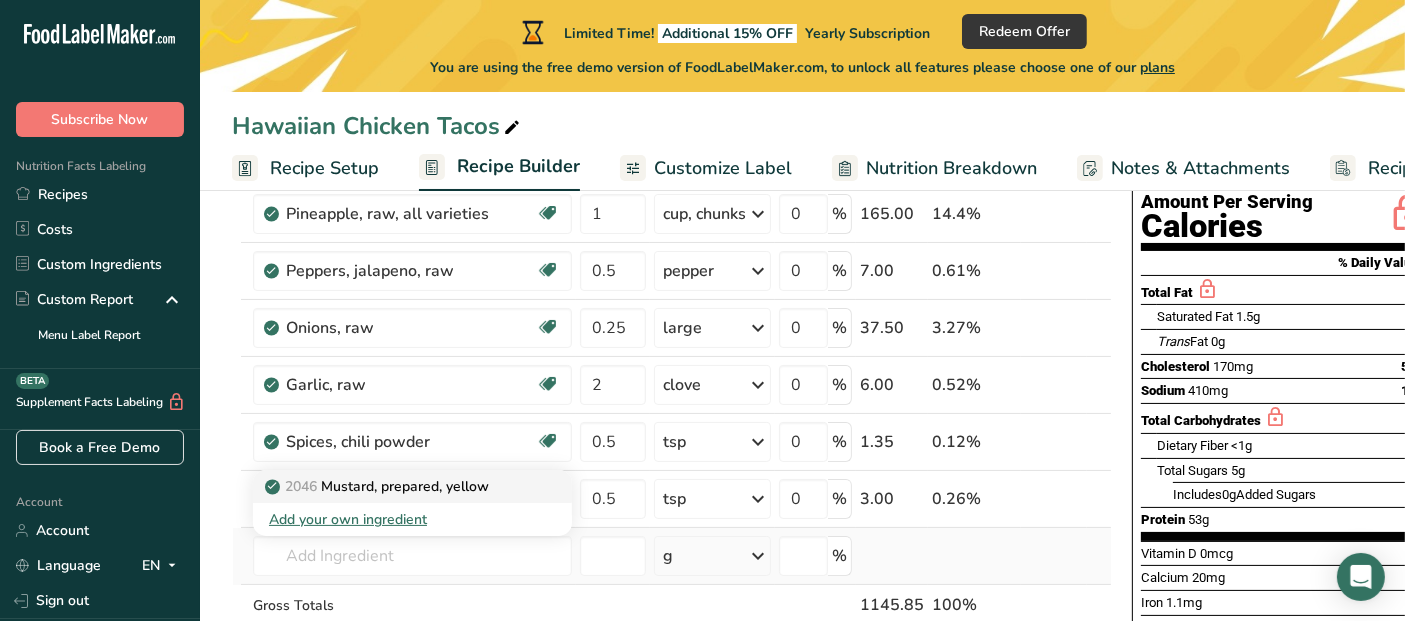 click on "[YEAR]
[INGREDIENT], prepared, yellow" at bounding box center (379, 486) 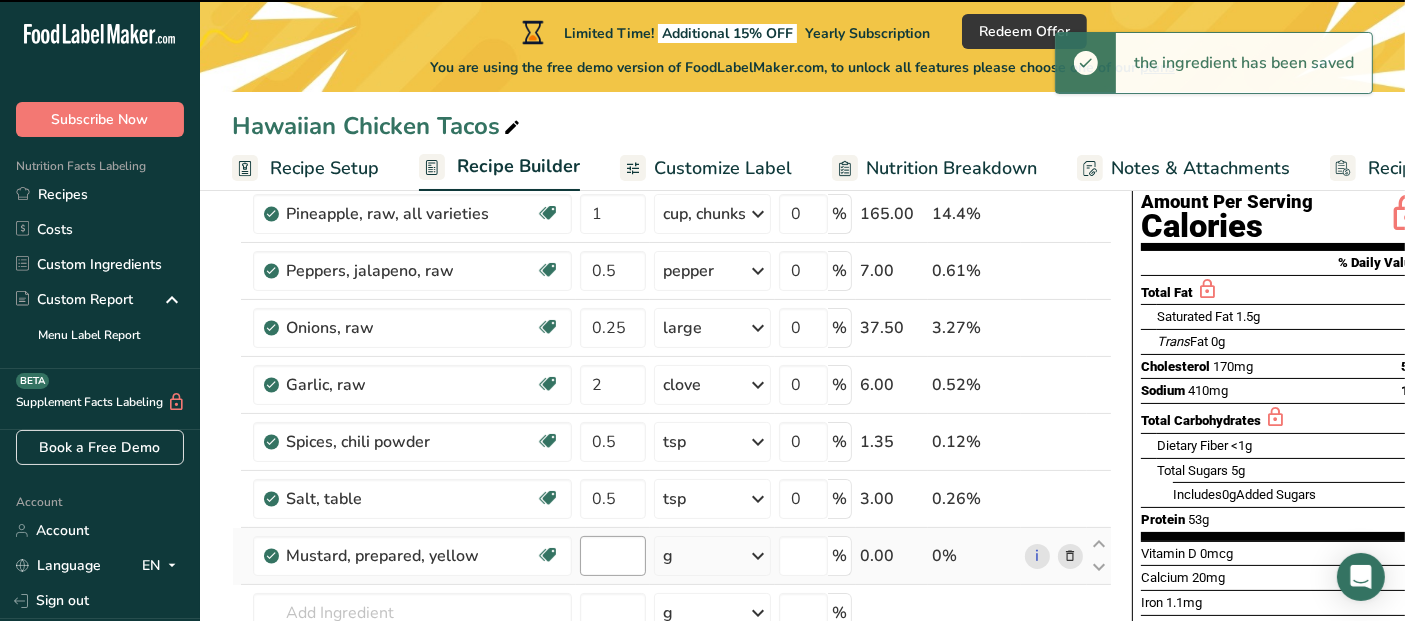type on "0" 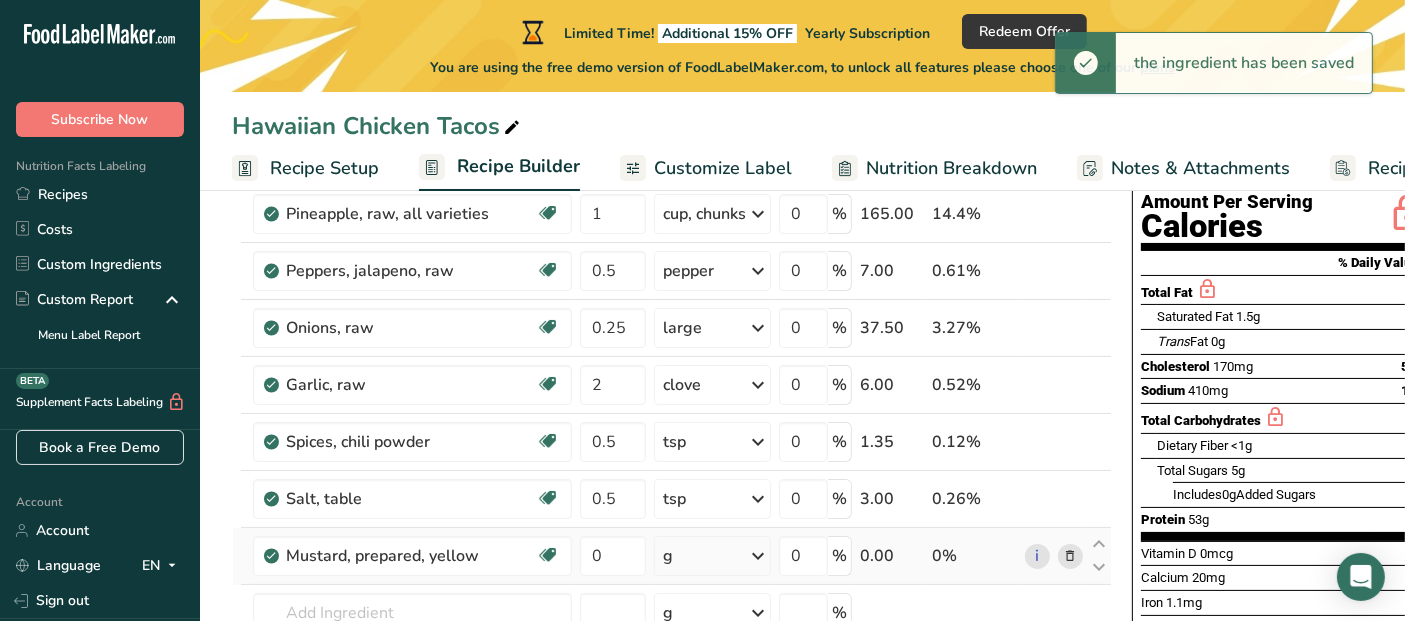 click at bounding box center [758, 556] 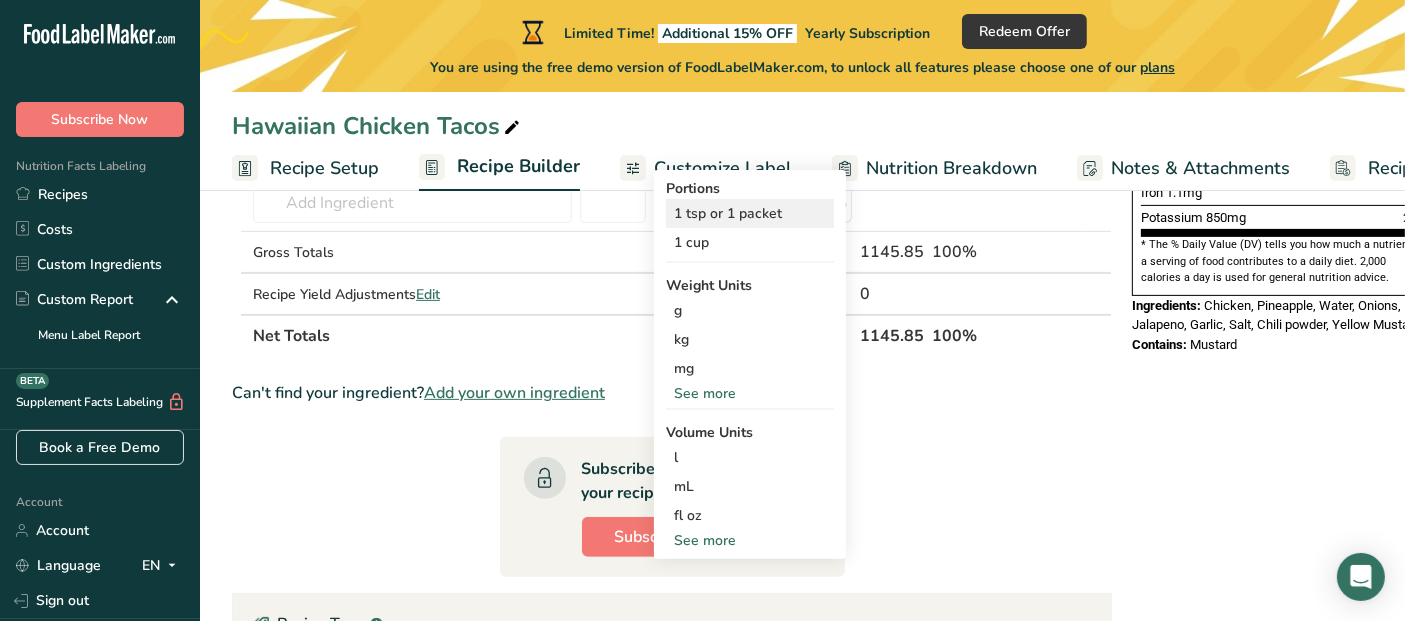 scroll, scrollTop: 666, scrollLeft: 0, axis: vertical 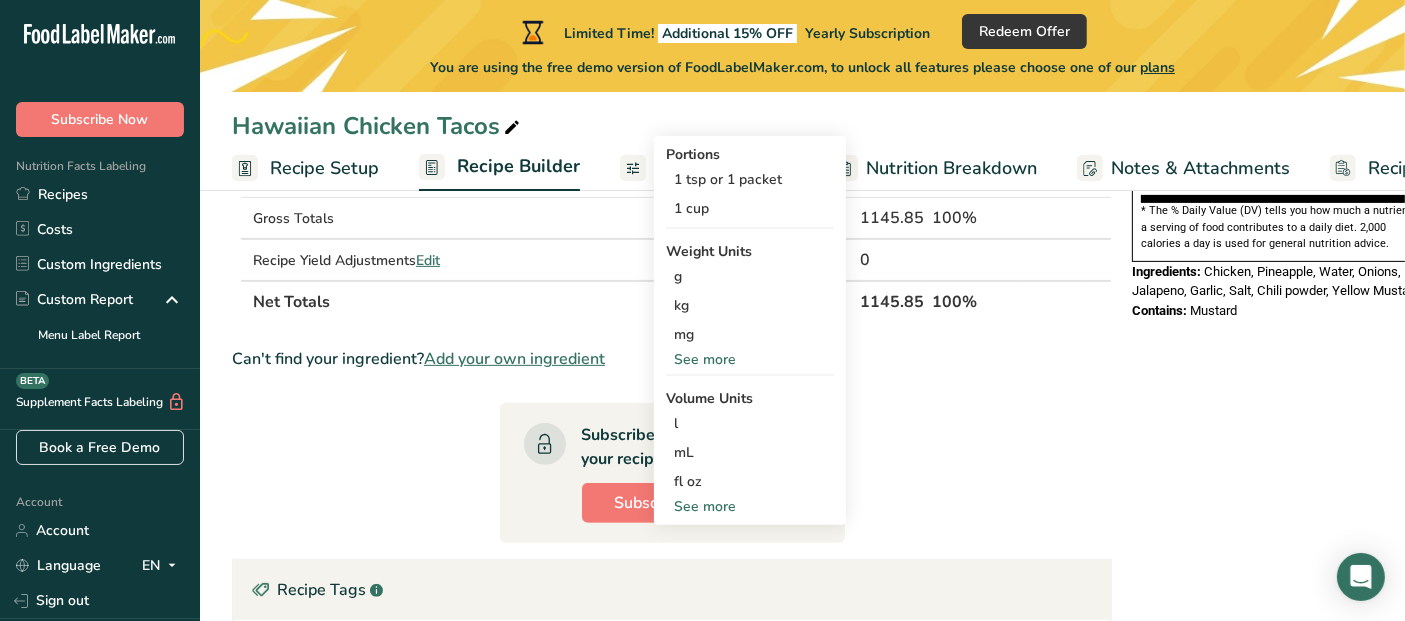 click on "See more" at bounding box center [750, 506] 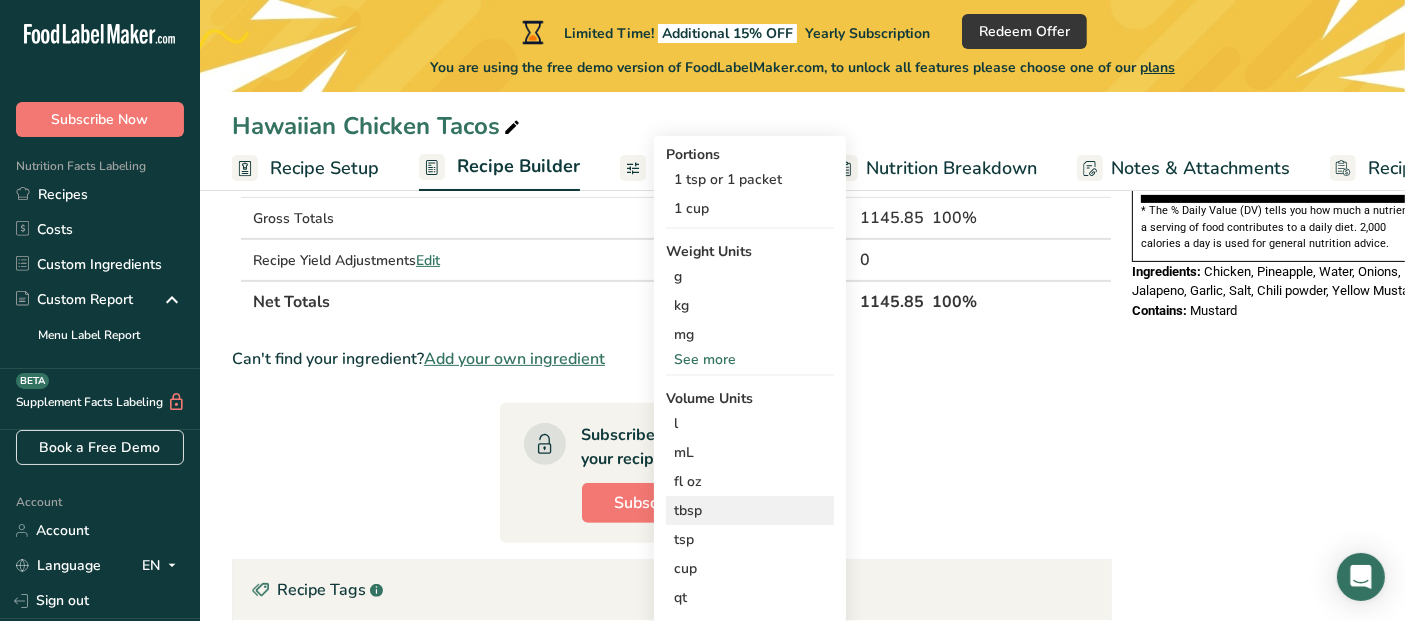click on "tbsp
Volume units require a density conversion. If you know your ingredient's density enter it below. Otherwise, click on "RIA" our AI Regulatory bot - she will be able to help you
lb/ft3
g/cm3
Confirm" at bounding box center [750, 510] 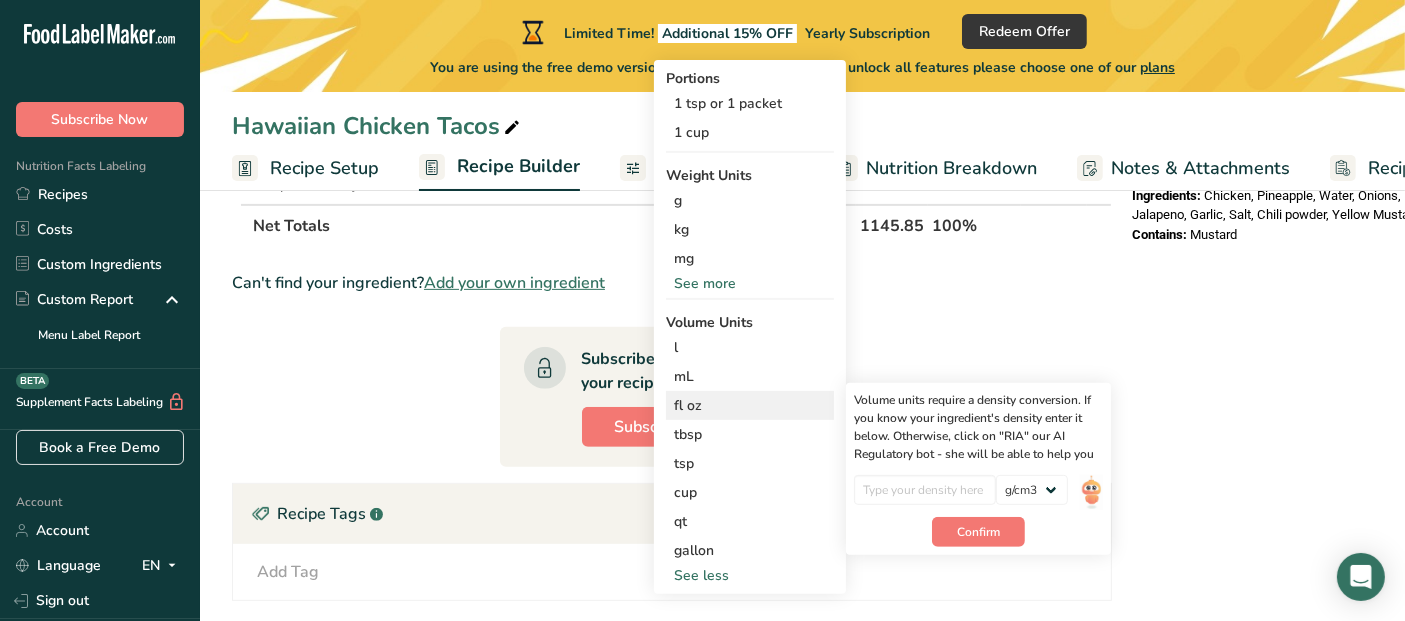 scroll, scrollTop: 777, scrollLeft: 0, axis: vertical 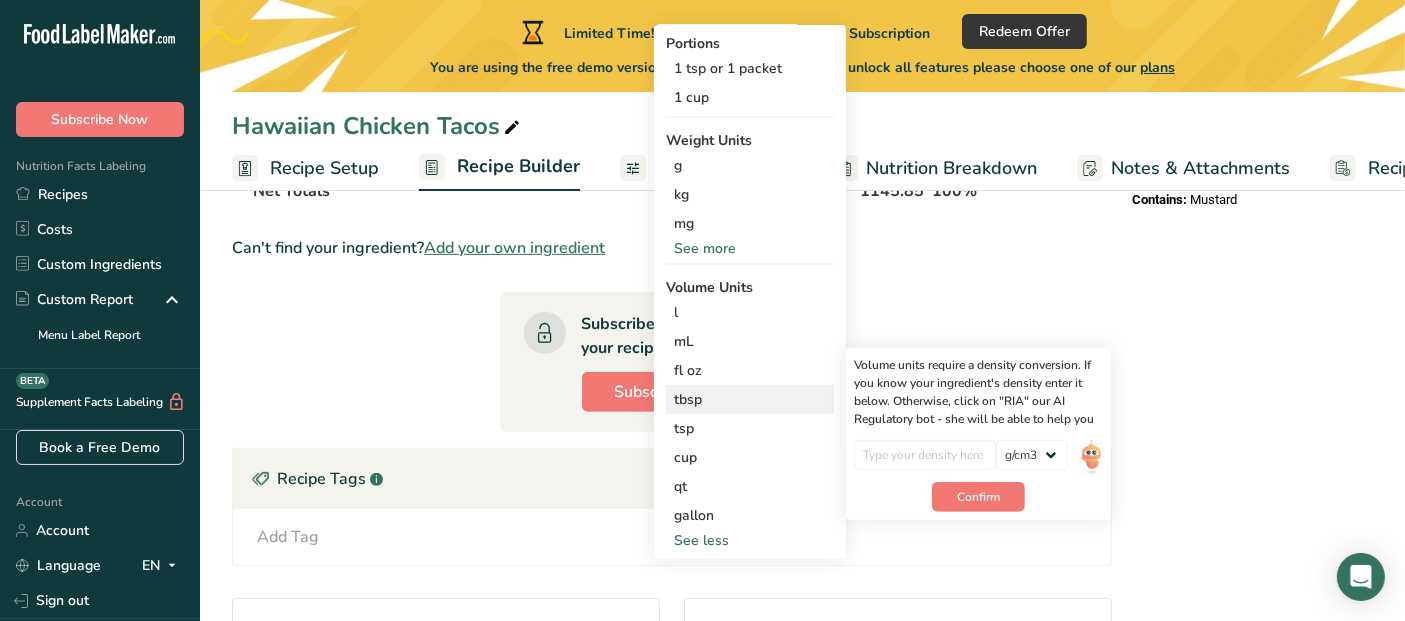 click on "tbsp" at bounding box center (750, 399) 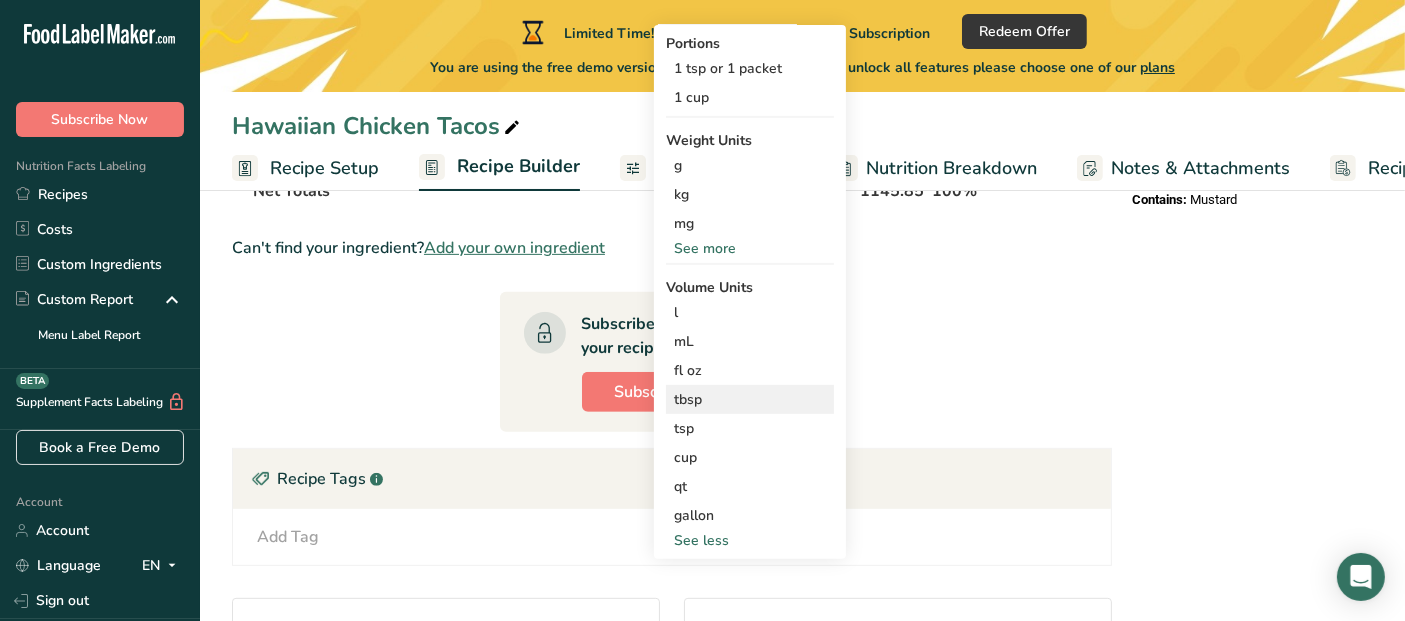 click on "tbsp" at bounding box center [750, 399] 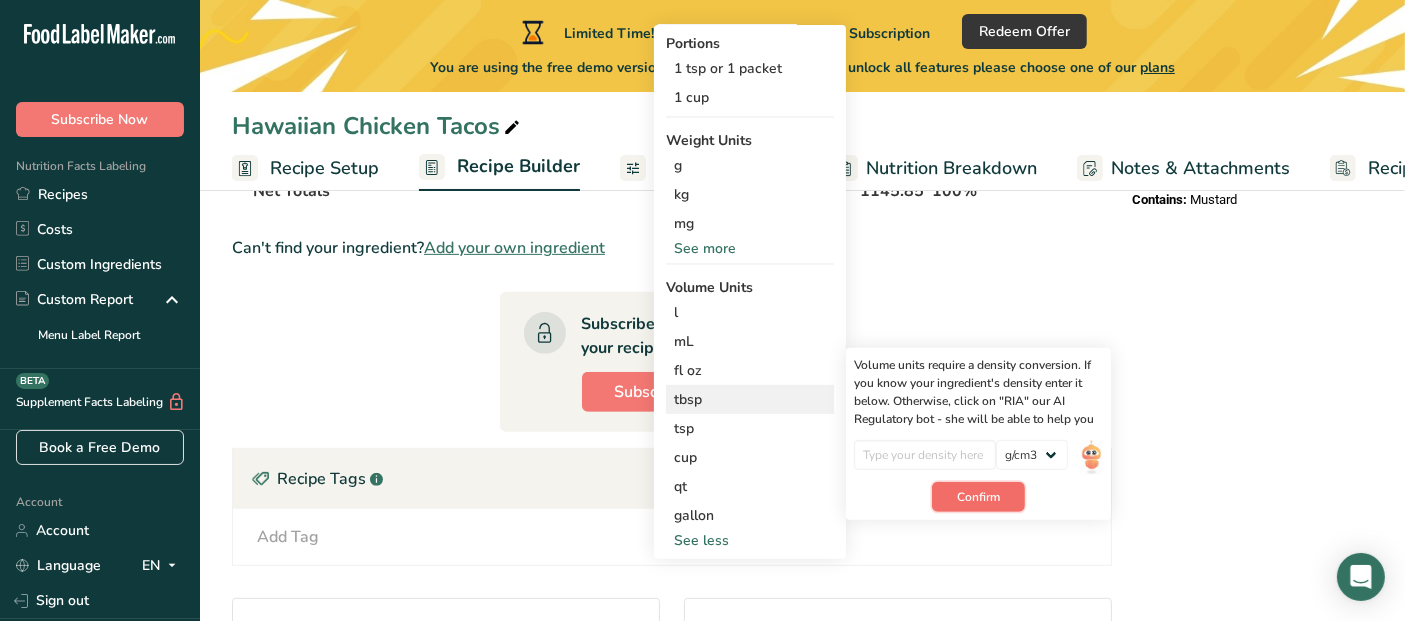 click on "Confirm" at bounding box center (978, 497) 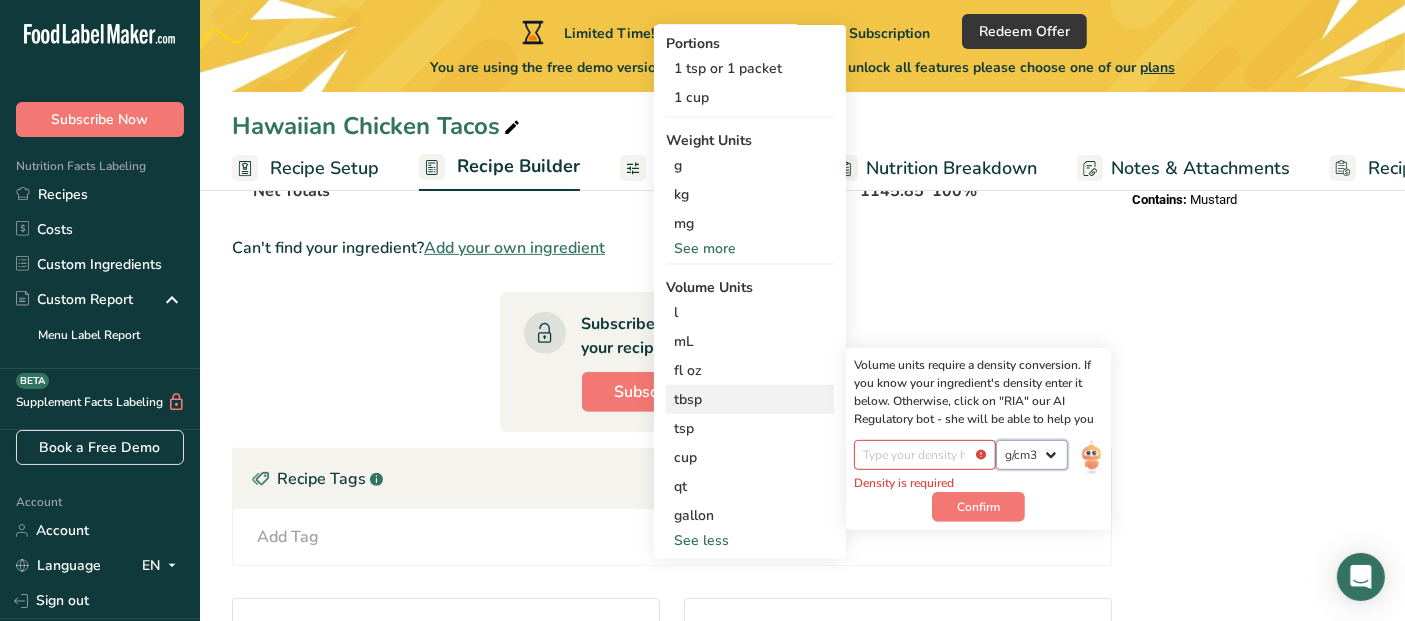 click on "lb/ft3
g/cm3" at bounding box center [1032, 455] 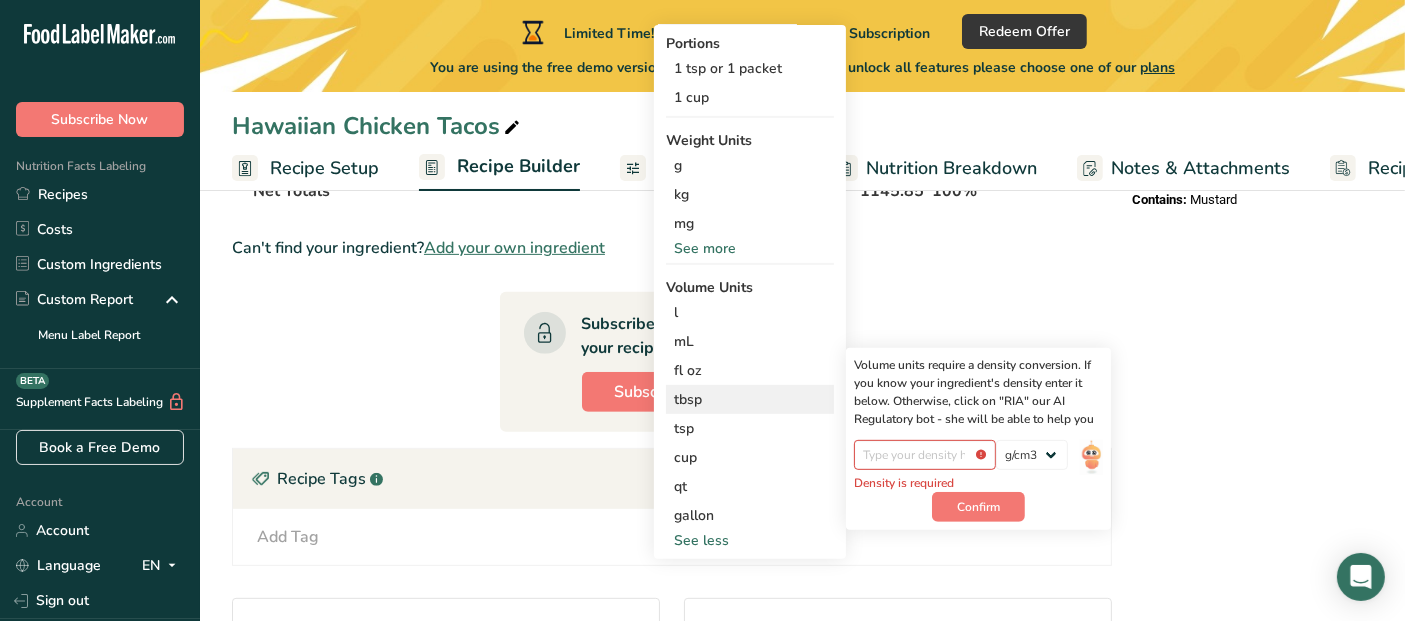 click on "tbsp" at bounding box center (750, 399) 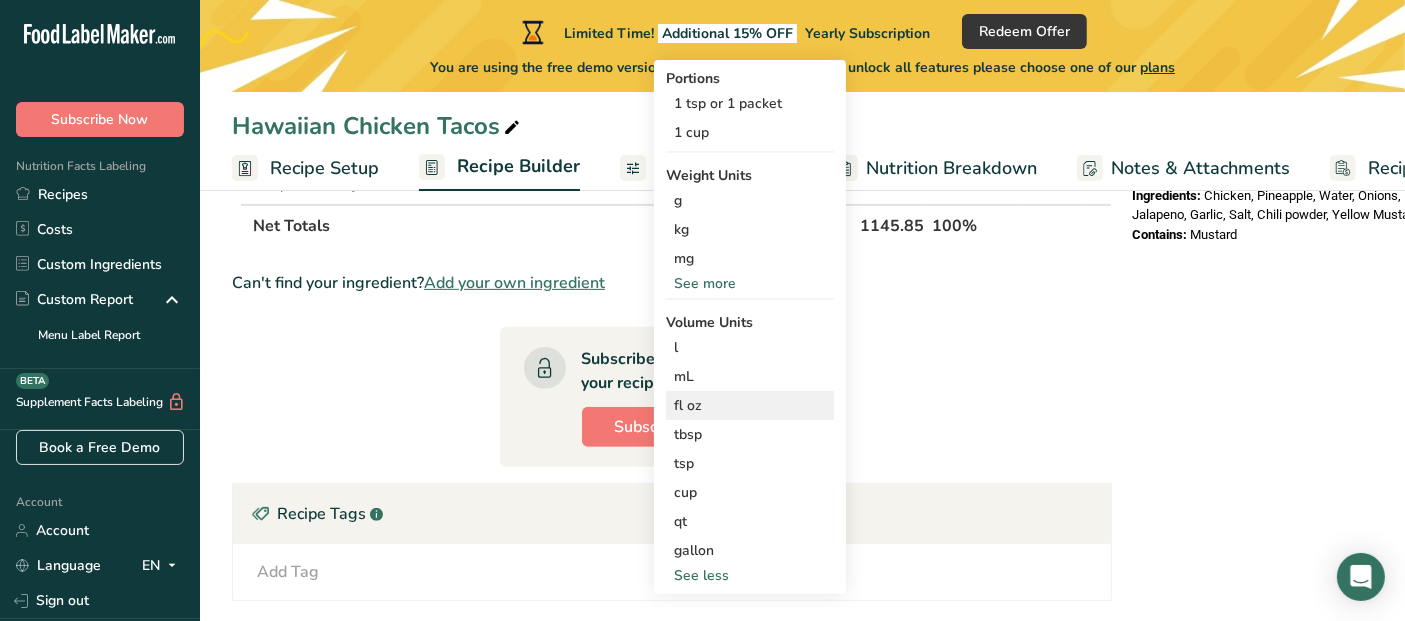 scroll, scrollTop: 777, scrollLeft: 0, axis: vertical 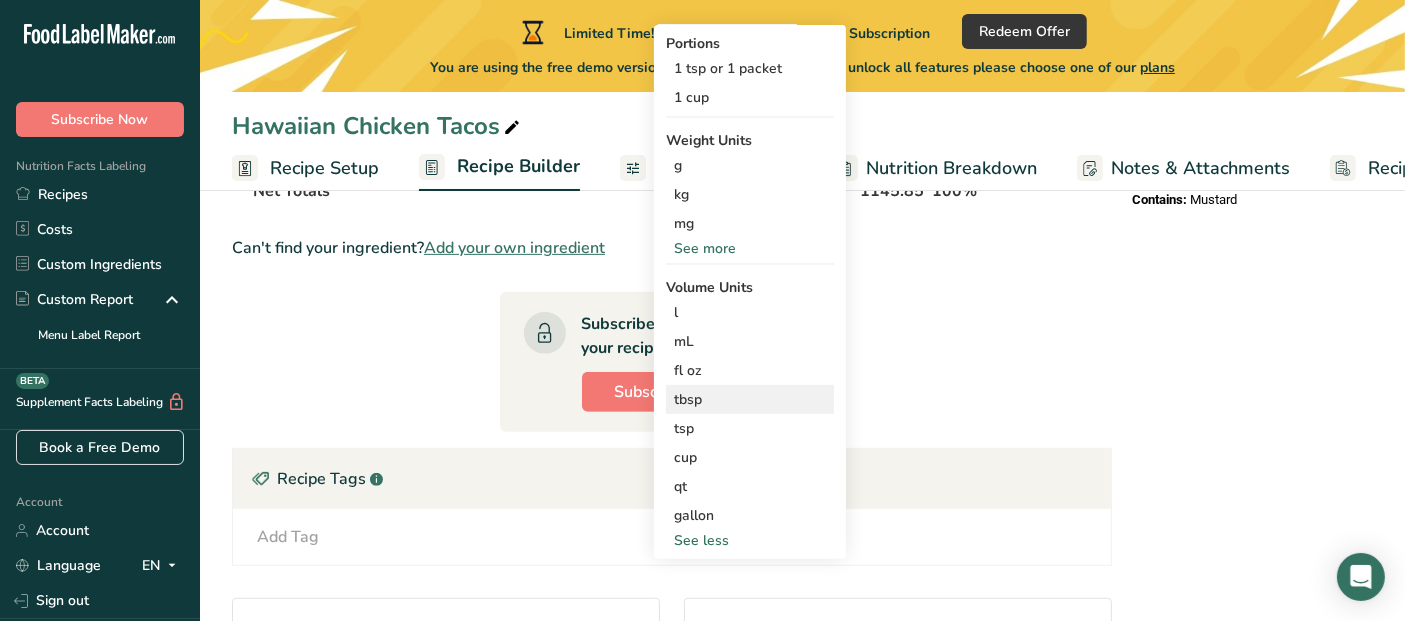 click on "tbsp" at bounding box center [750, 399] 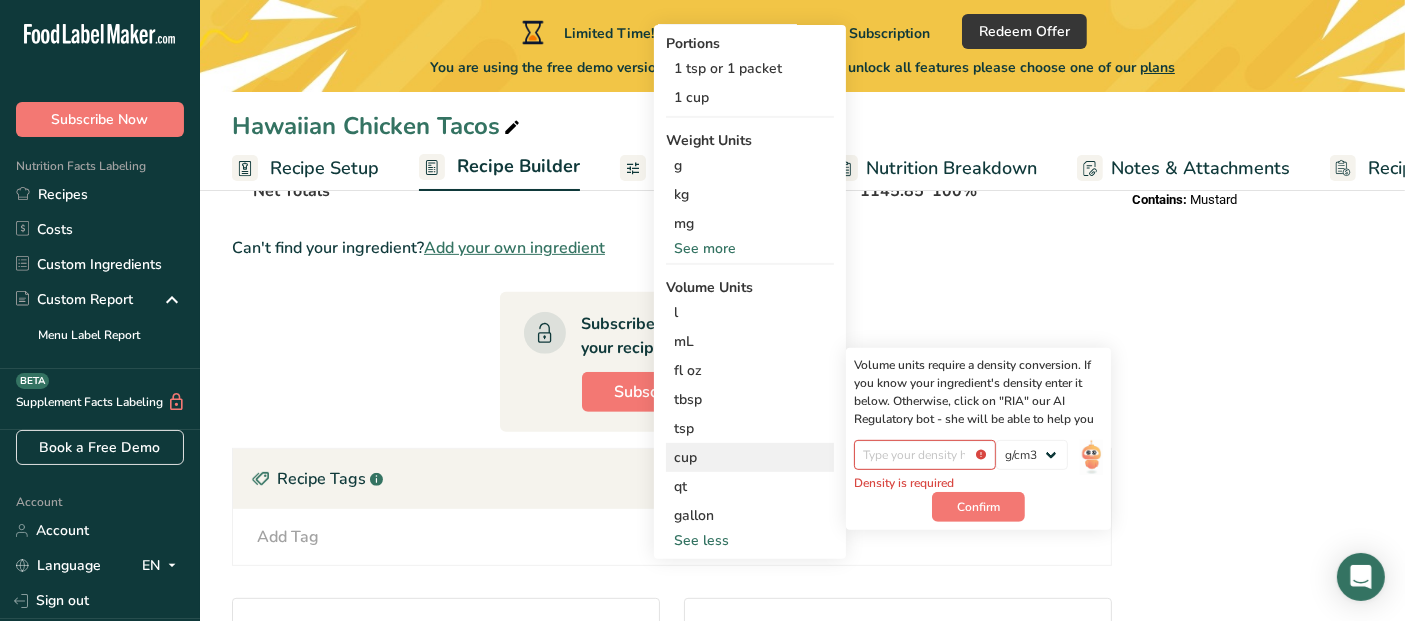 click on "cup" at bounding box center (750, 457) 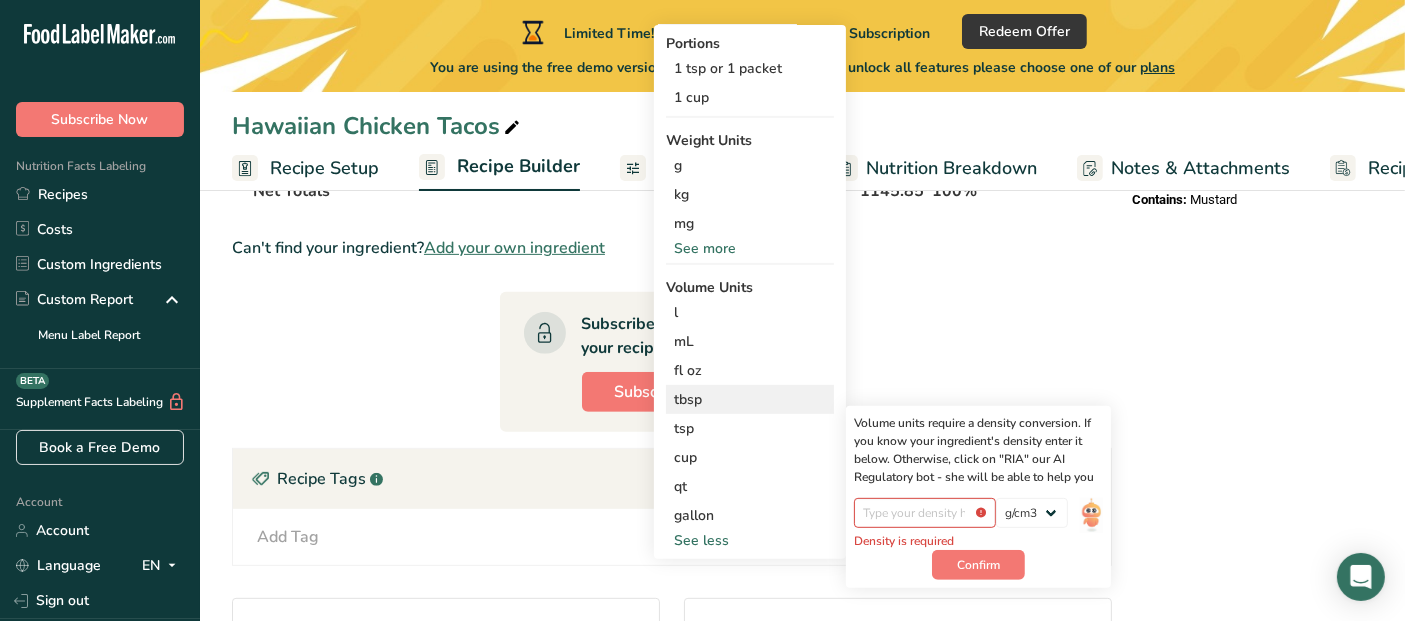 click on "tbsp" at bounding box center (750, 399) 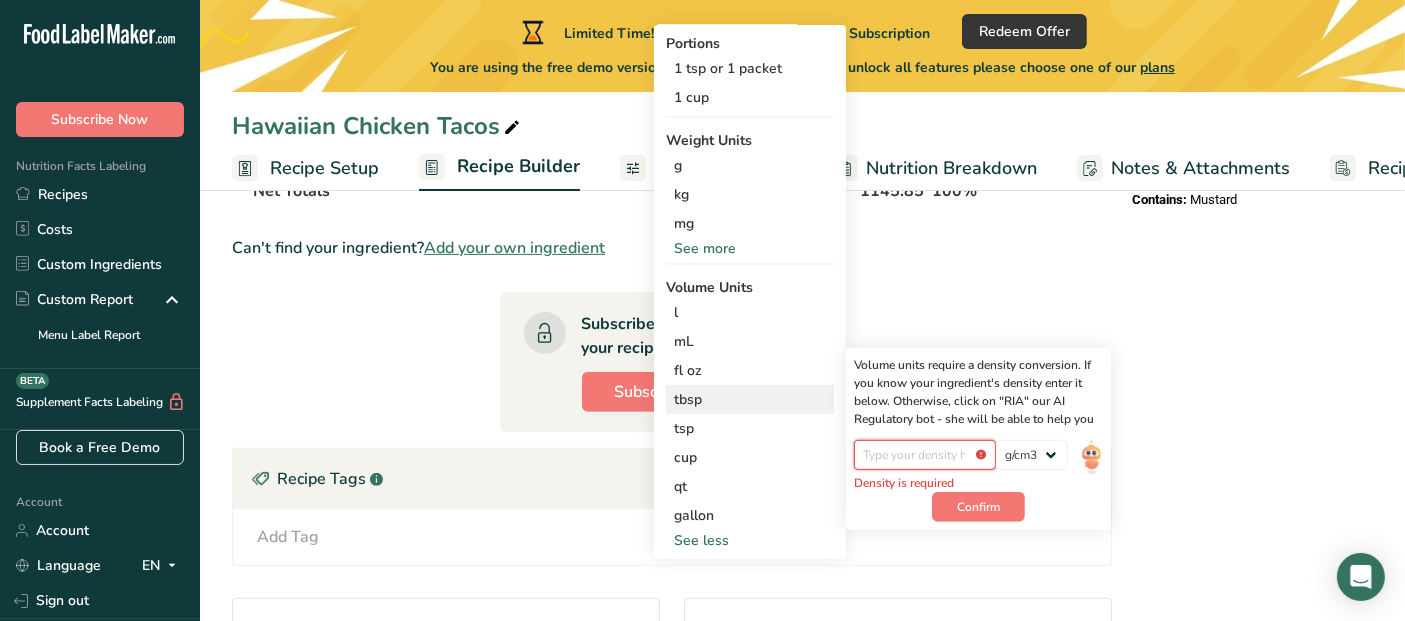 click at bounding box center [925, 455] 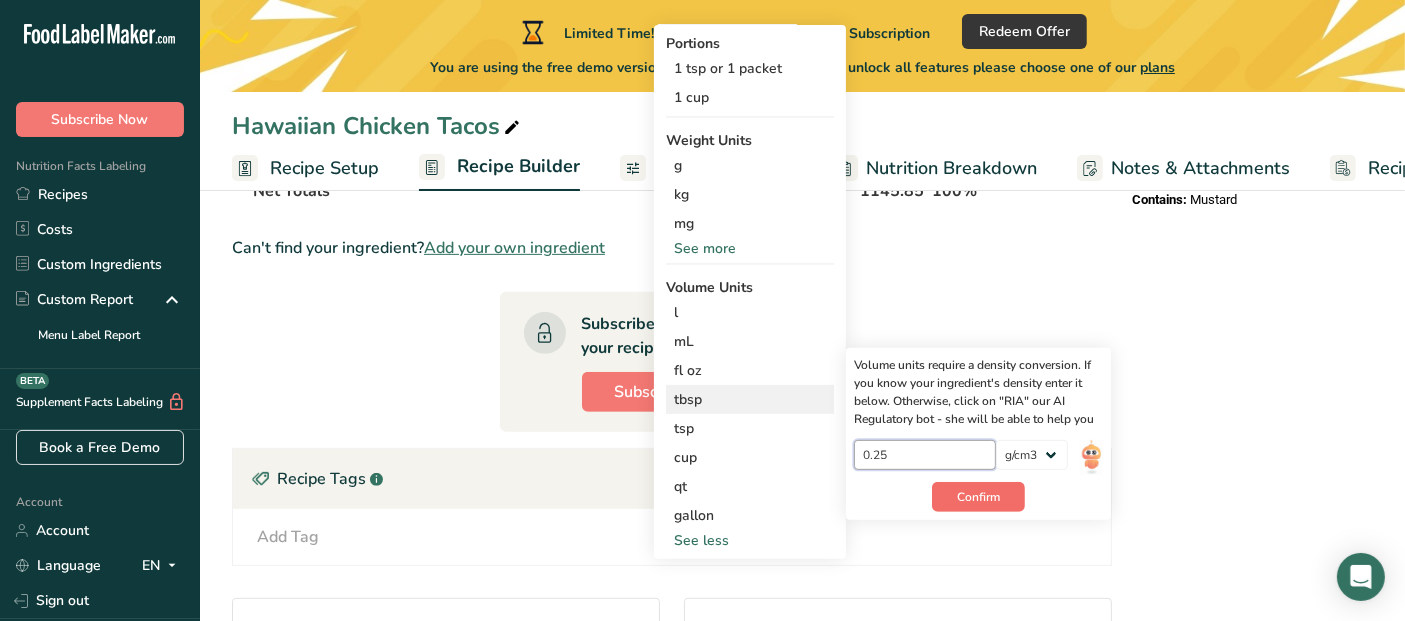 type on "0.25" 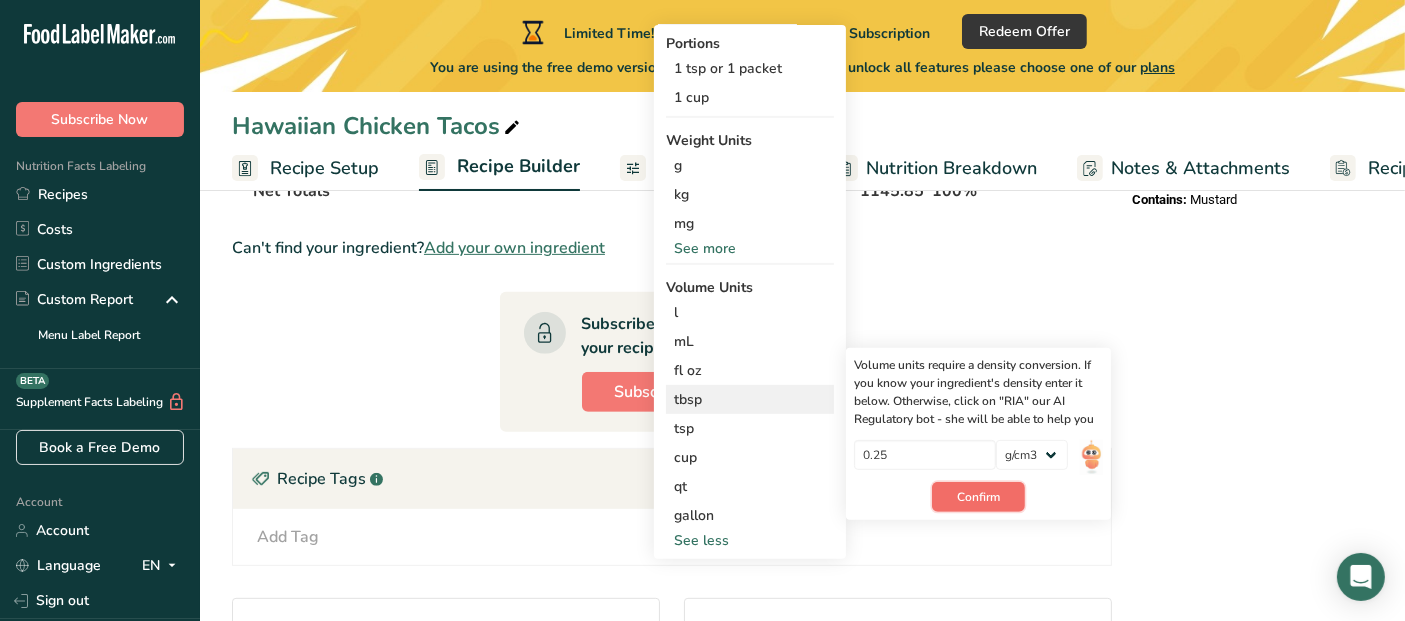 click on "Confirm" at bounding box center (978, 497) 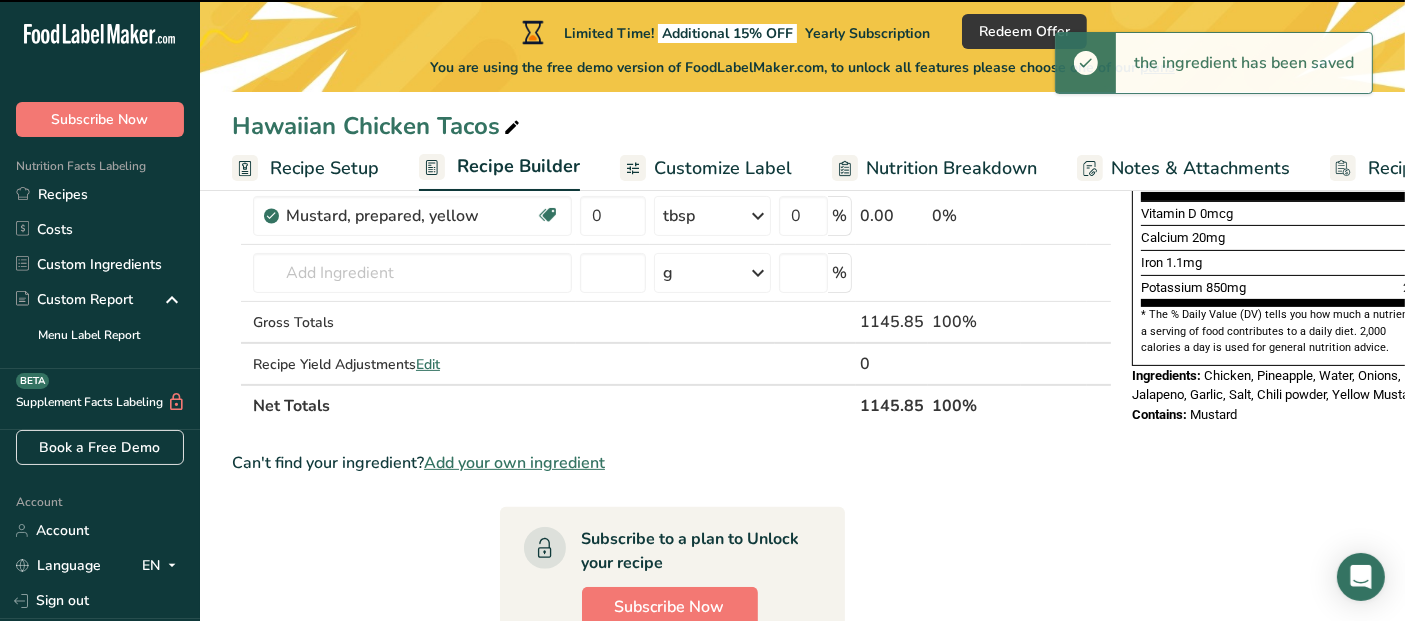 scroll, scrollTop: 444, scrollLeft: 0, axis: vertical 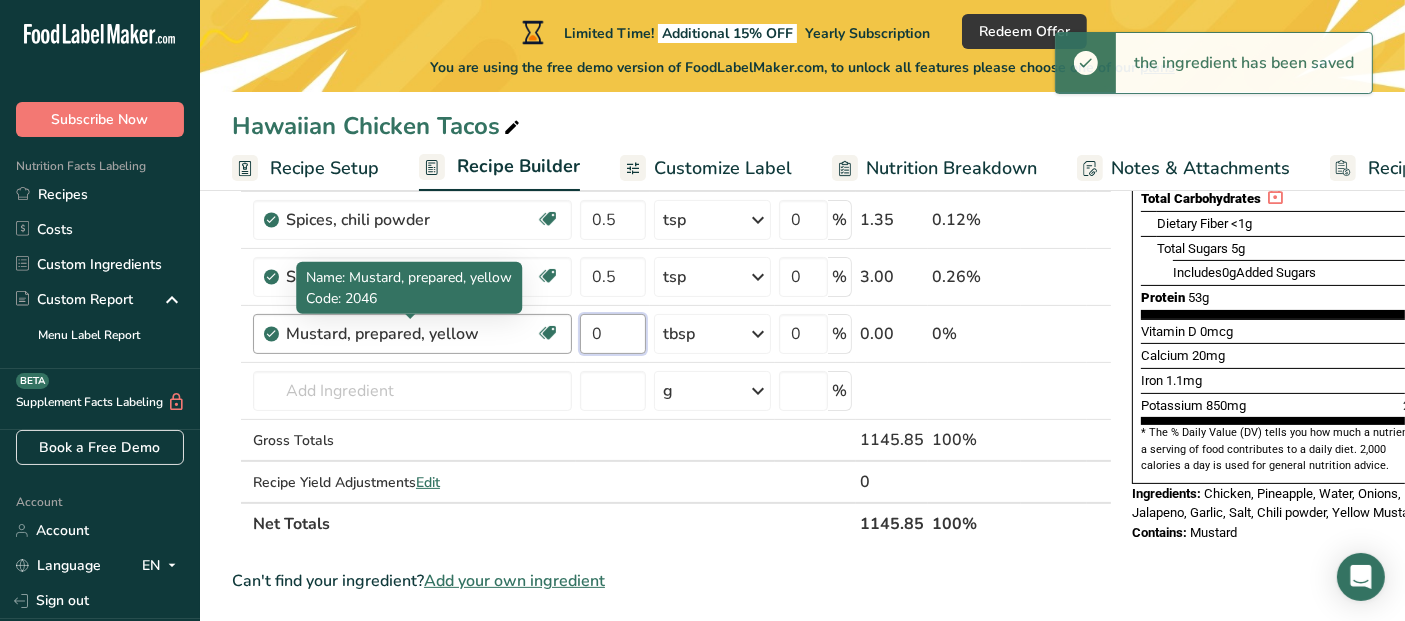 drag, startPoint x: 634, startPoint y: 340, endPoint x: 507, endPoint y: 335, distance: 127.09839 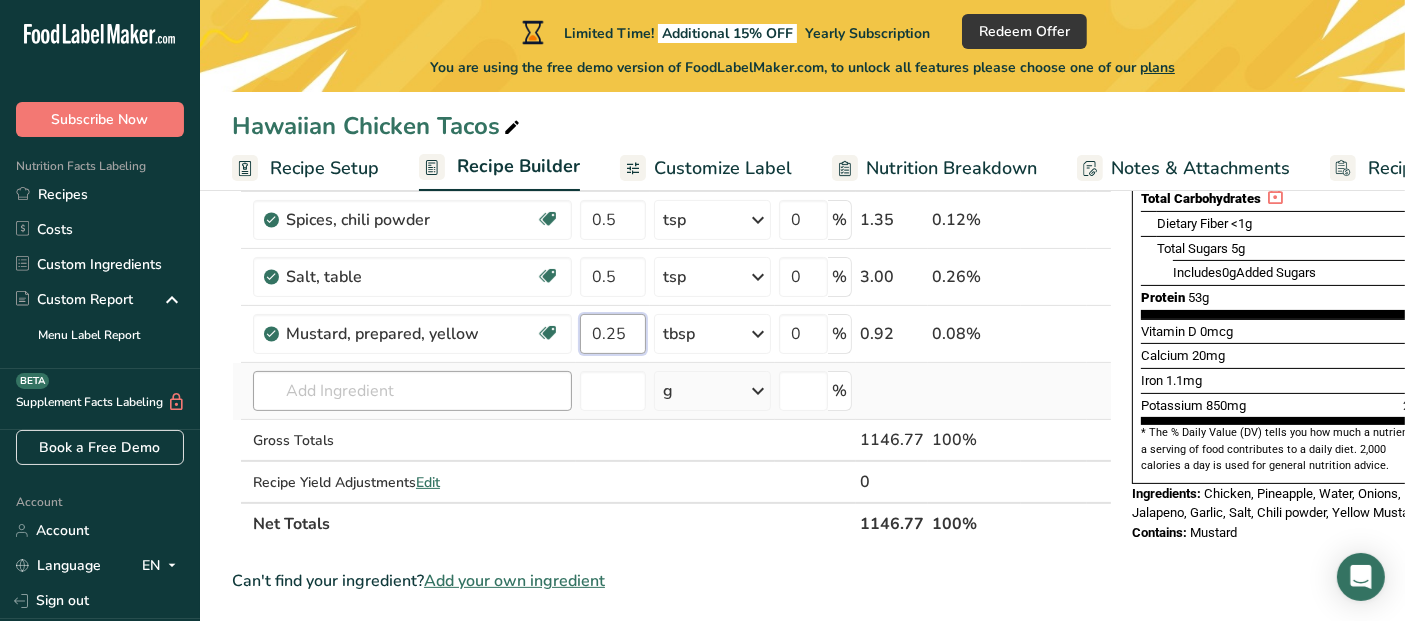 type on "0.25" 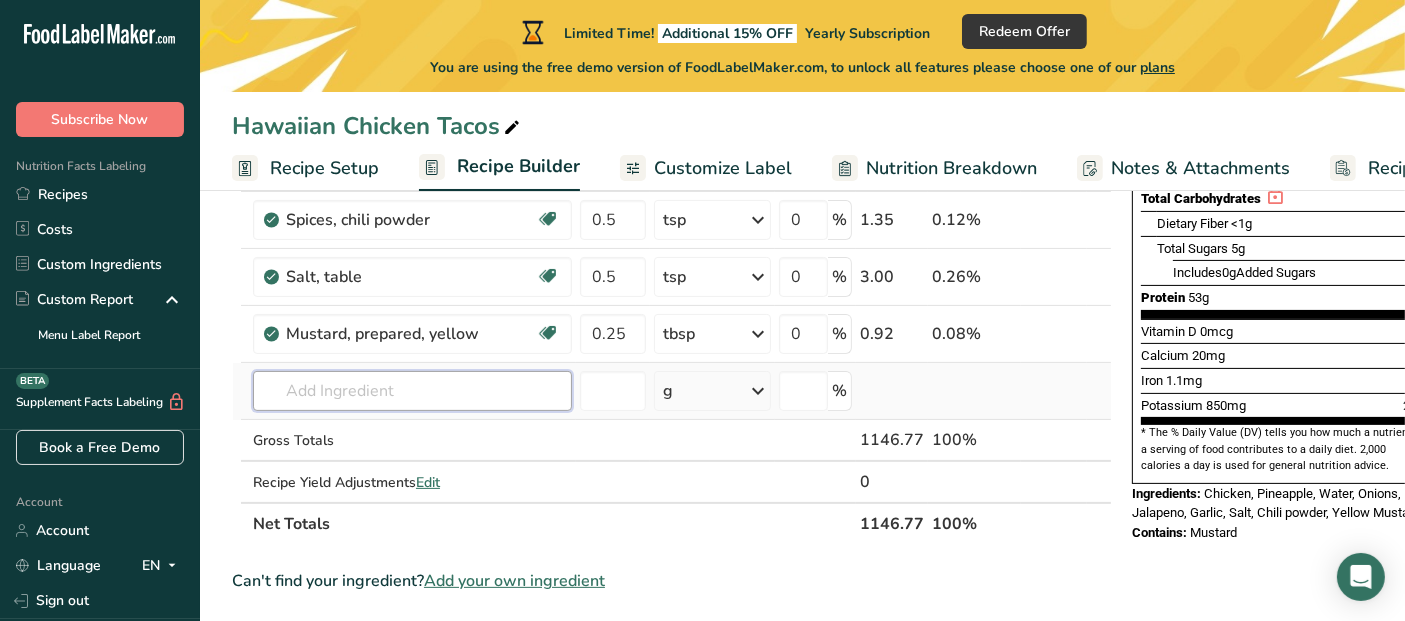 click on "Ingredient *
Amount *
Unit *
Waste *   .a-a{fill:#347362;}.b-a{fill:#fff;}.a-a{fill:#347362;}.b-a{fill:#fff;}          Grams
Percentage
Chicken, broiler or fryers, breast, skinless, boneless, meat only, raw
Dairy free
Gluten free
Soy free
1
[UNIT]
Portions
4 oz
1 piece
1 [UNIT]
Weight Units
g
kg
mg
See more
Volume Units
l
Volume units require a density conversion. If you know your ingredient's density enter it below. Otherwise, click on "RIA" our AI Regulatory bot - she will be able to help you
lb/ft3
g/cm3
Confirm
mL
fl oz" at bounding box center [672, 204] 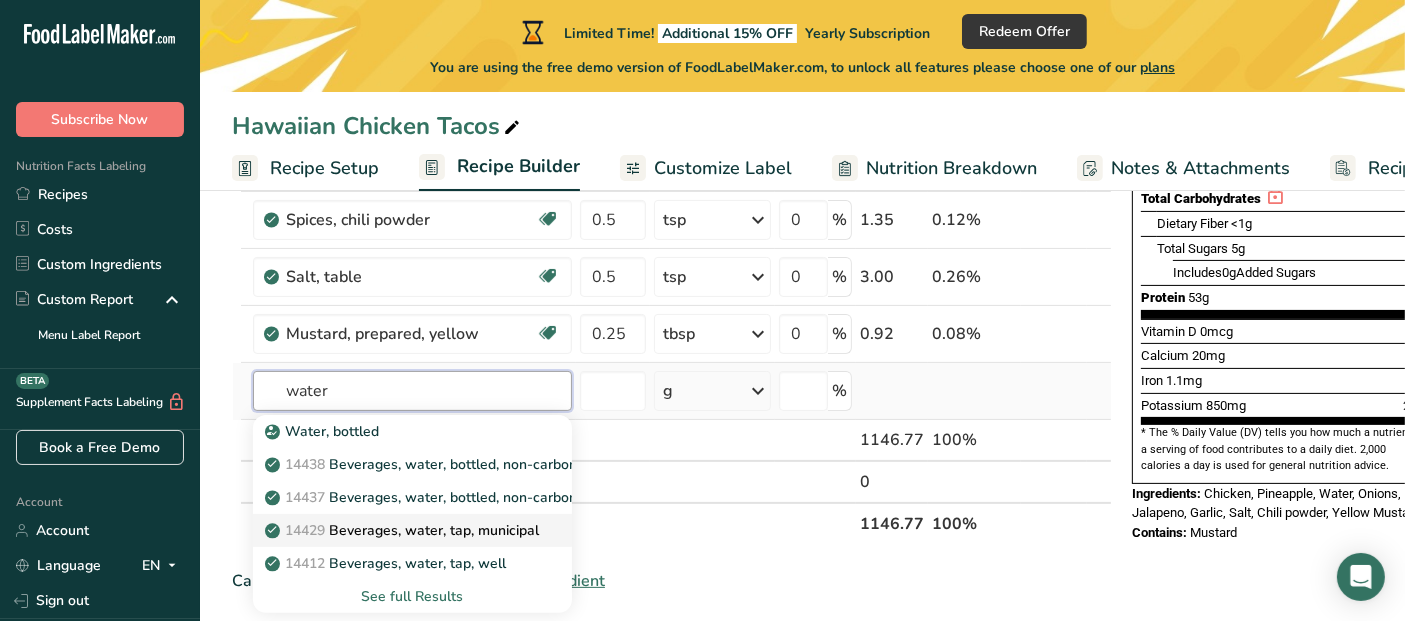 type on "water" 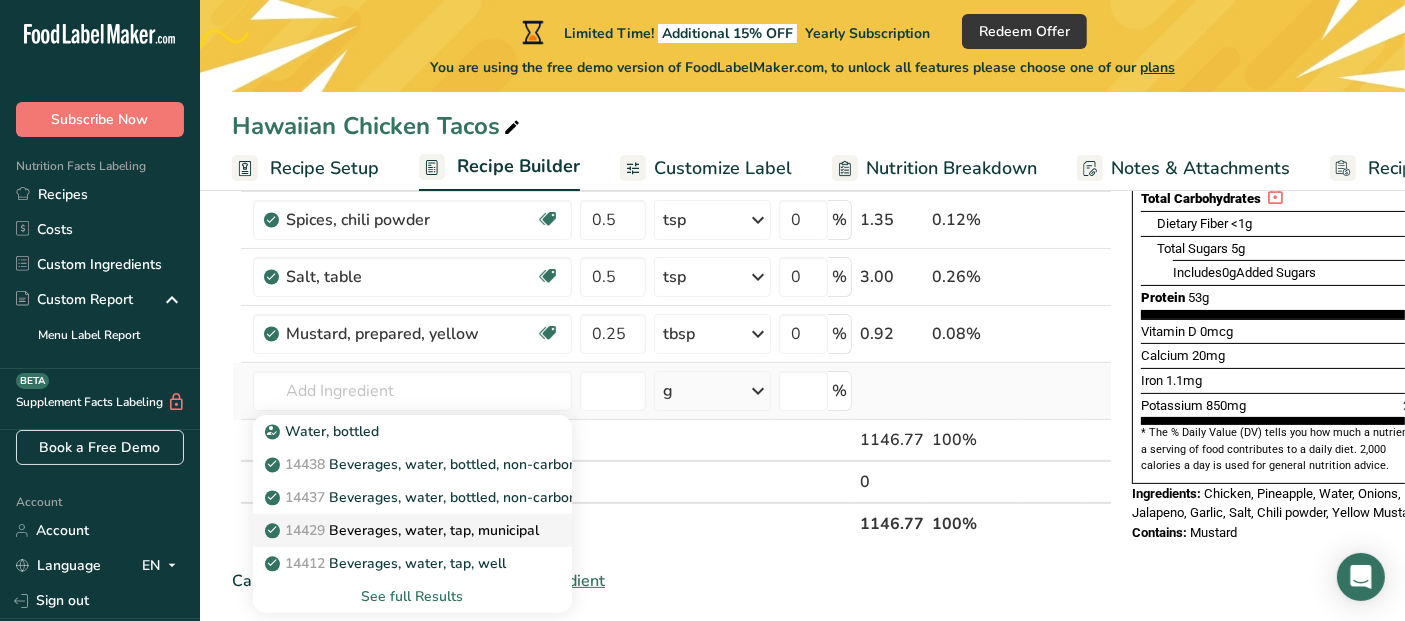 click on "14429
Beverages, water, tap, municipal" at bounding box center [404, 530] 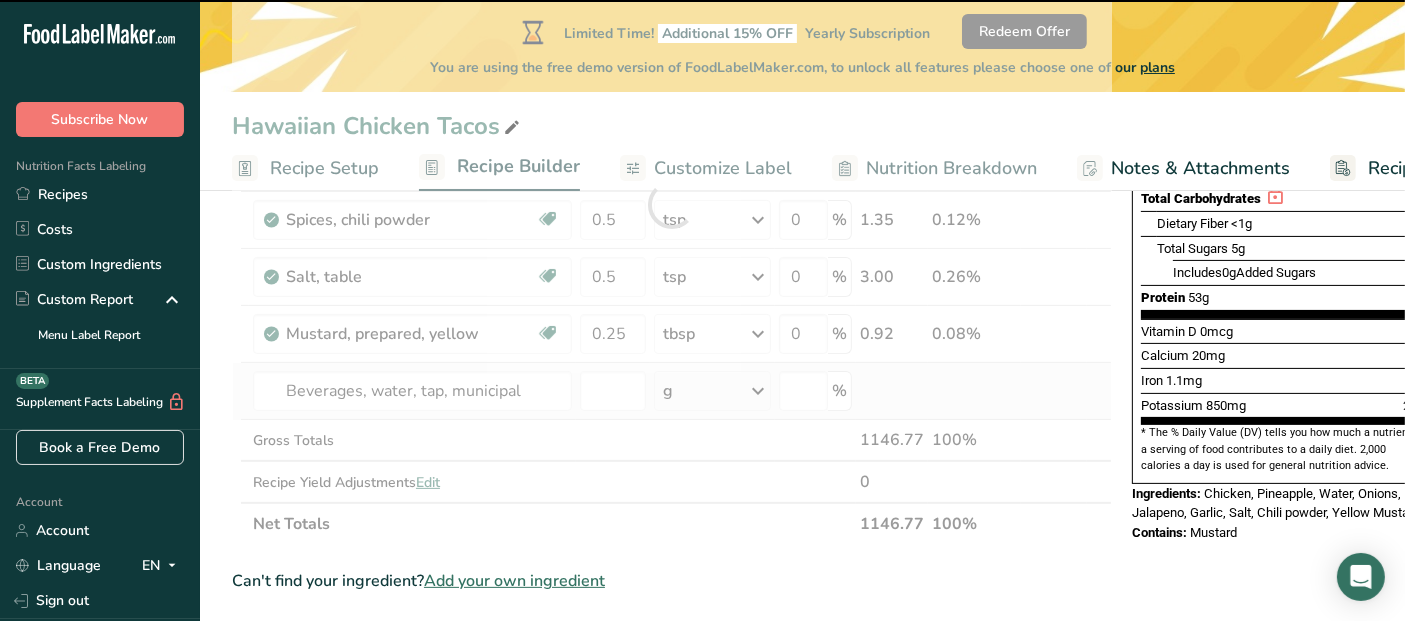 type on "0" 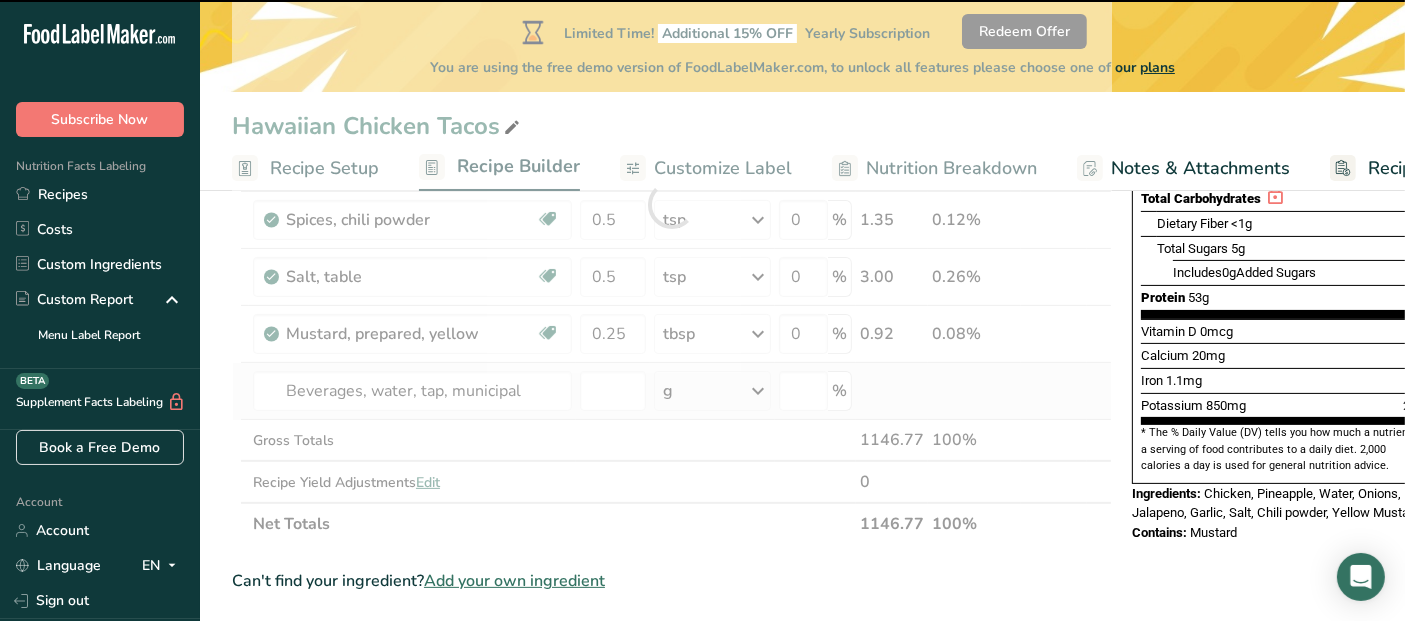 type on "0" 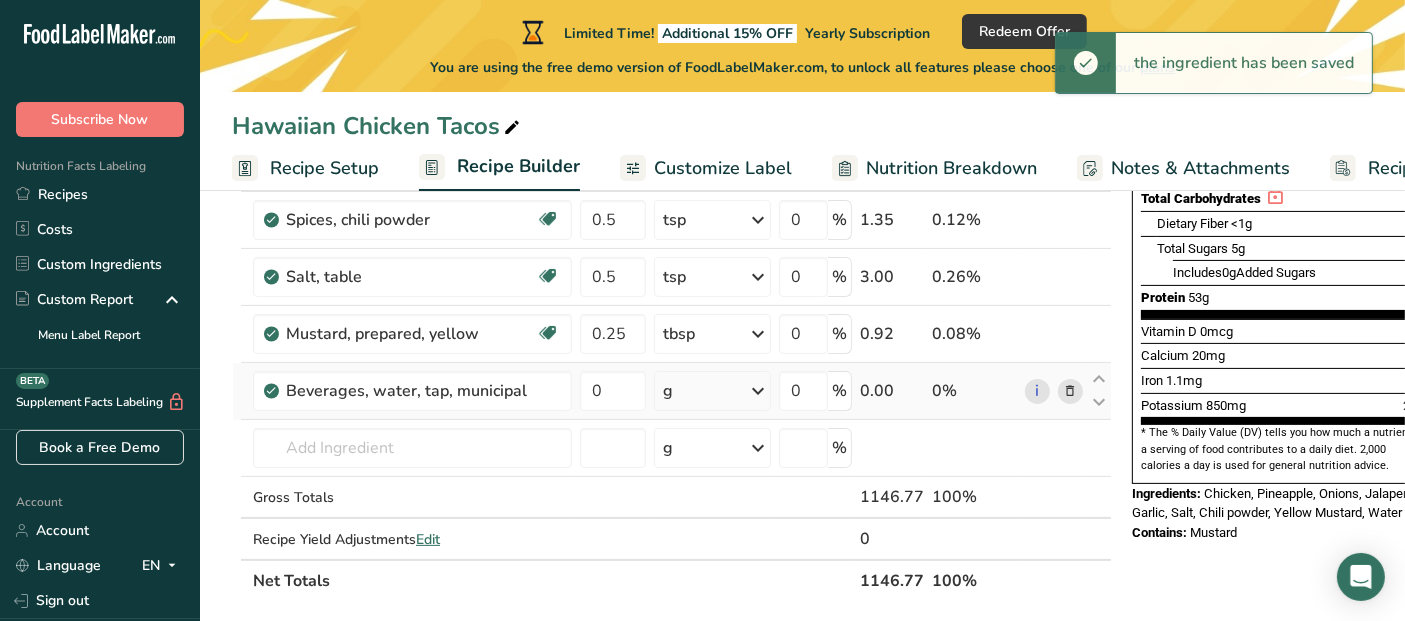 click at bounding box center (758, 391) 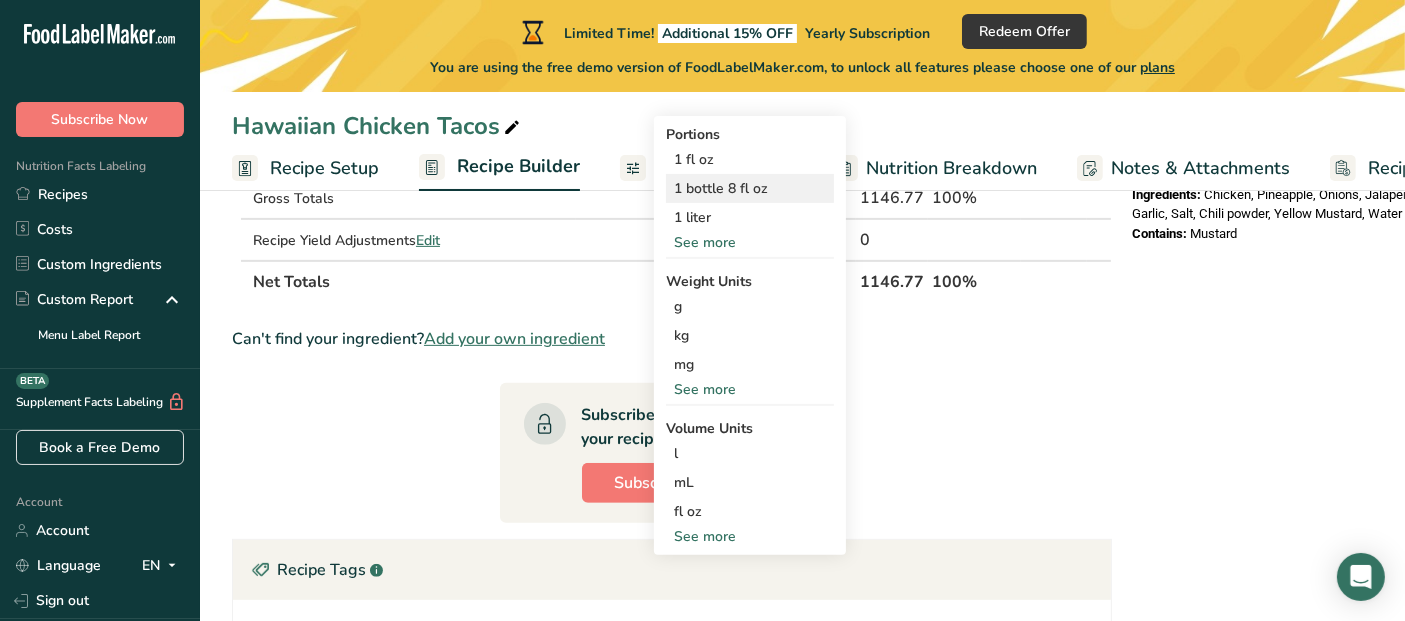 scroll, scrollTop: 777, scrollLeft: 0, axis: vertical 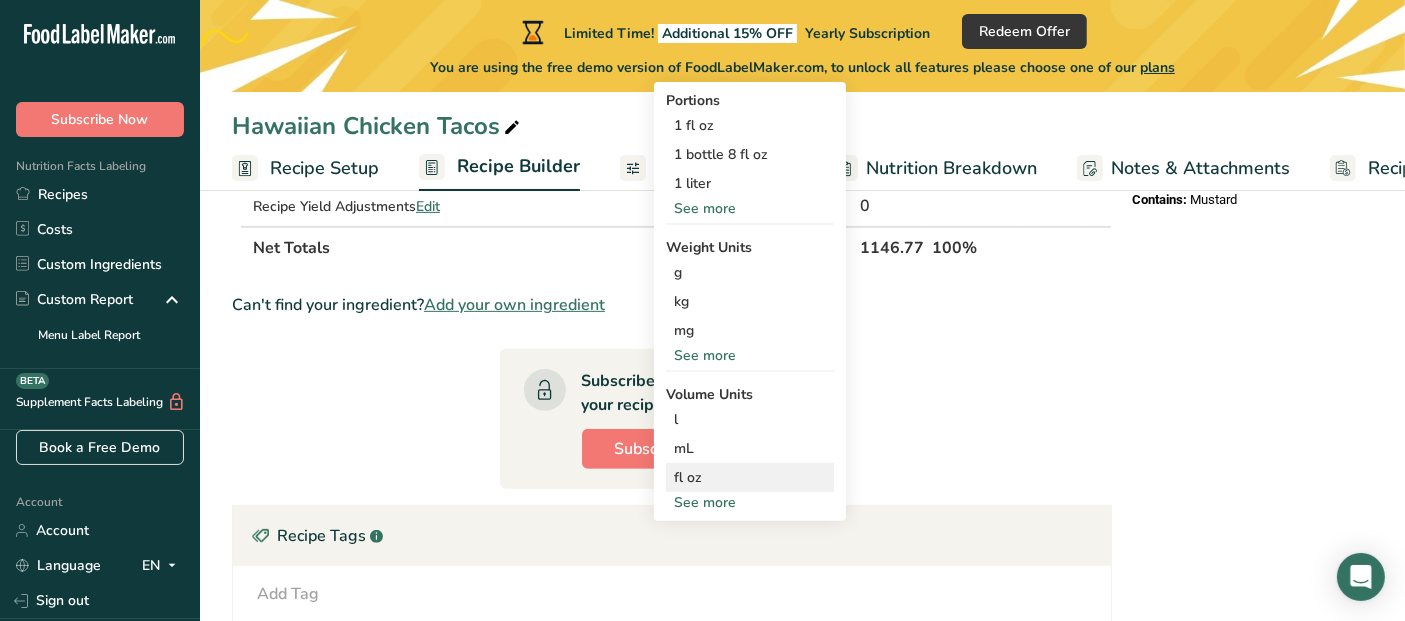 click on "fl oz" at bounding box center [750, 477] 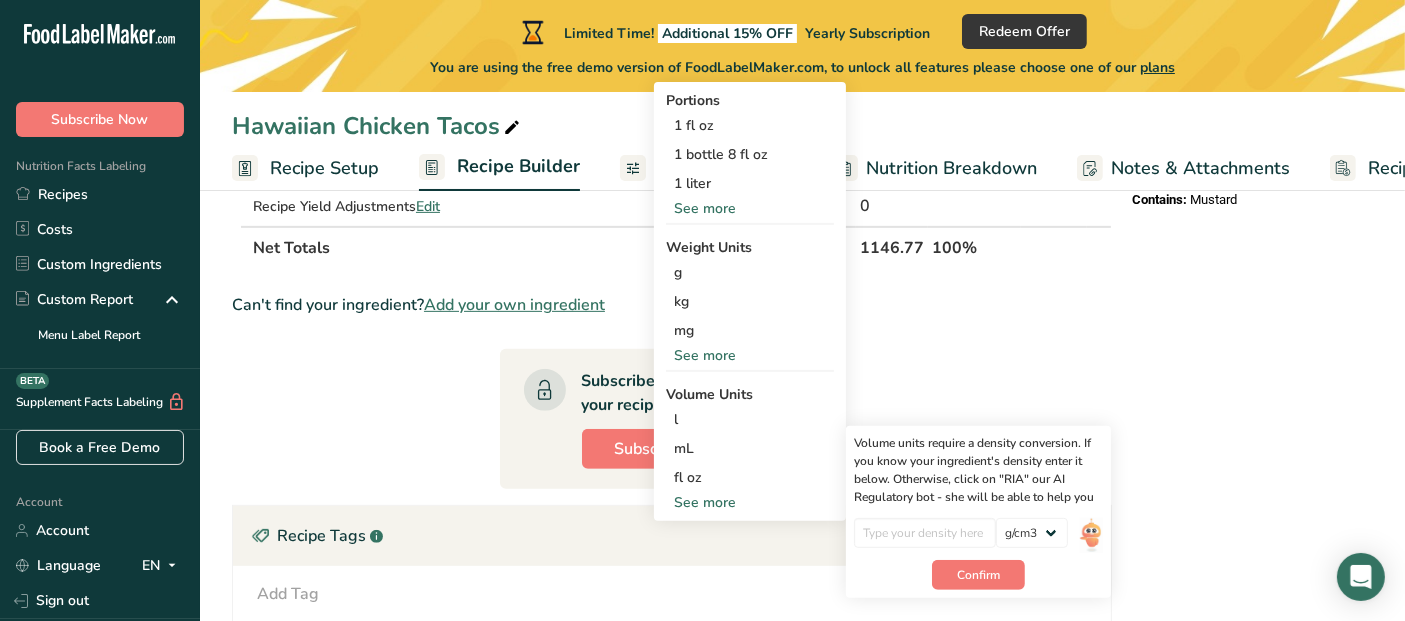 click on "Net Totals" at bounding box center [552, 247] 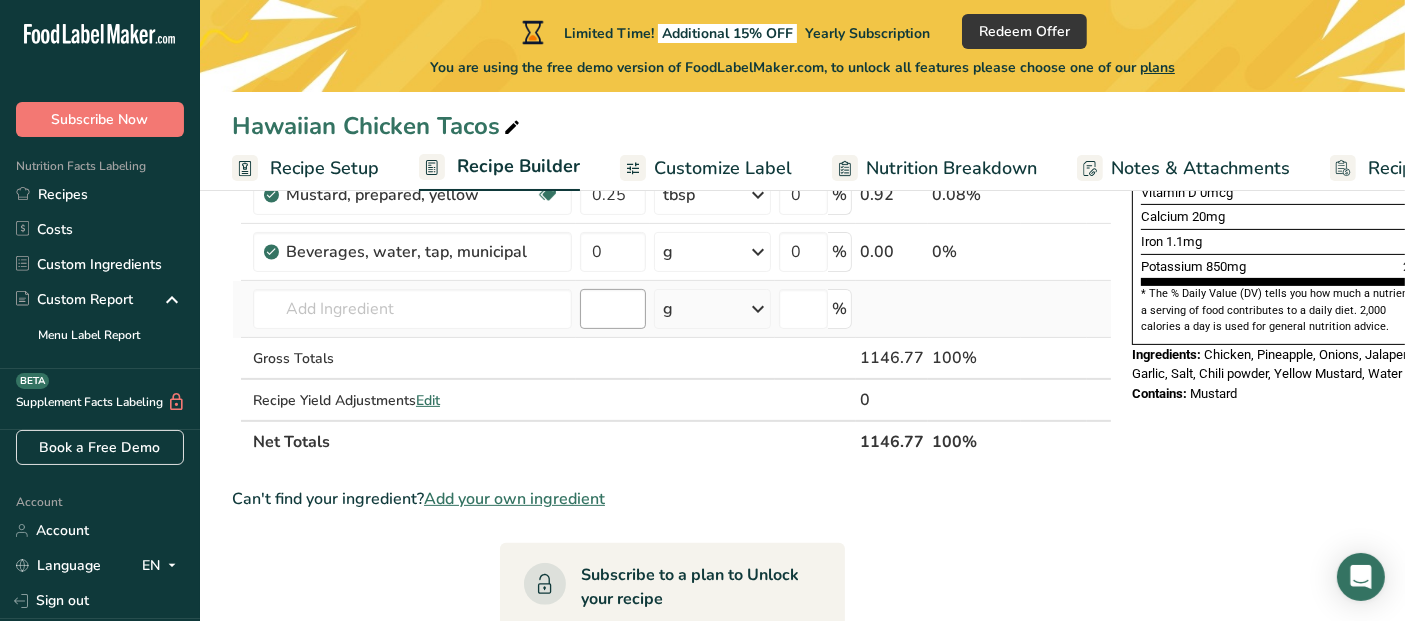 scroll, scrollTop: 555, scrollLeft: 0, axis: vertical 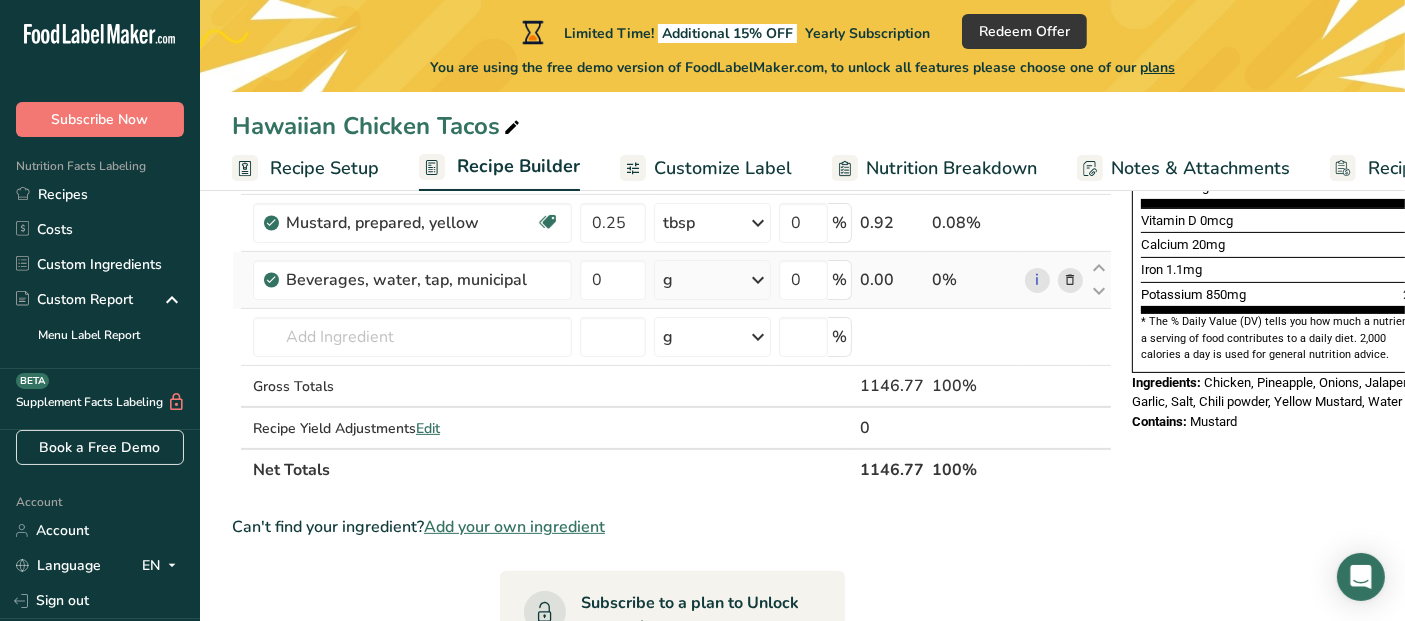 click on "g" at bounding box center (712, 280) 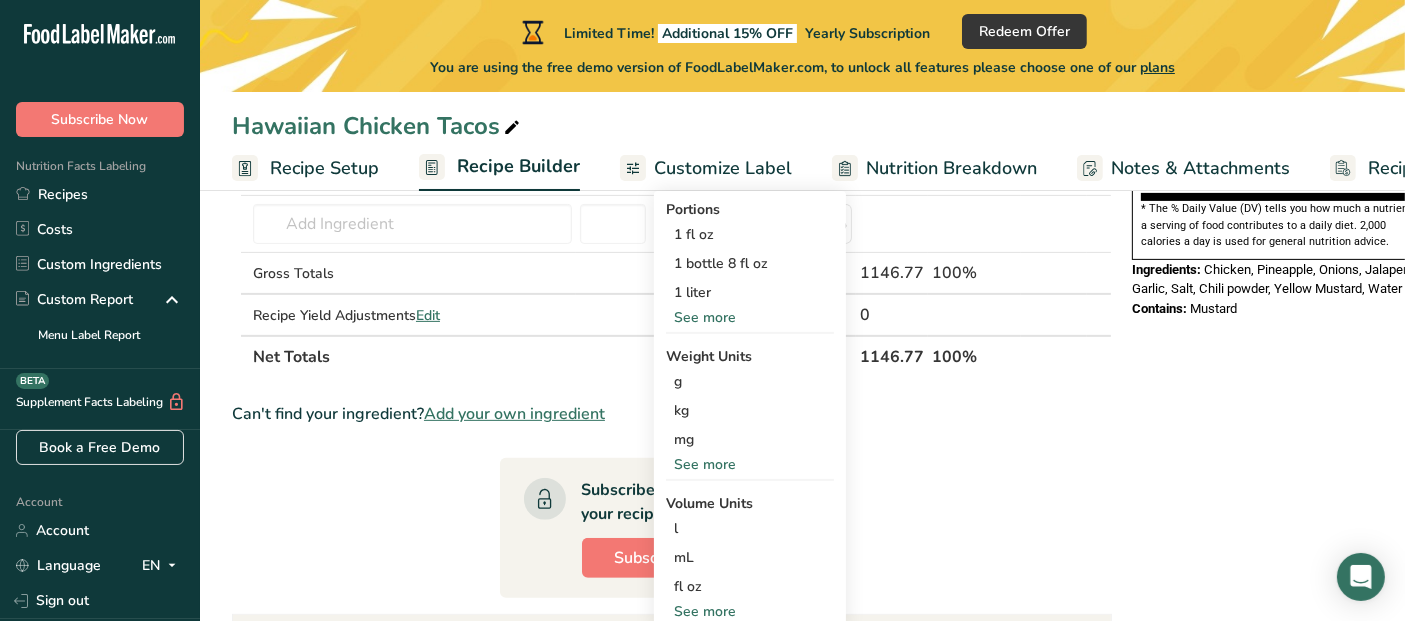 scroll, scrollTop: 777, scrollLeft: 0, axis: vertical 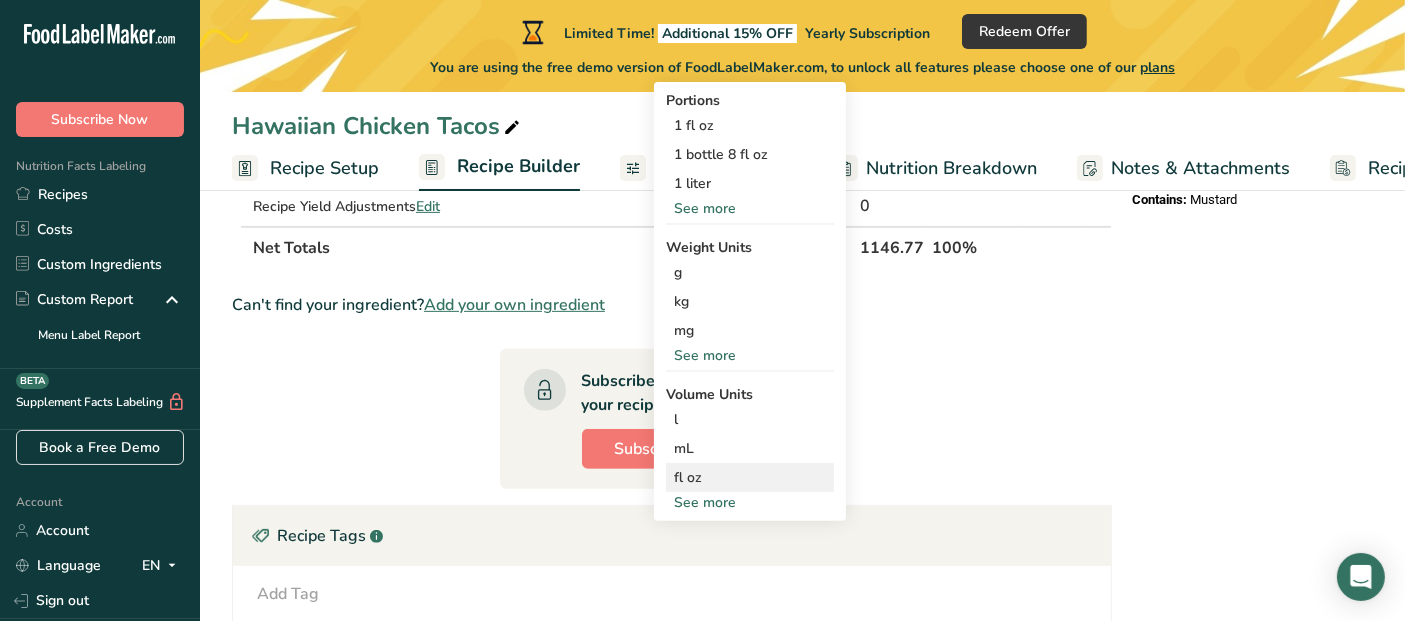 click on "fl oz" at bounding box center (750, 477) 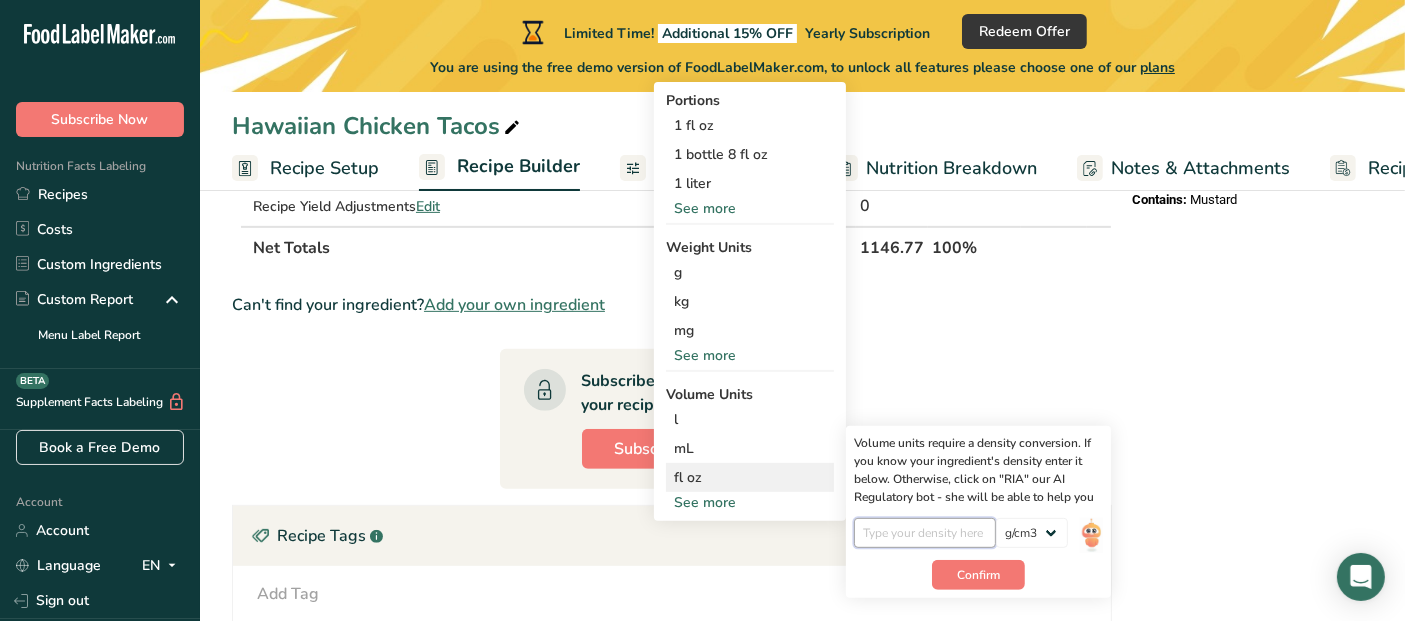click at bounding box center [925, 533] 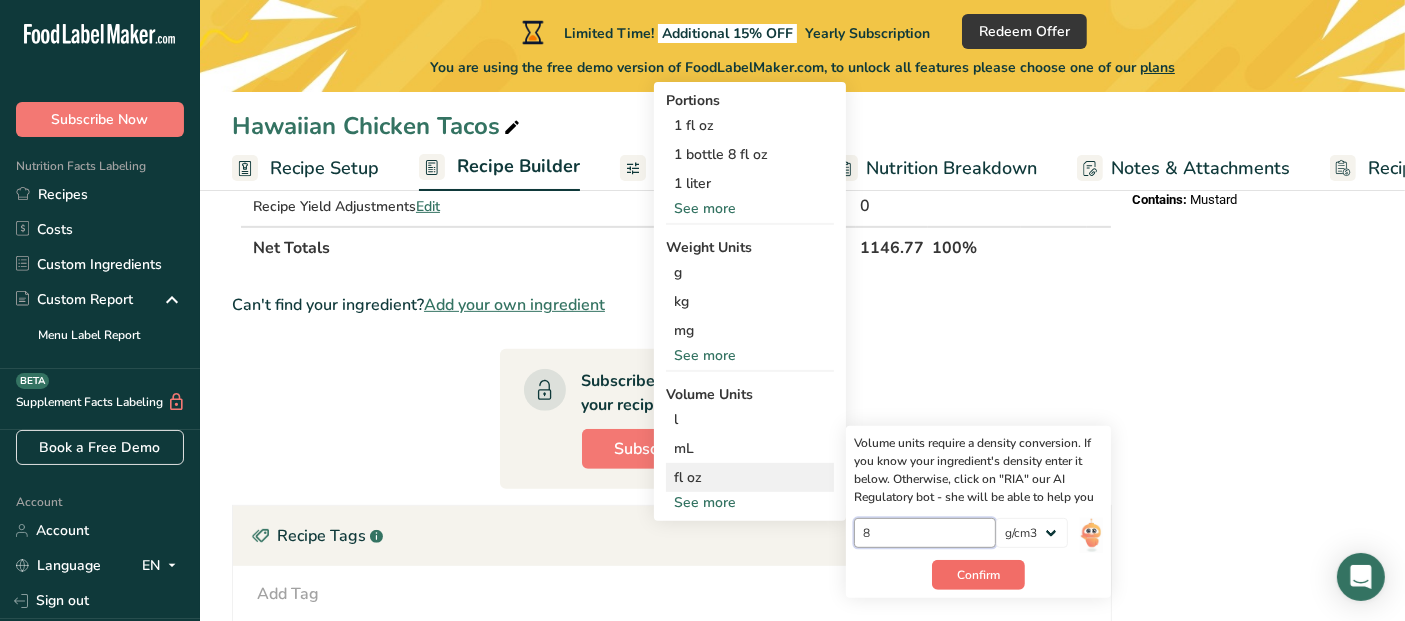 type on "8" 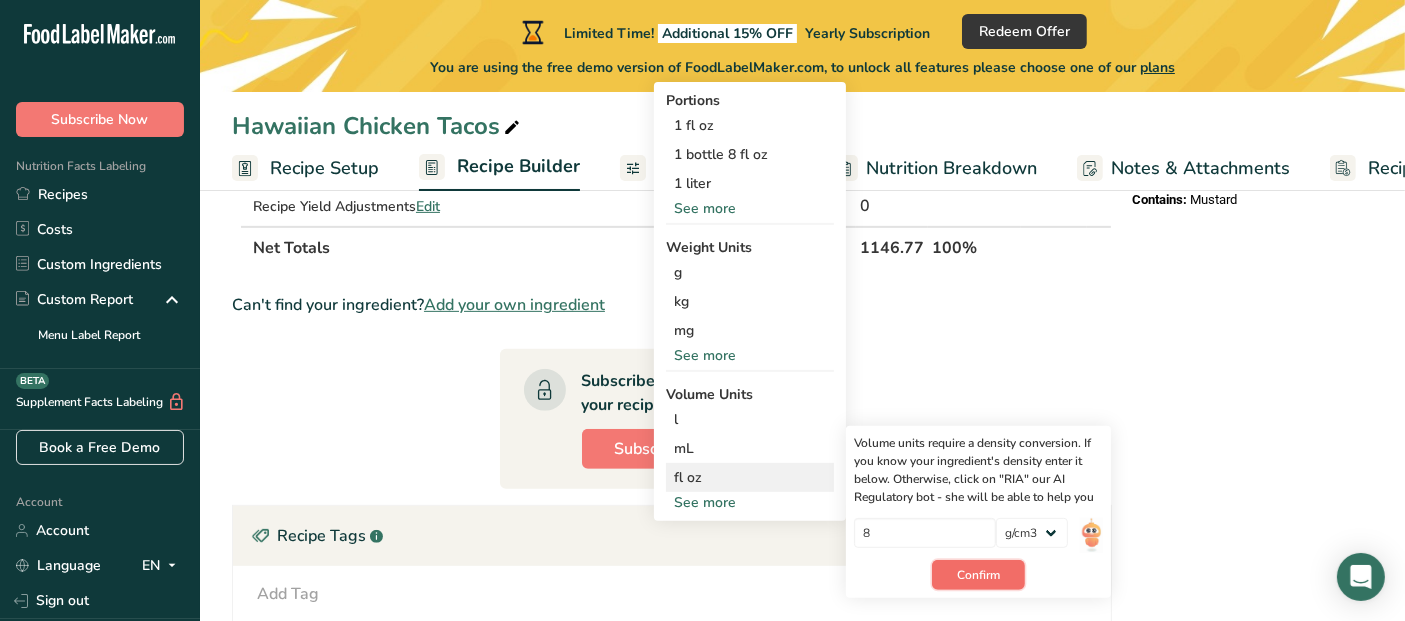 click on "Confirm" at bounding box center [978, 575] 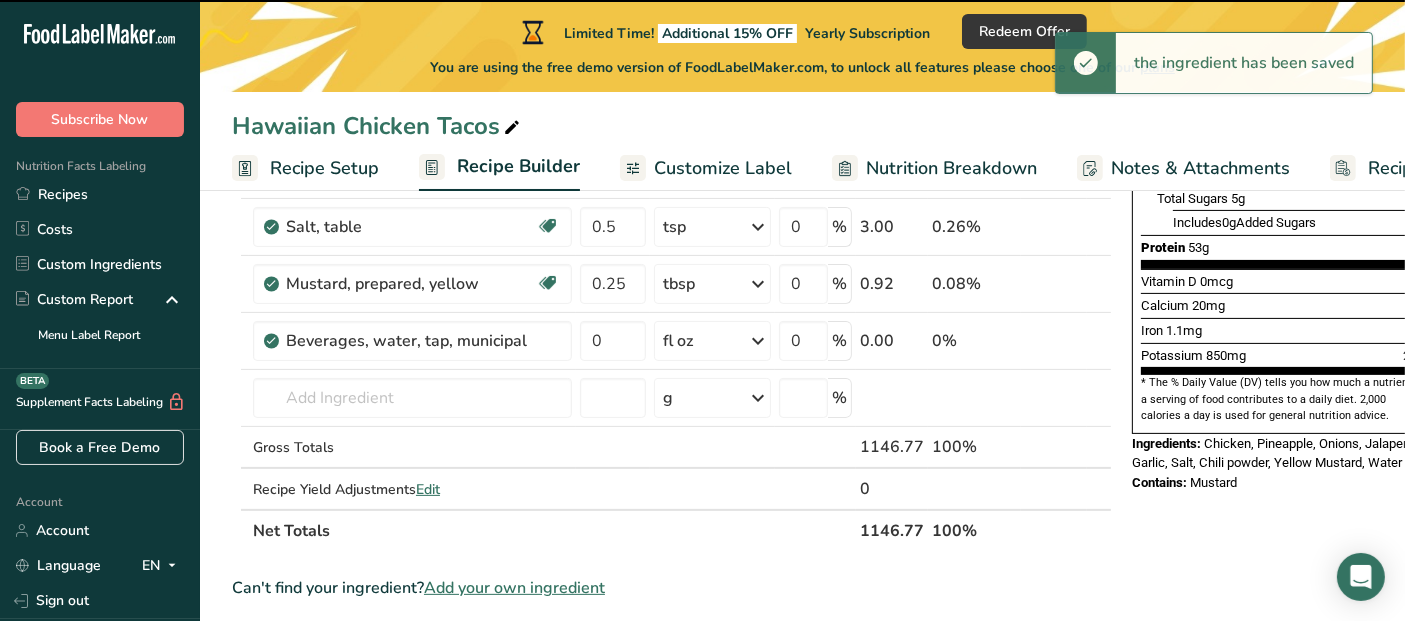 scroll, scrollTop: 444, scrollLeft: 0, axis: vertical 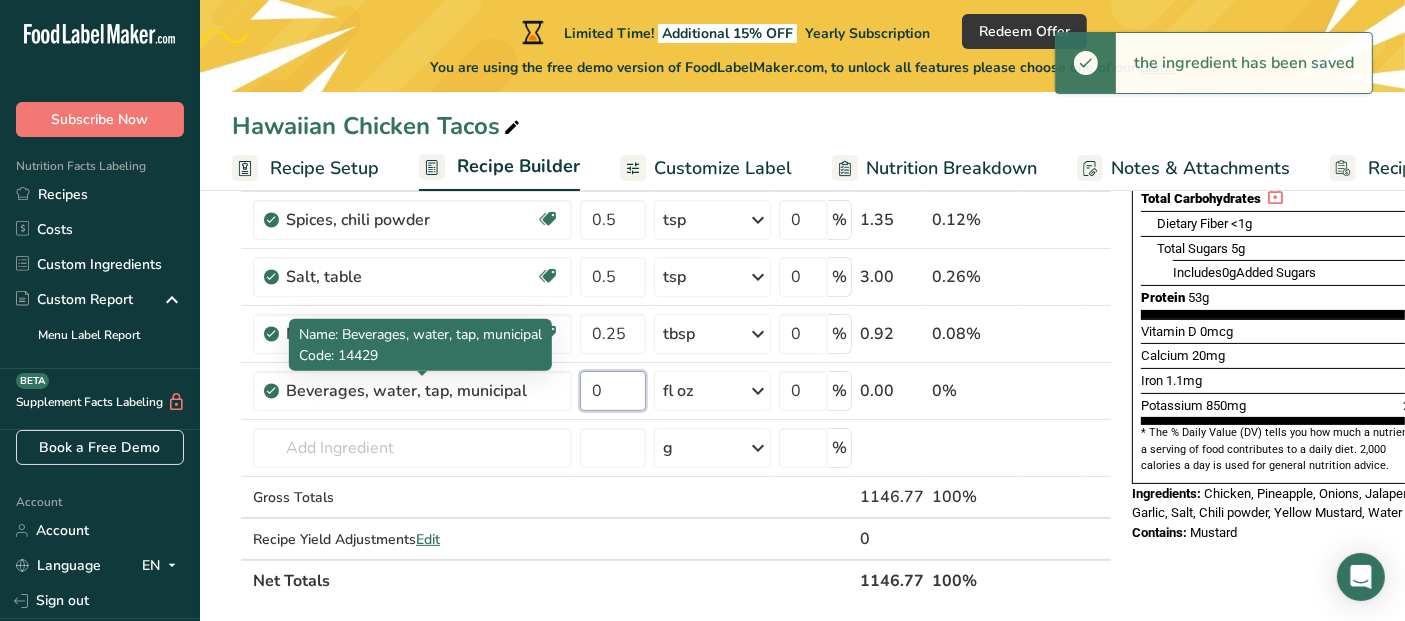 drag, startPoint x: 624, startPoint y: 387, endPoint x: 504, endPoint y: 363, distance: 122.376465 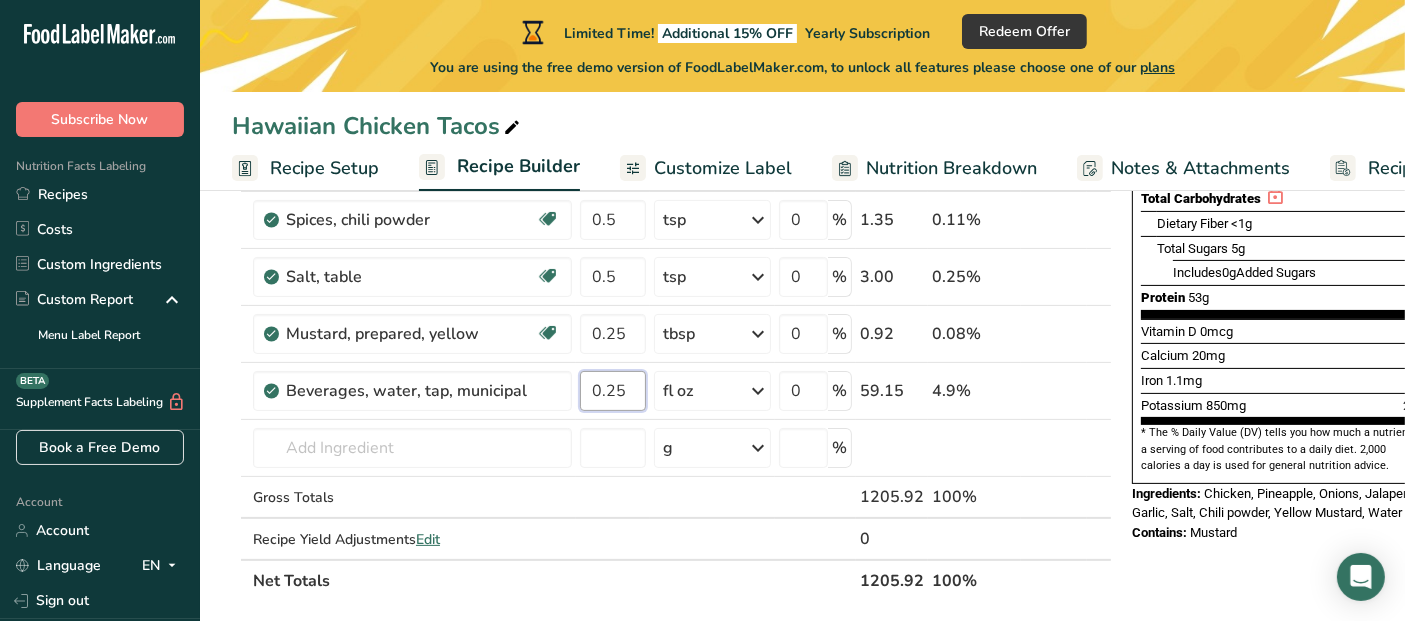 type on "0.25" 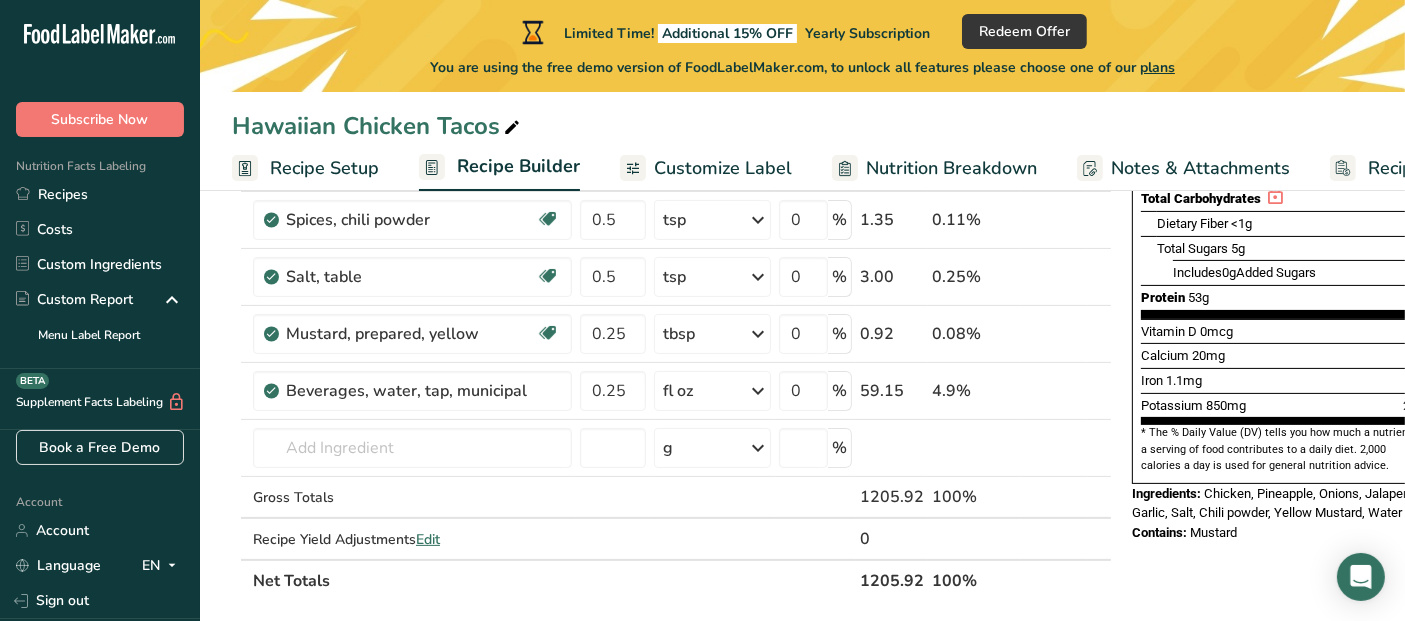 click on "Nutrition Facts
1 Serving Per Container
Serving Size
287g
Amount Per Serving
Calories
% Daily Value *
Total Fat
Saturated Fat
1.5g
7%
Trans  Fat
0g
Cholesterol
170mg
56%
Sodium
410mg
18%
Total Carbohydrates
Dietary Fiber
<1g
3%
Total Sugars
5g
Includes" at bounding box center [1284, 559] 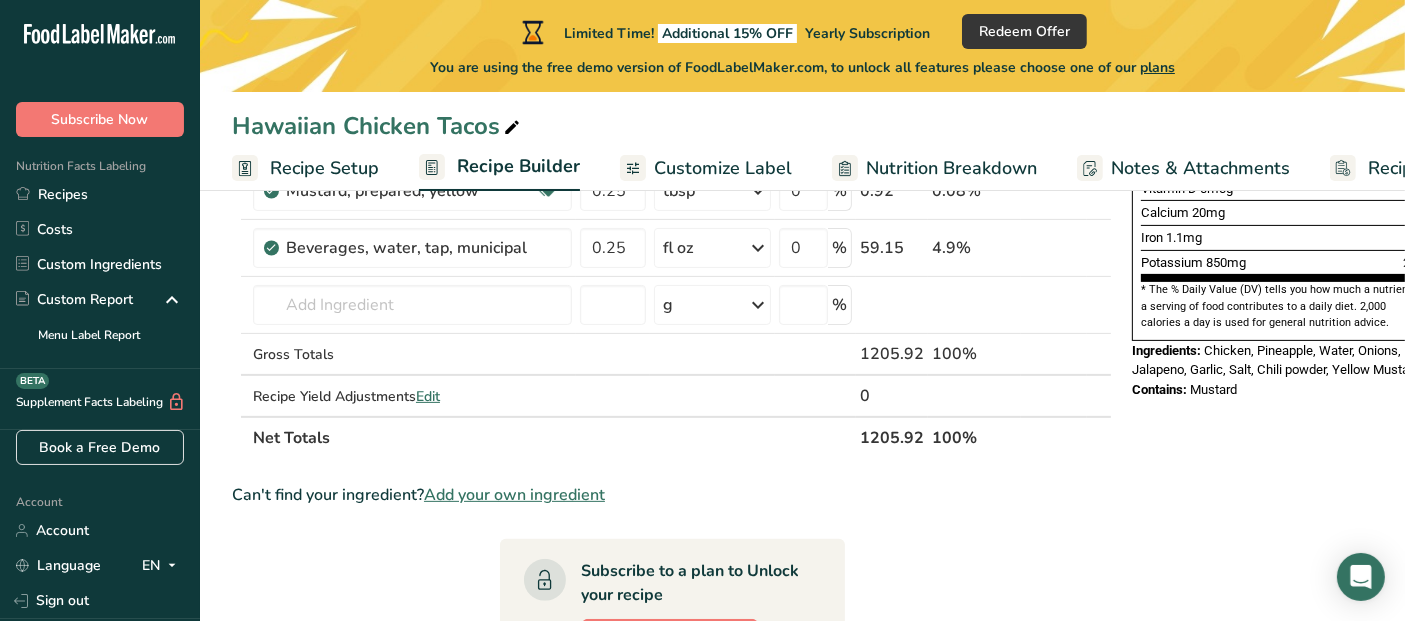 scroll, scrollTop: 444, scrollLeft: 0, axis: vertical 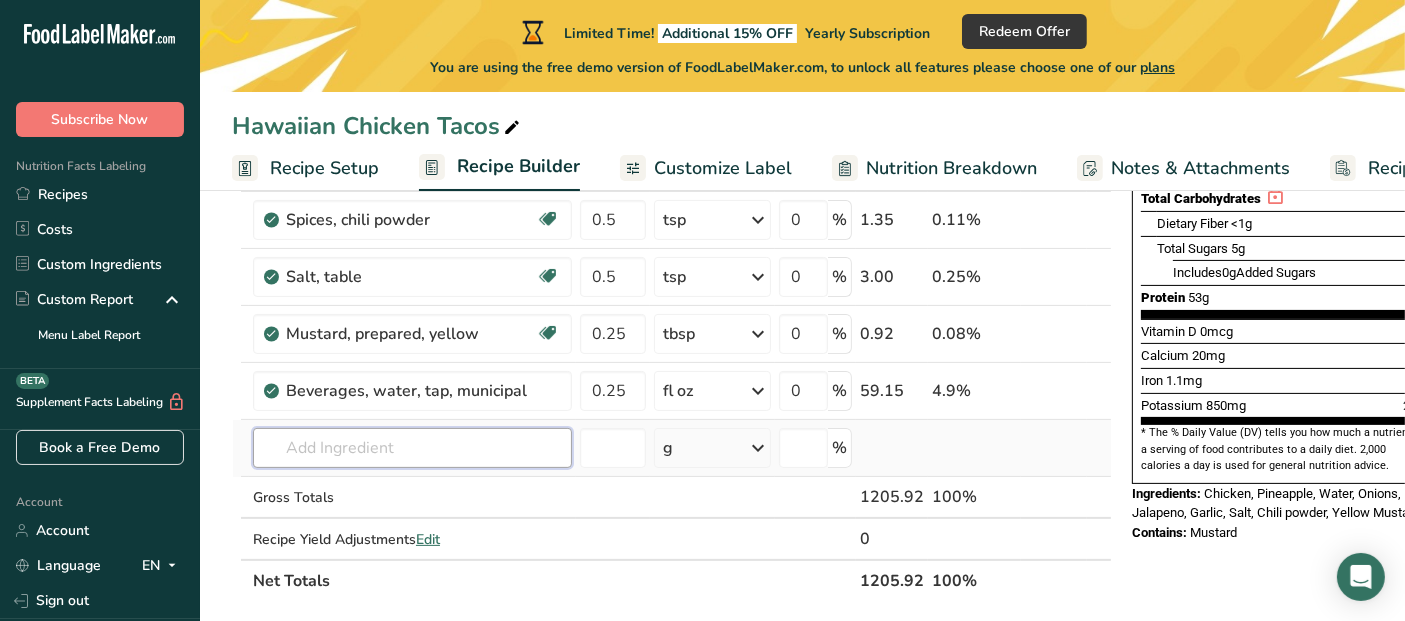 click at bounding box center (412, 448) 